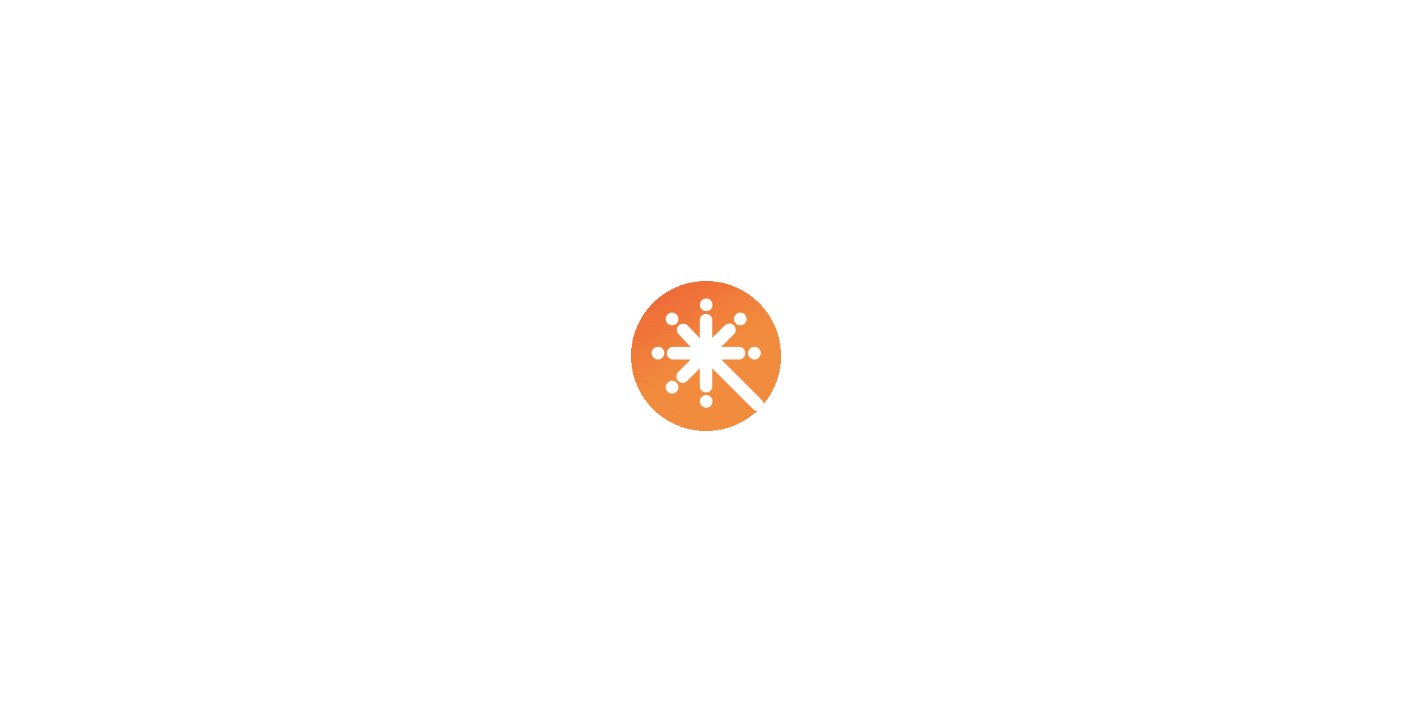 scroll, scrollTop: 0, scrollLeft: 0, axis: both 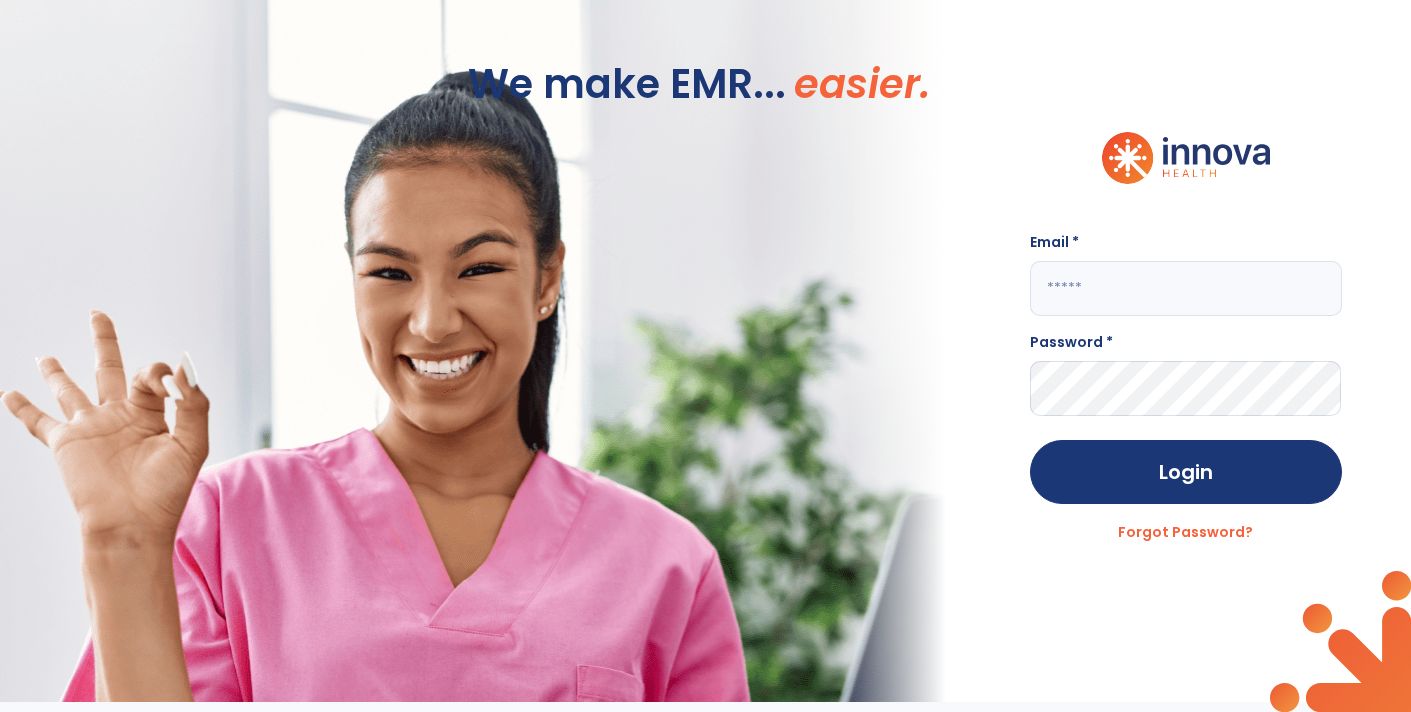 click 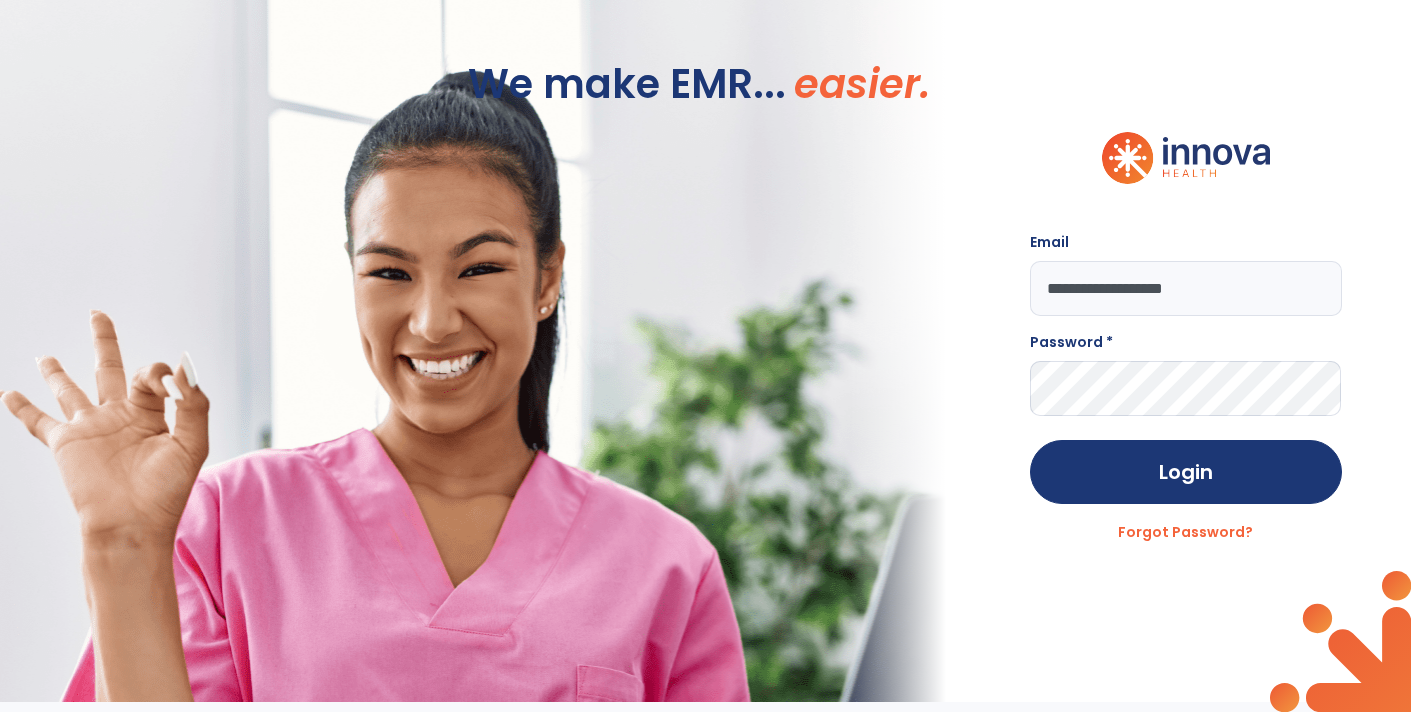 type on "**********" 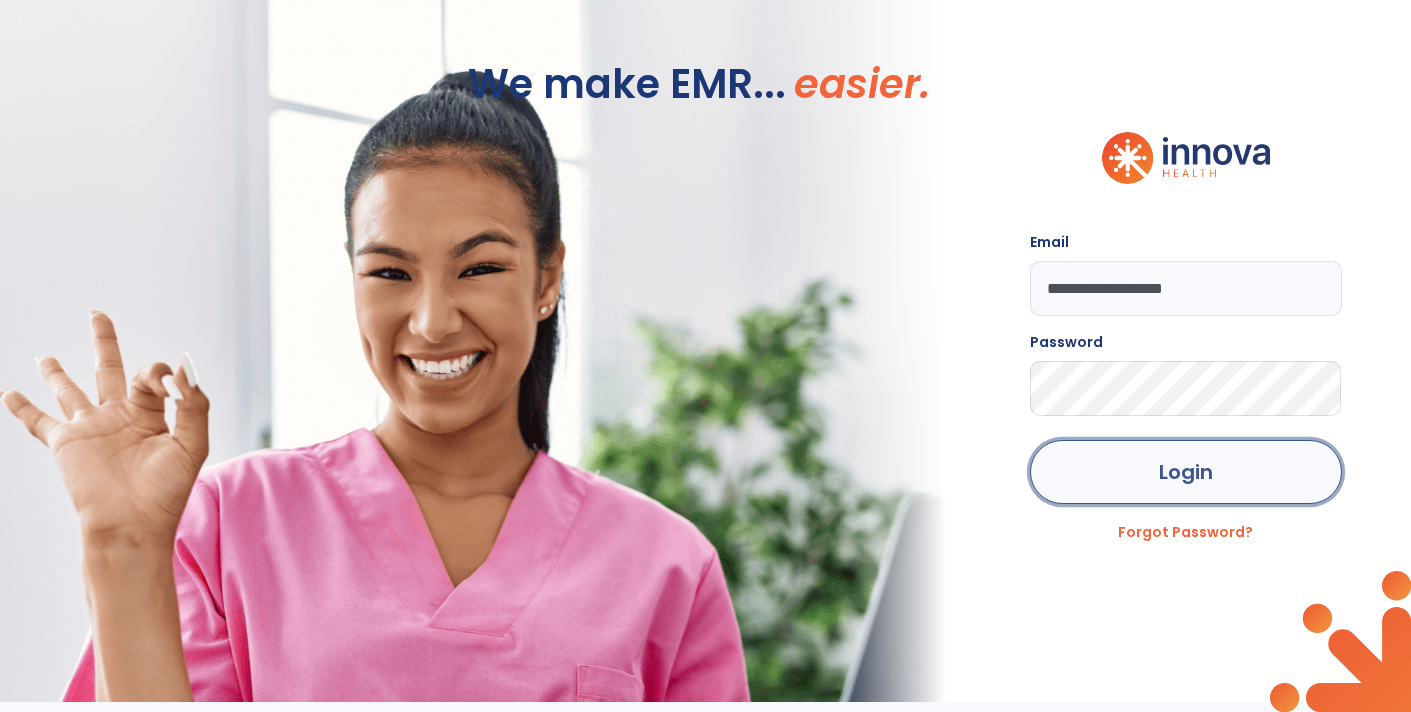 click on "Login" 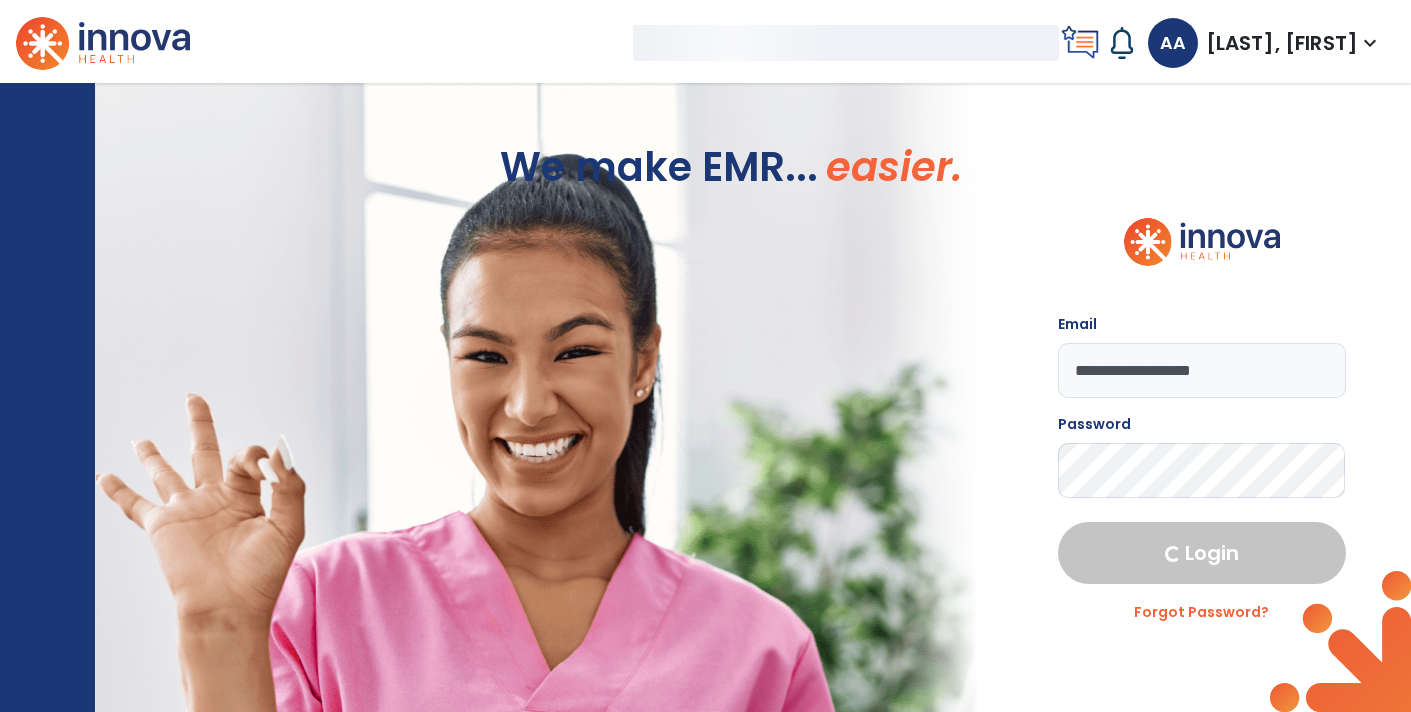 select on "****" 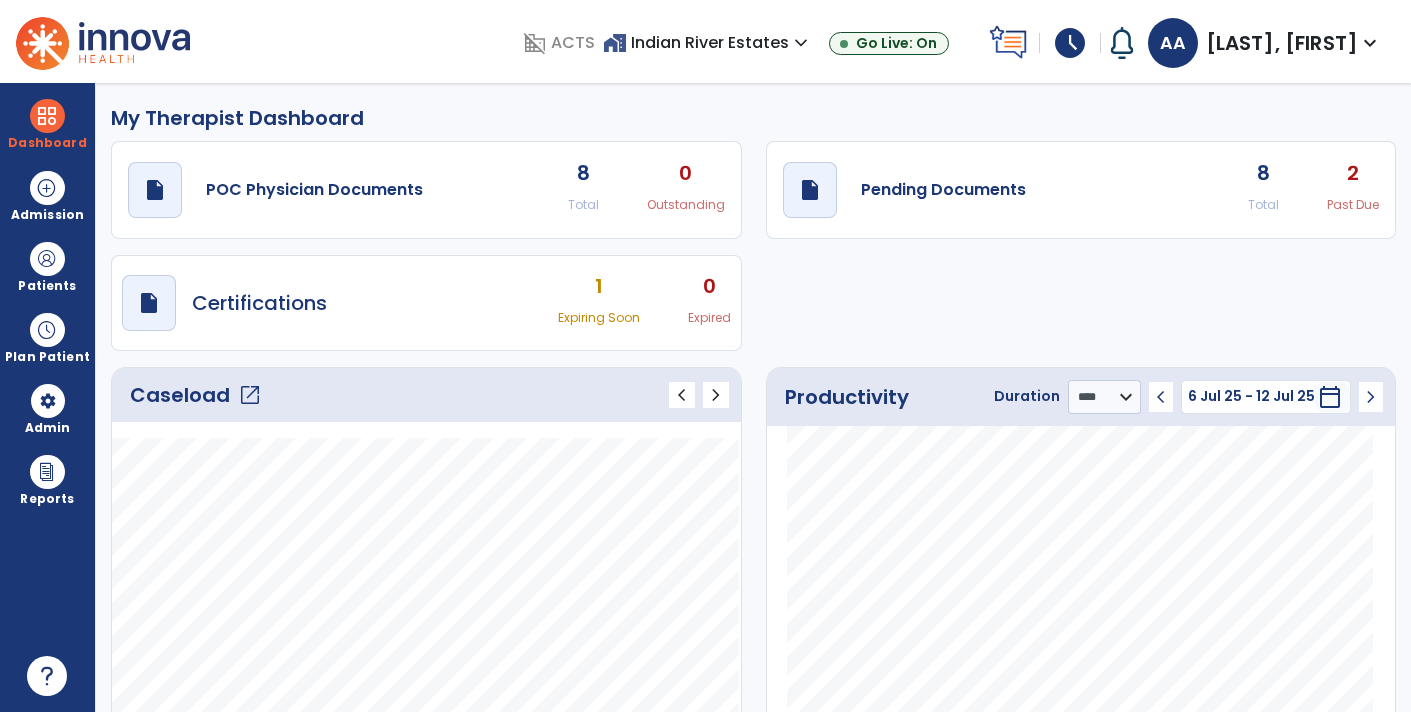 click on "draft   open_in_new  Pending Documents 8 Total 2 Past Due" 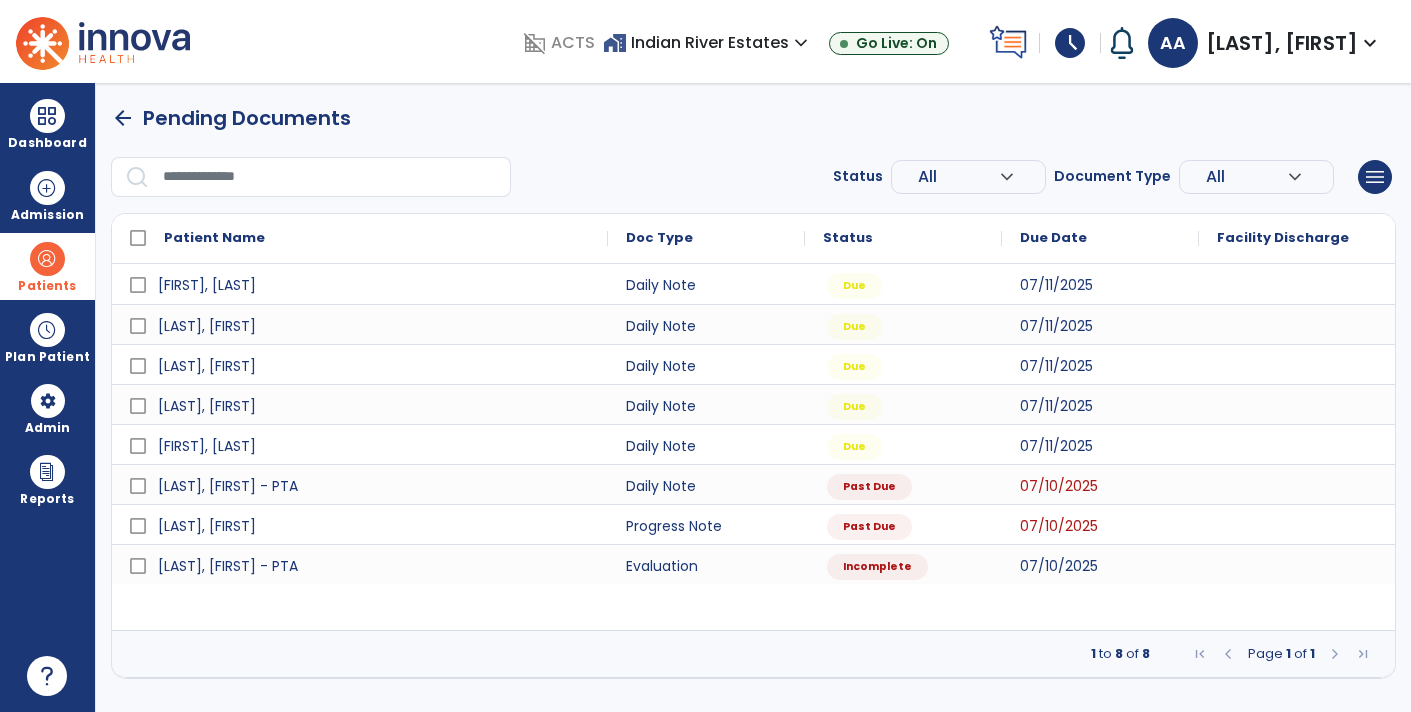 click at bounding box center (47, 259) 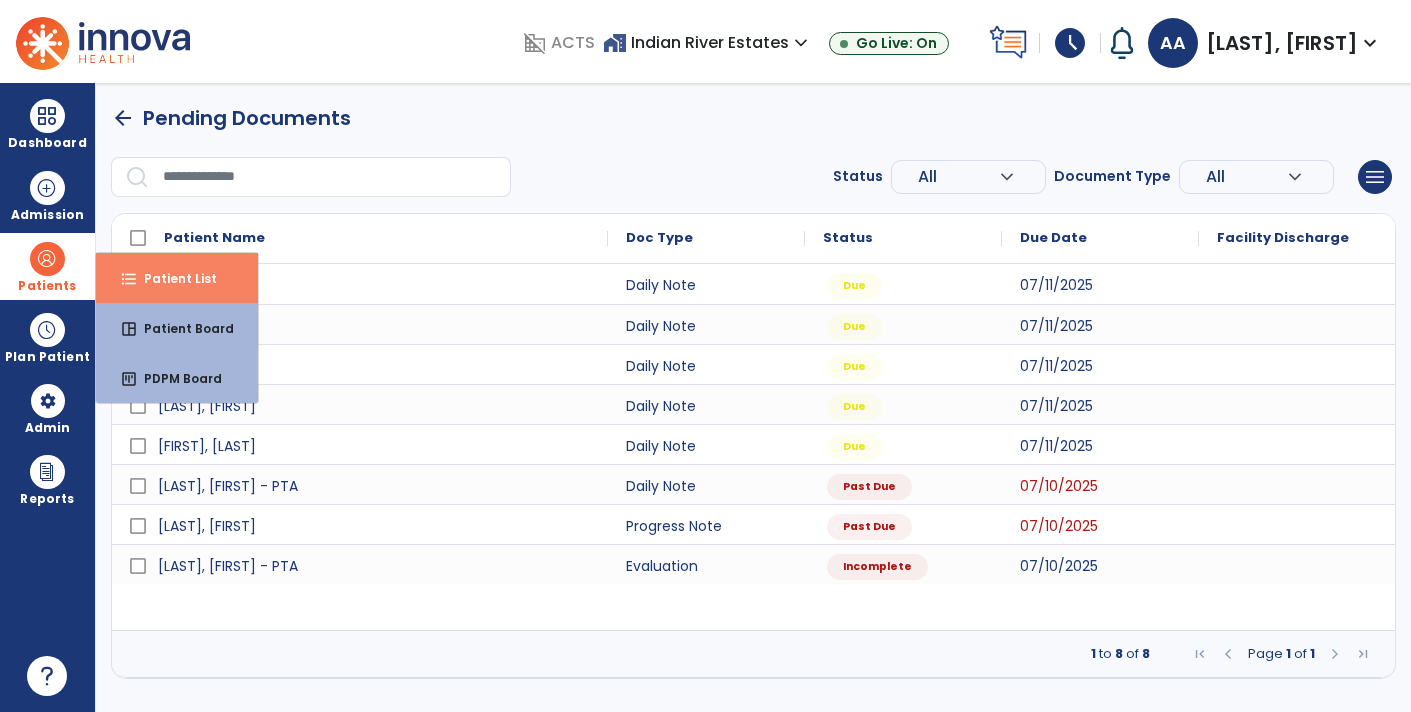 click on "format_list_bulleted  Patient List" at bounding box center (177, 278) 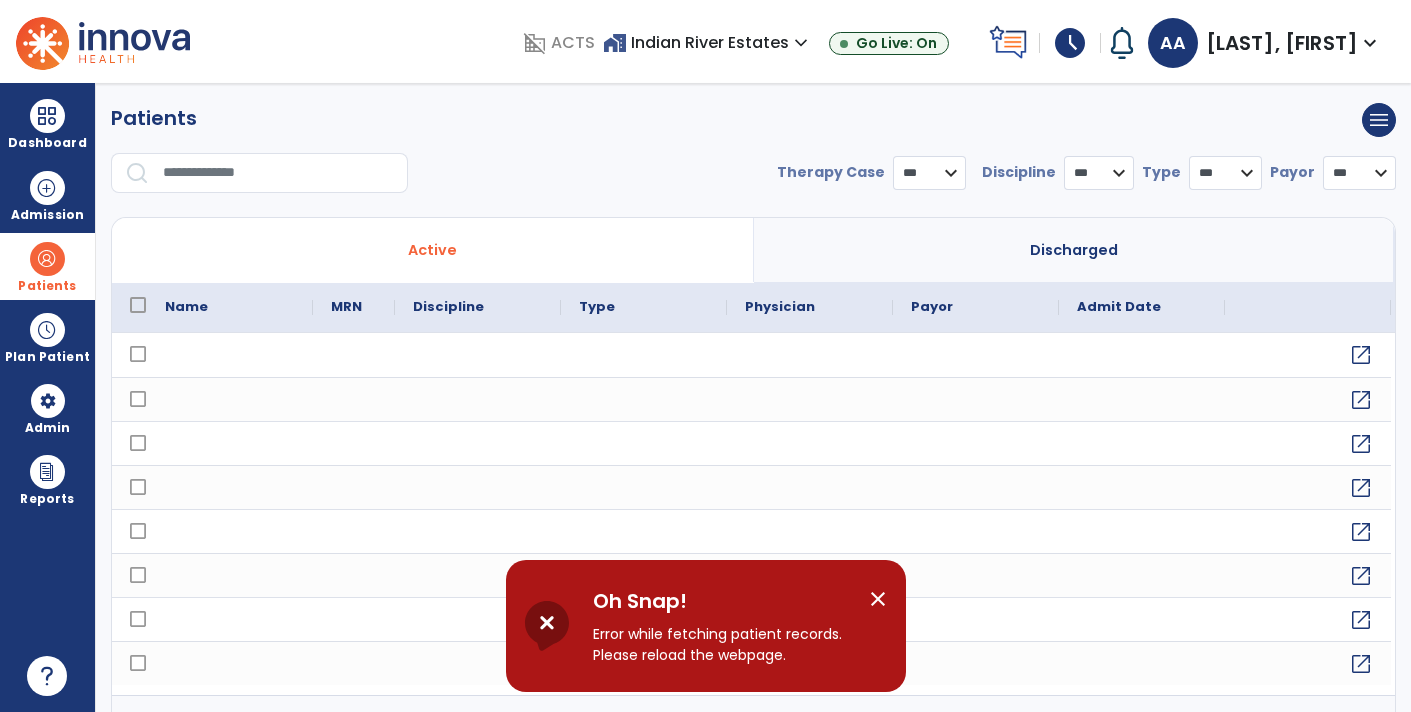 click at bounding box center [278, 173] 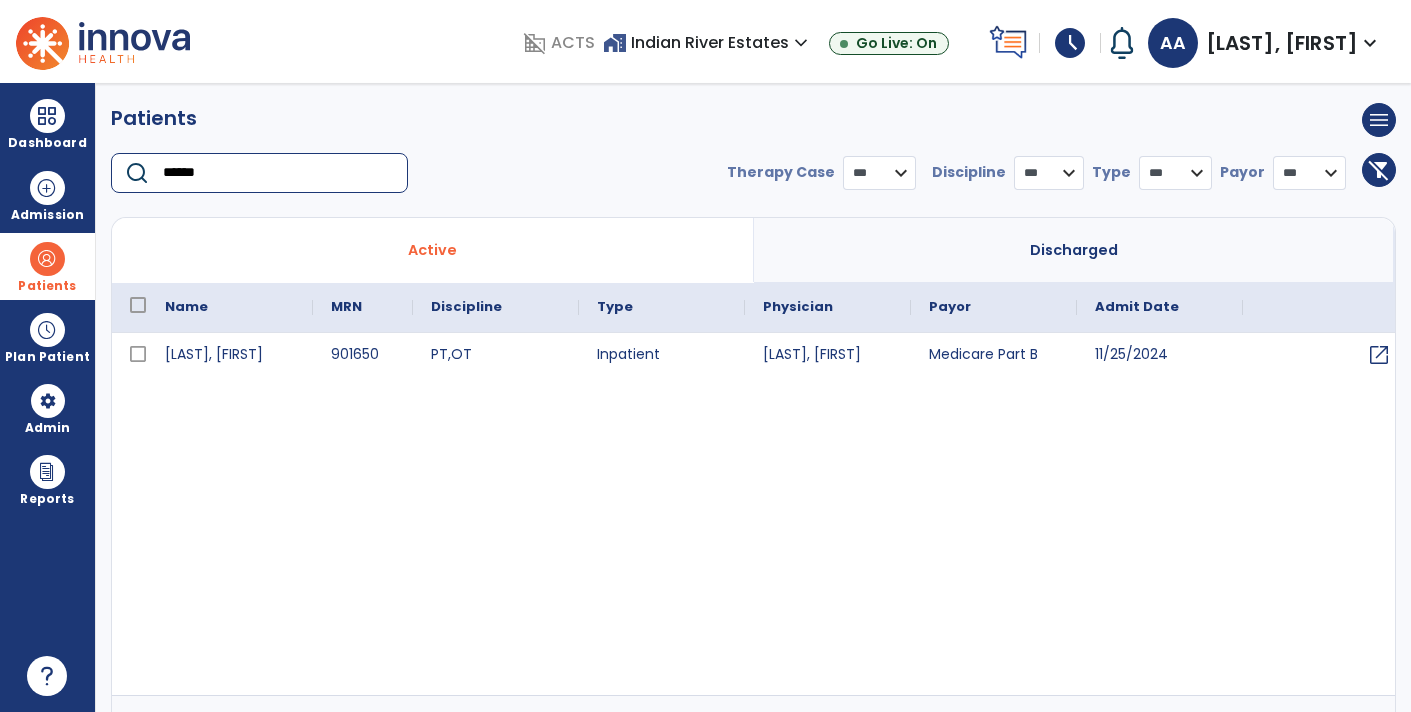 type on "******" 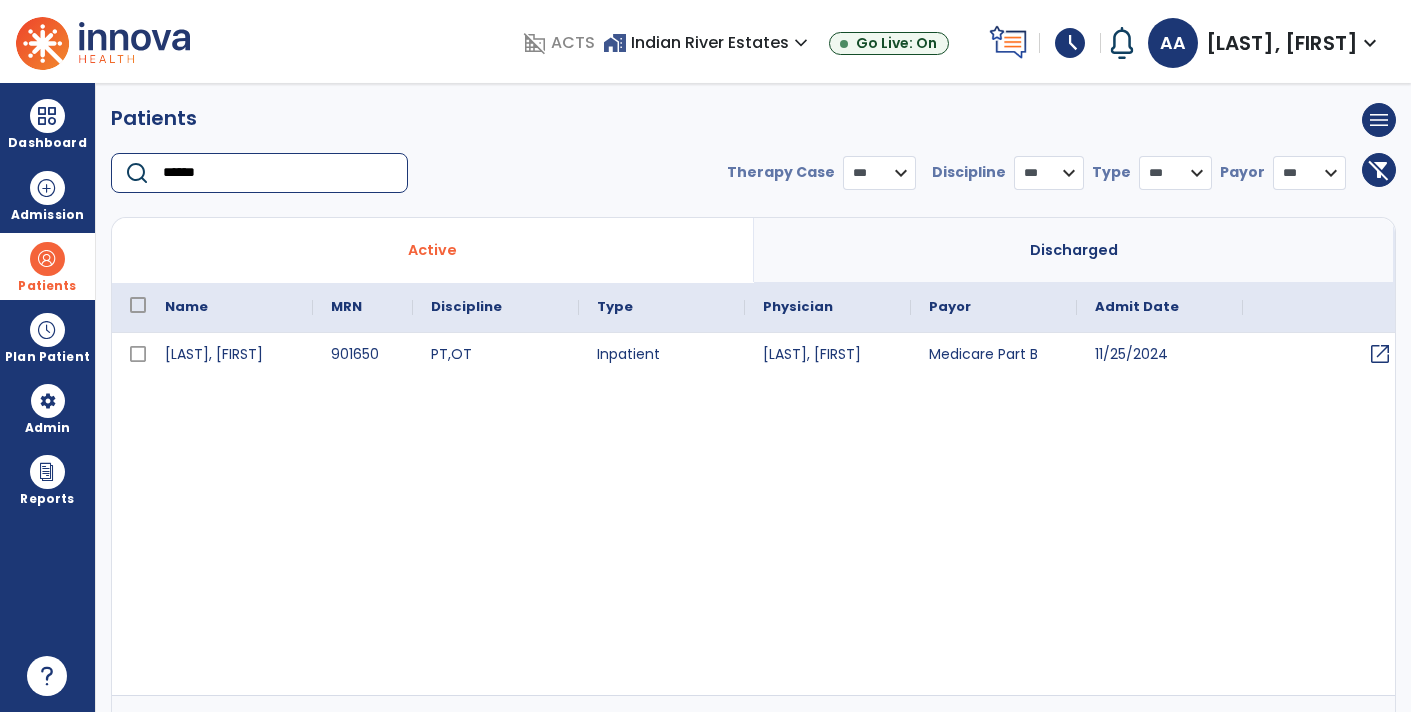 click on "open_in_new" at bounding box center (1380, 354) 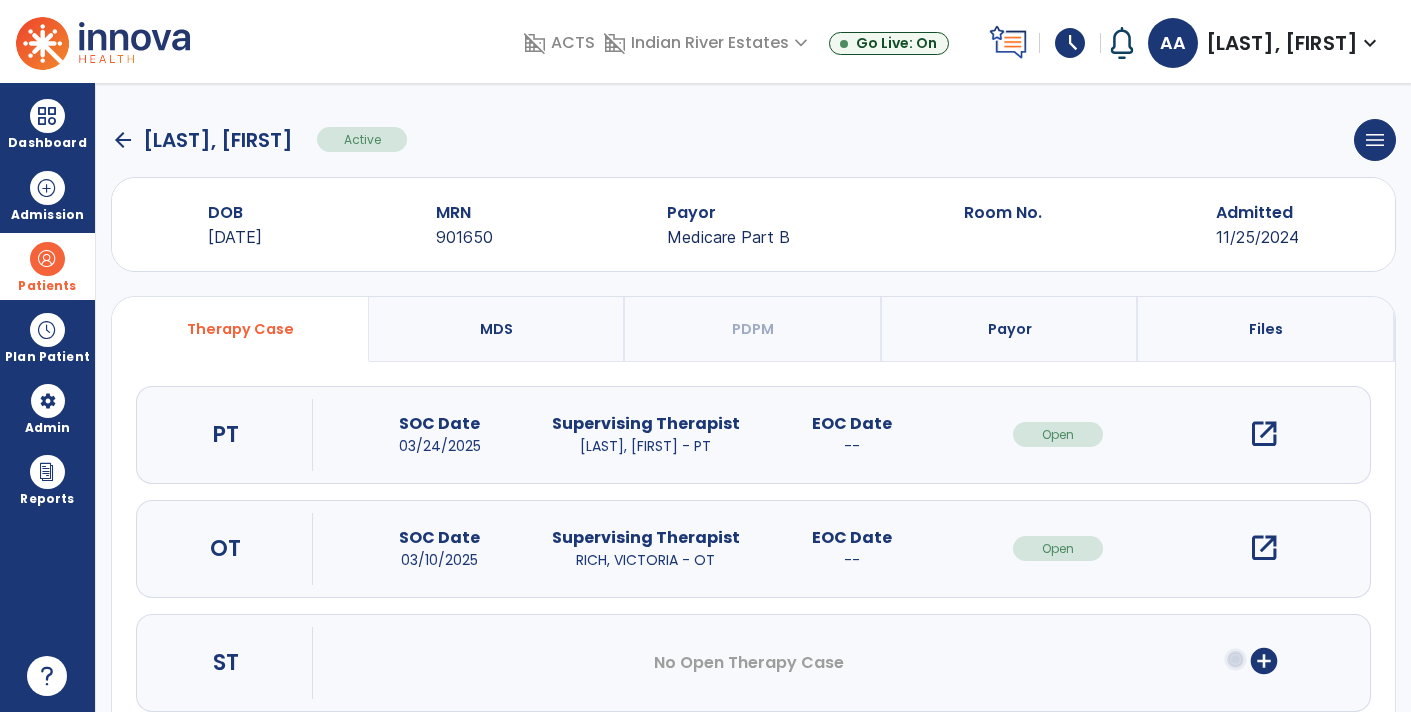 click on "open_in_new" at bounding box center (1264, 434) 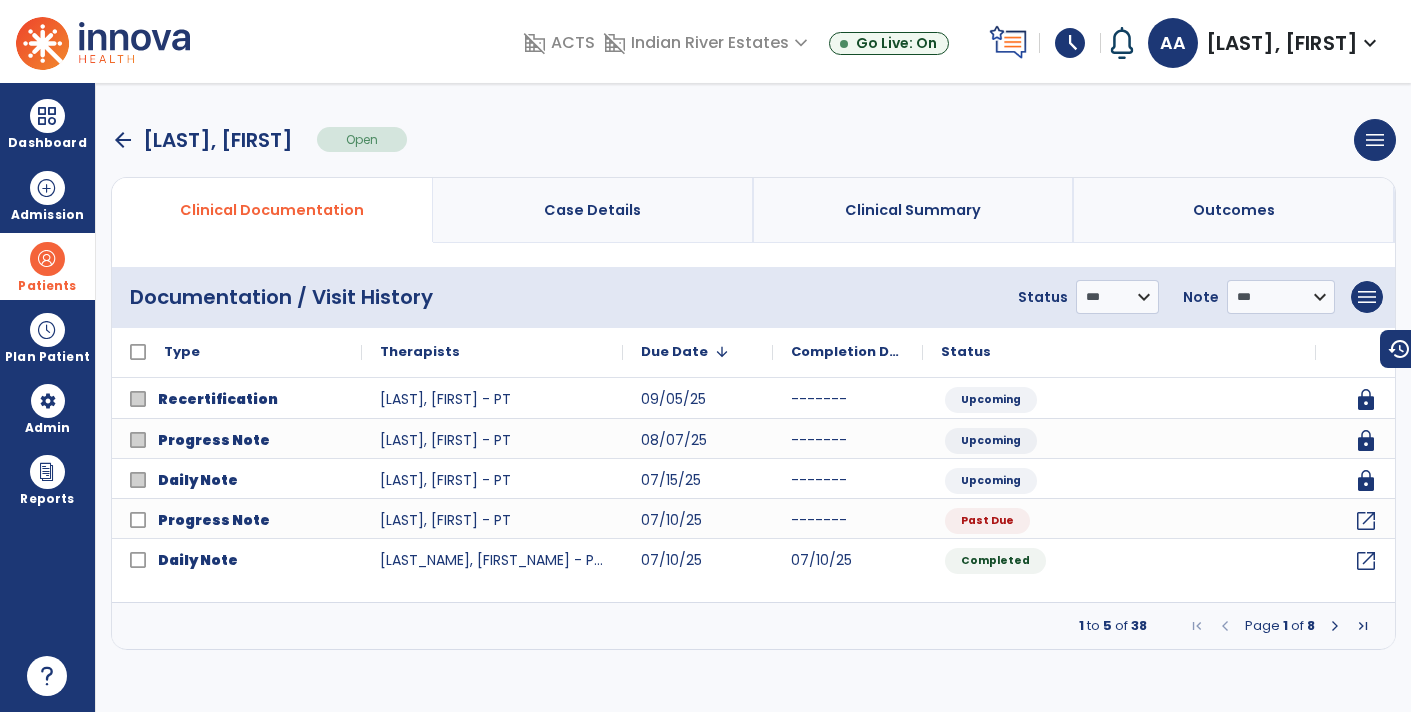 click at bounding box center (1335, 626) 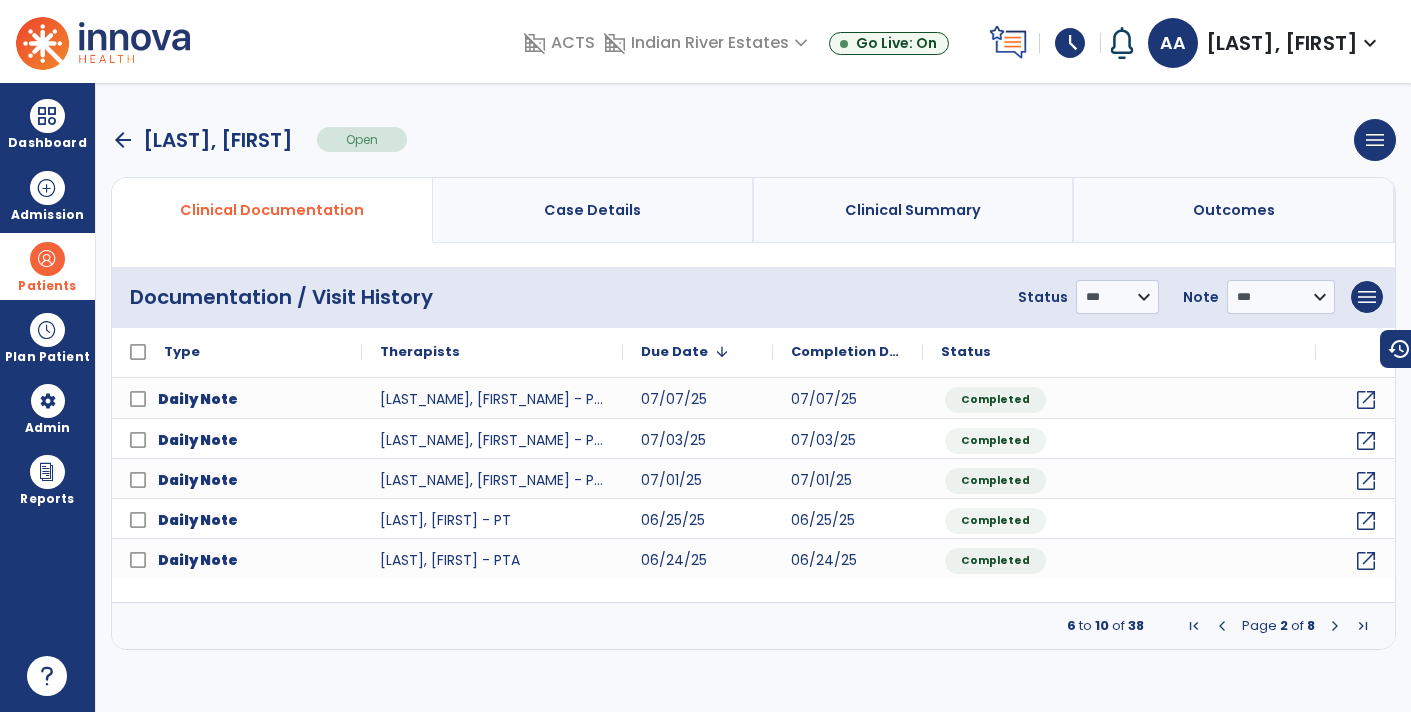 click at bounding box center [1335, 626] 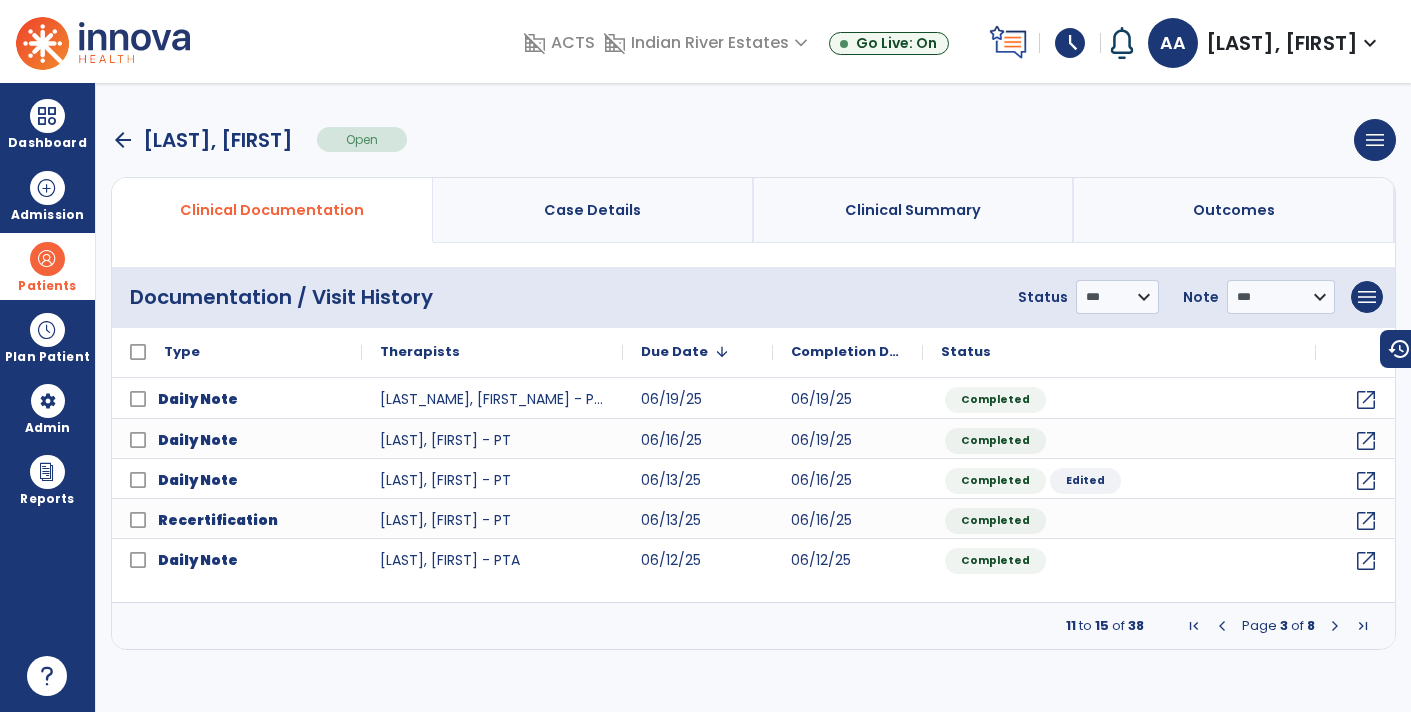 click at bounding box center (1222, 626) 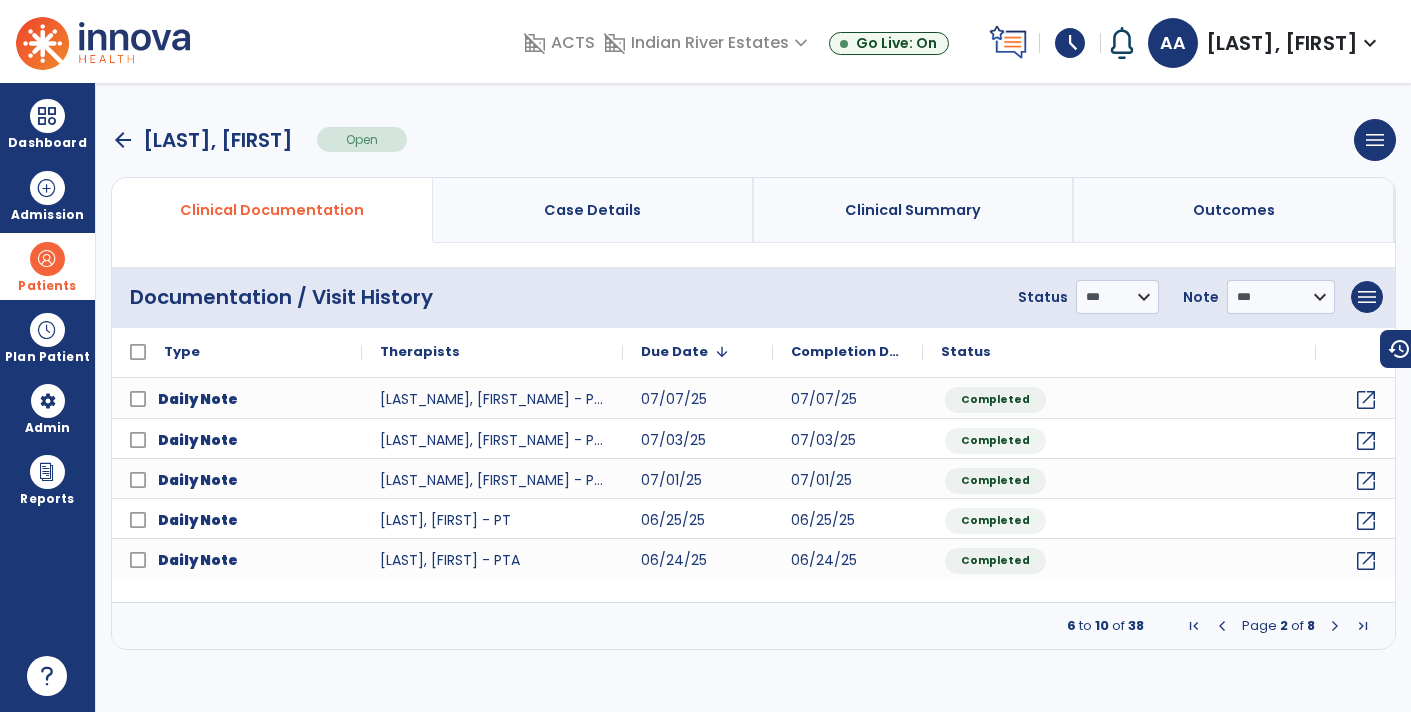 click at bounding box center [1335, 626] 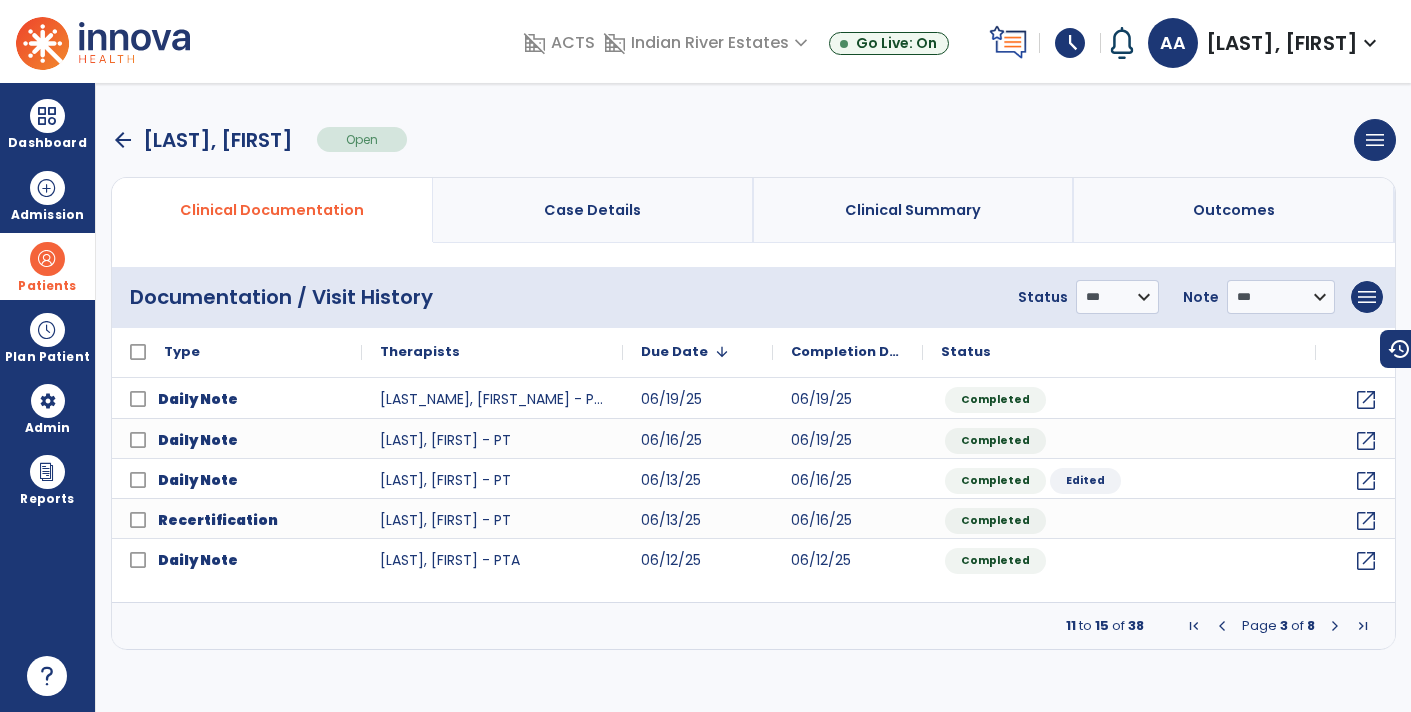 click at bounding box center [1335, 626] 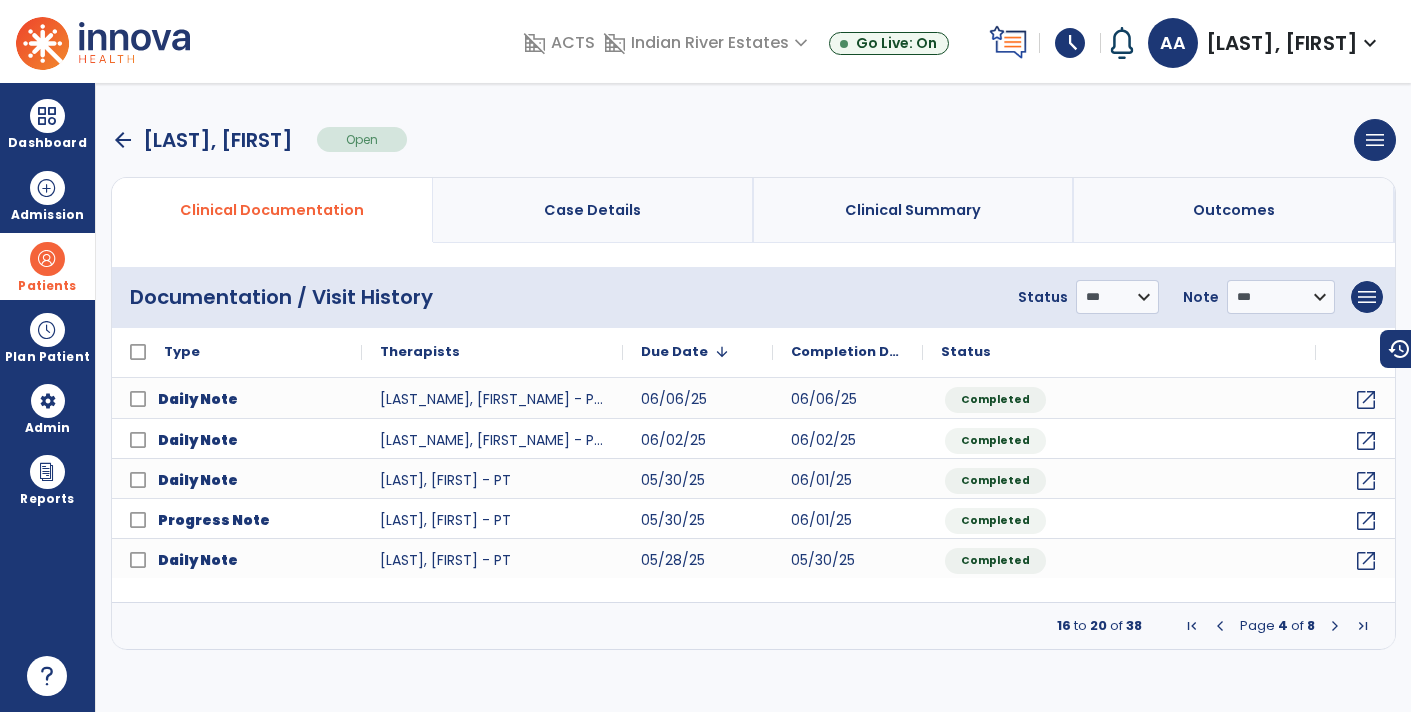 click at bounding box center [1335, 626] 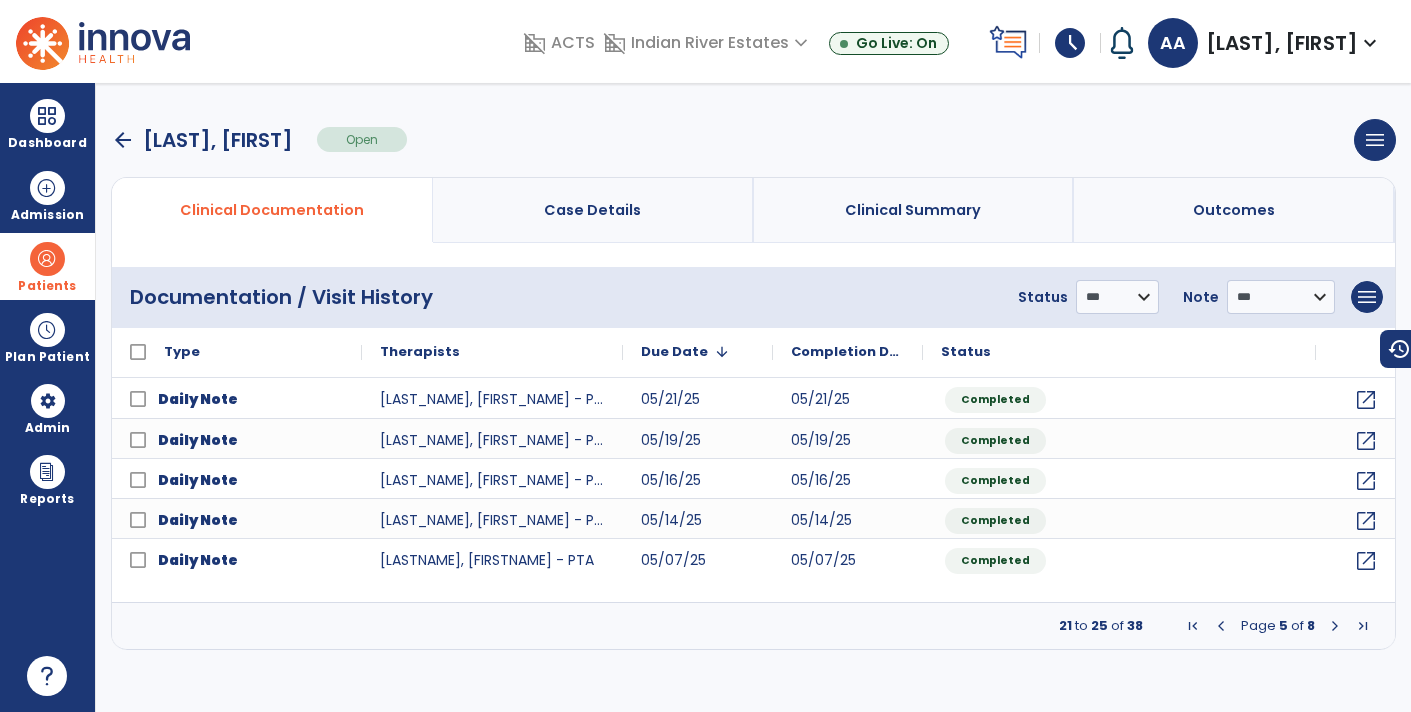 click at bounding box center (1335, 626) 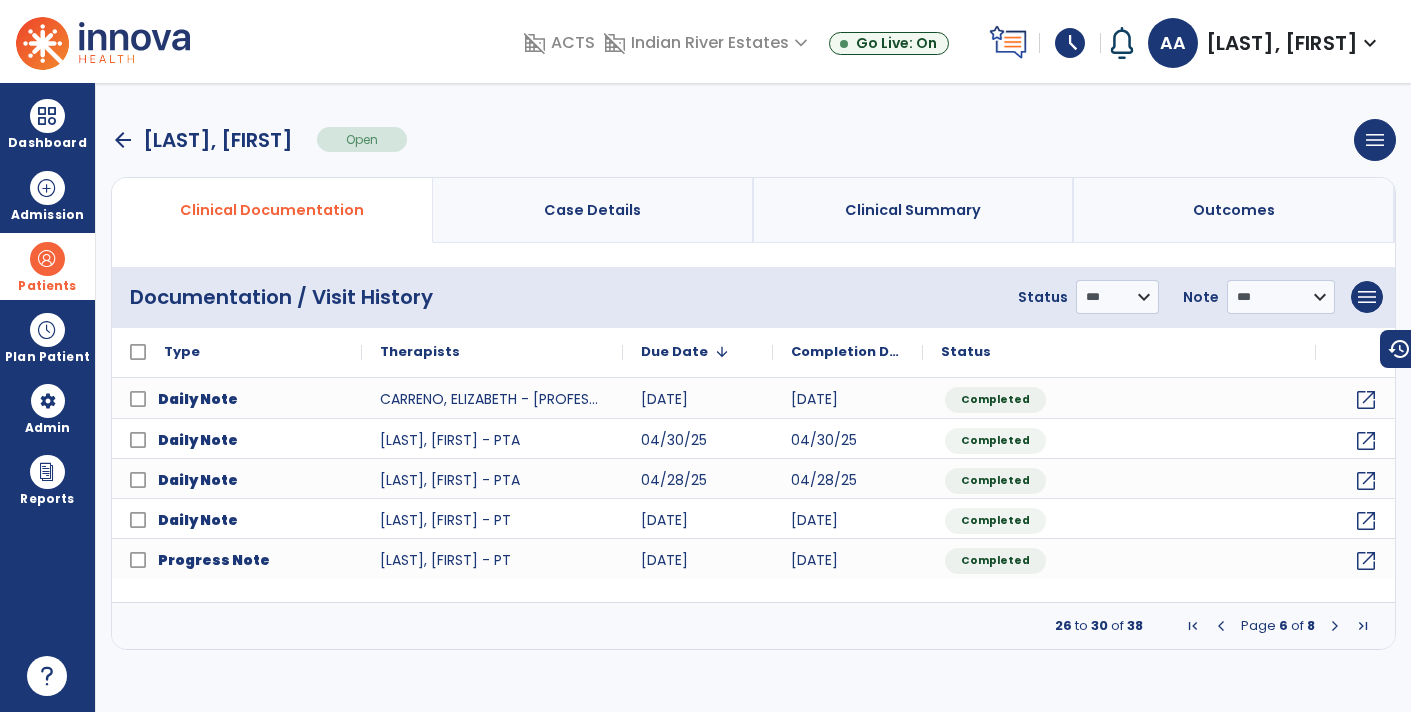 click at bounding box center (1335, 626) 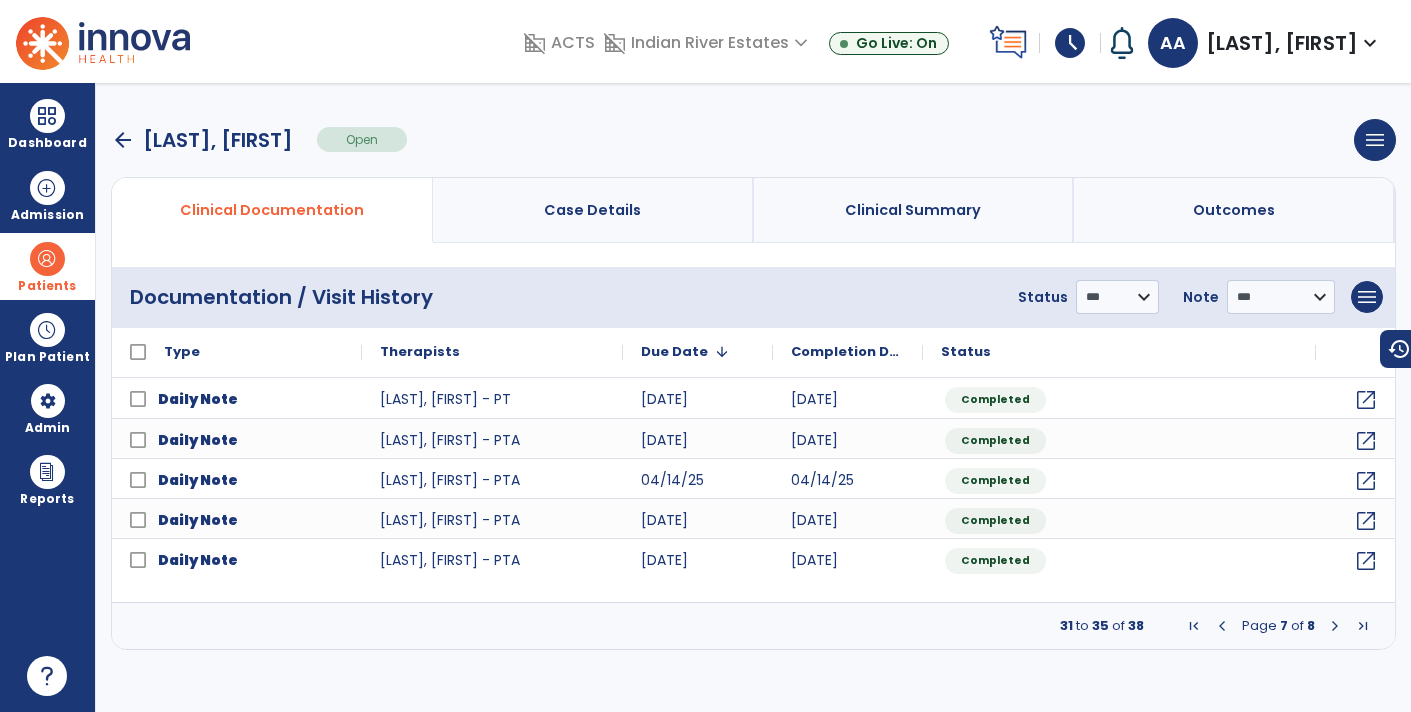click at bounding box center [1222, 626] 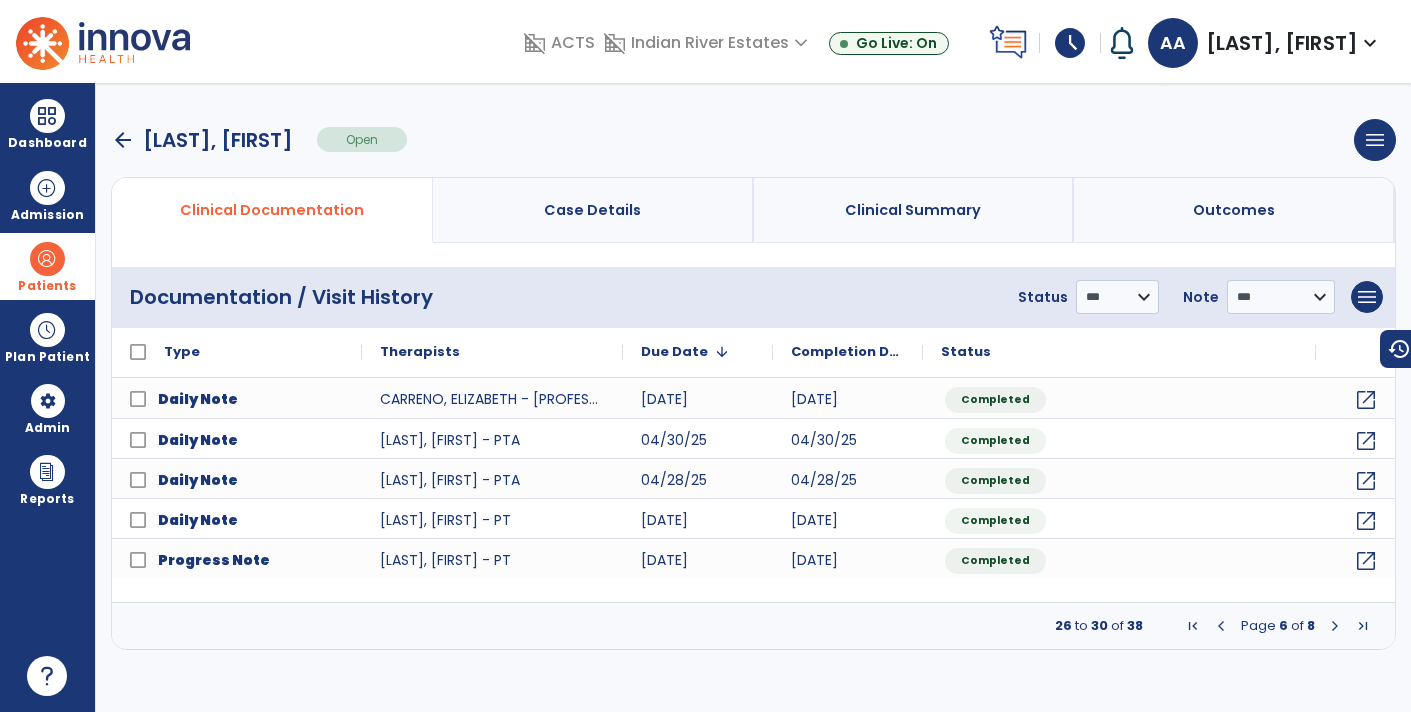 click at bounding box center (1221, 626) 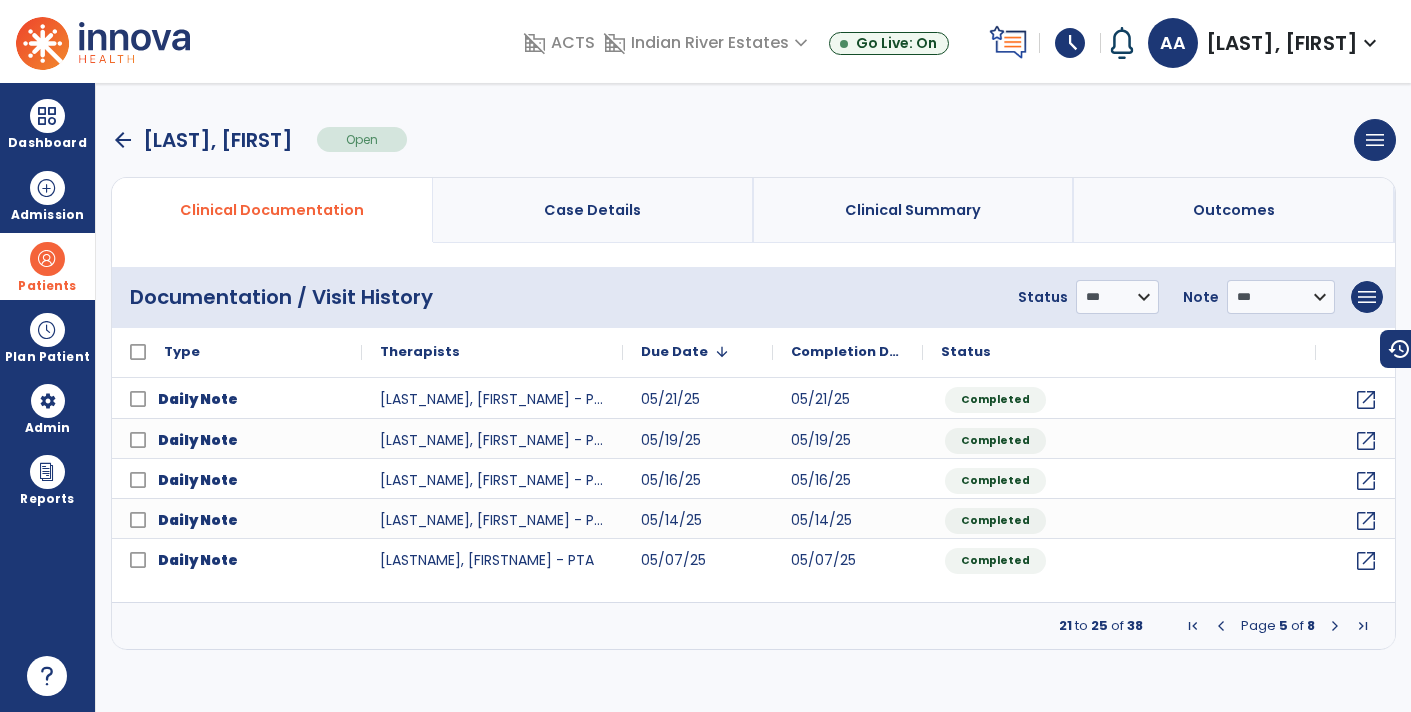 click at bounding box center (1221, 626) 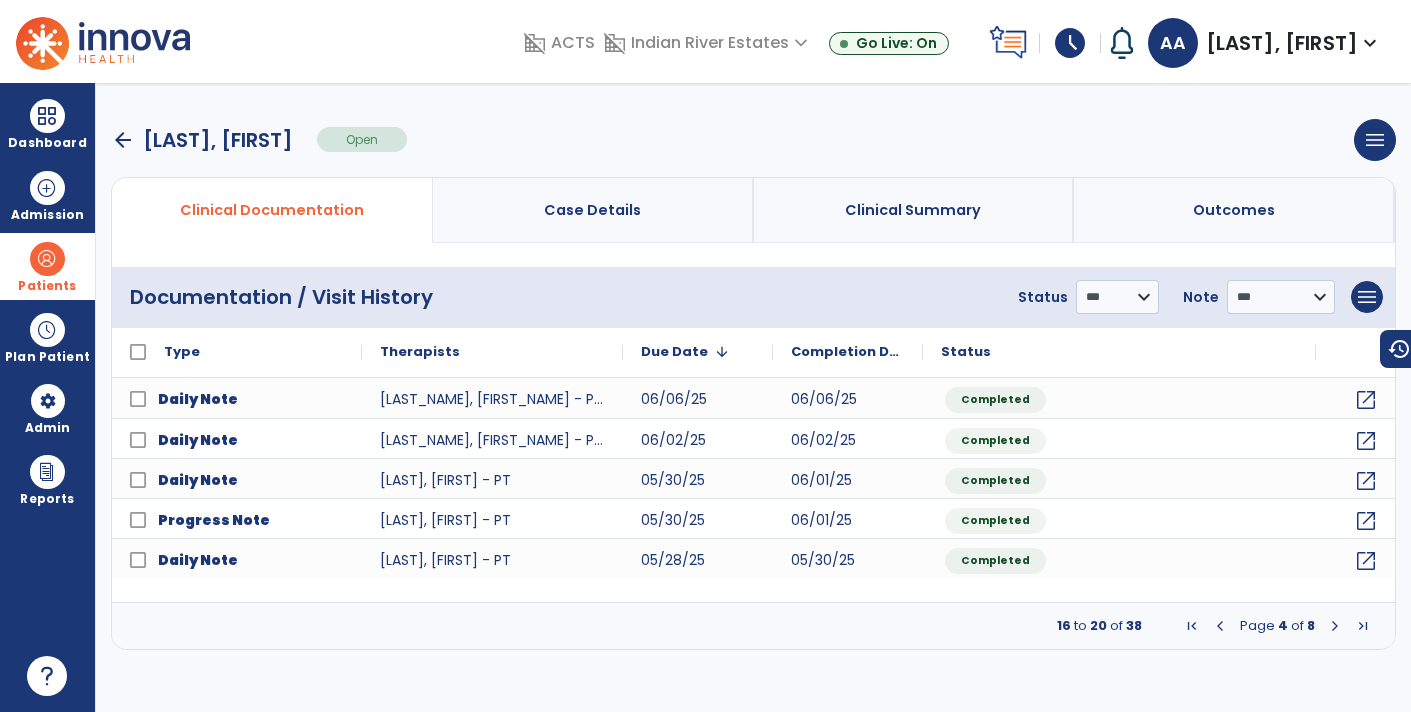 click at bounding box center (1220, 626) 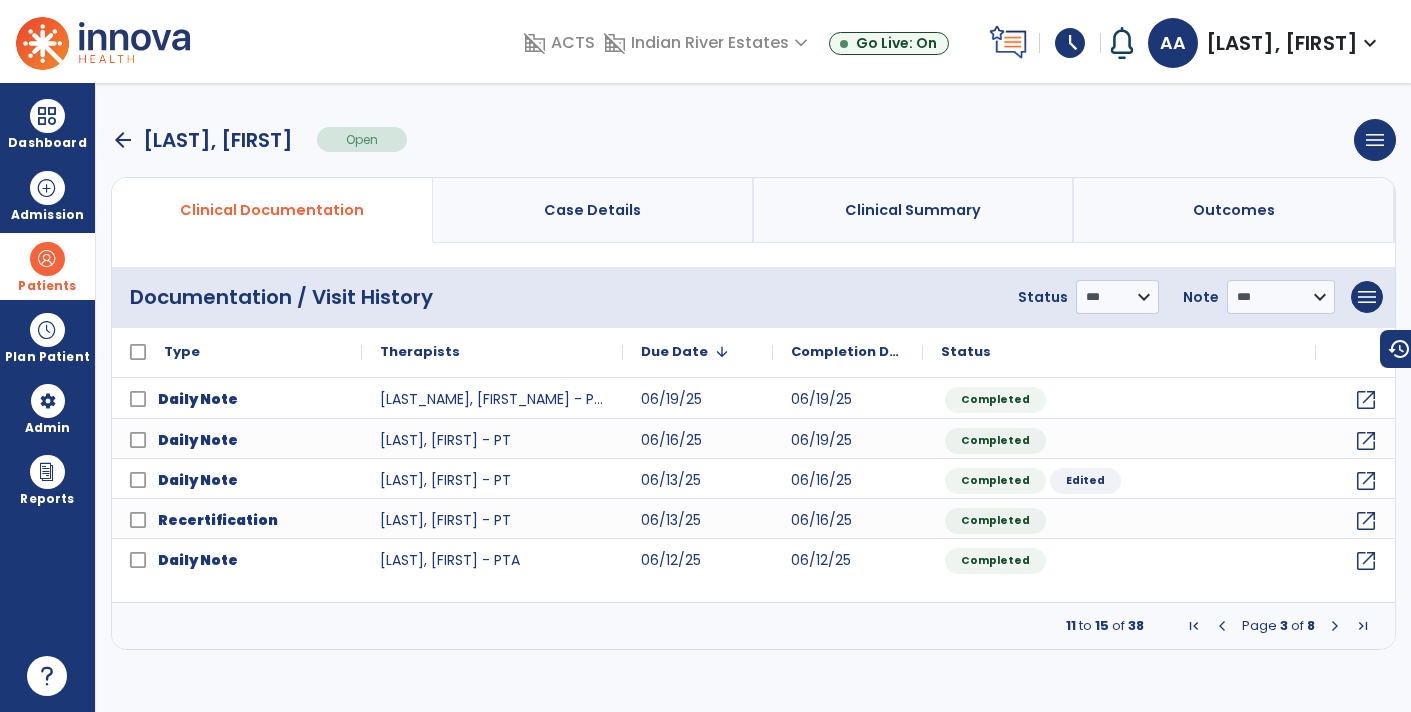 click at bounding box center (1222, 626) 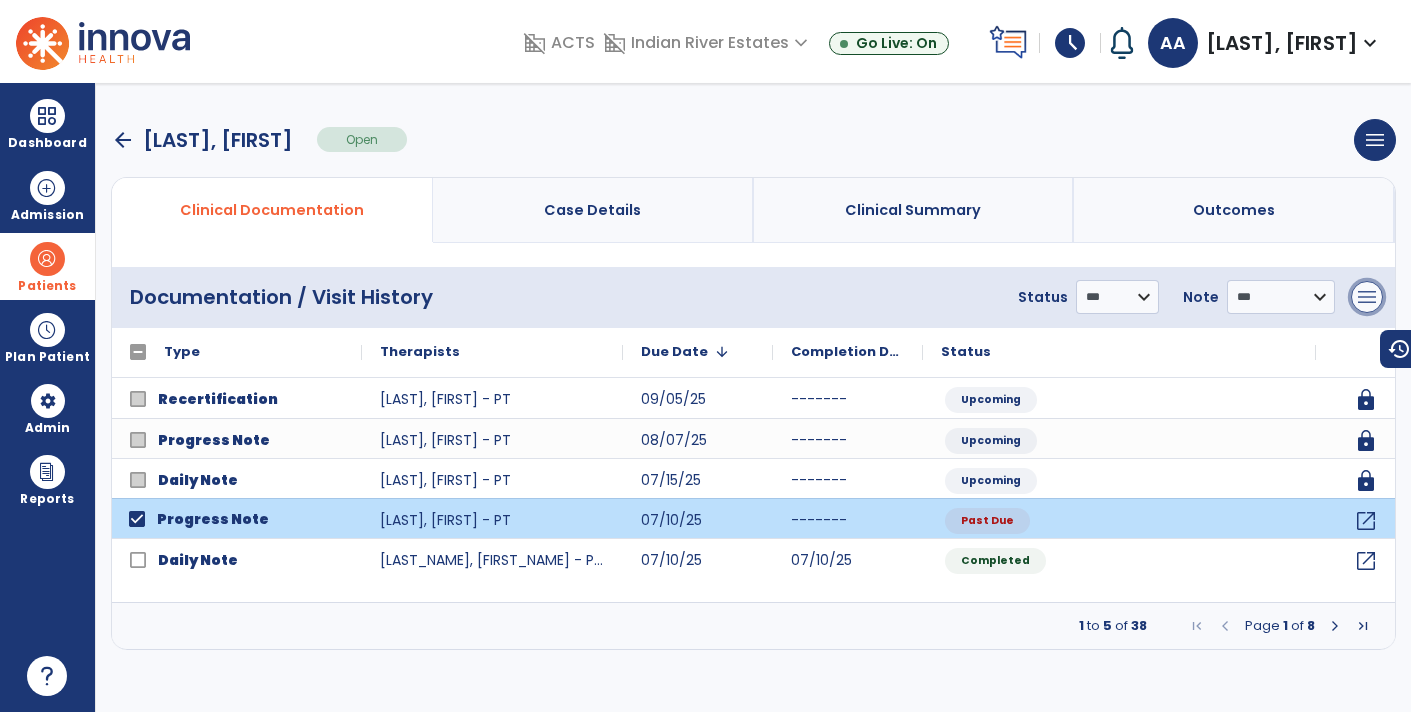 click on "menu" at bounding box center (1367, 297) 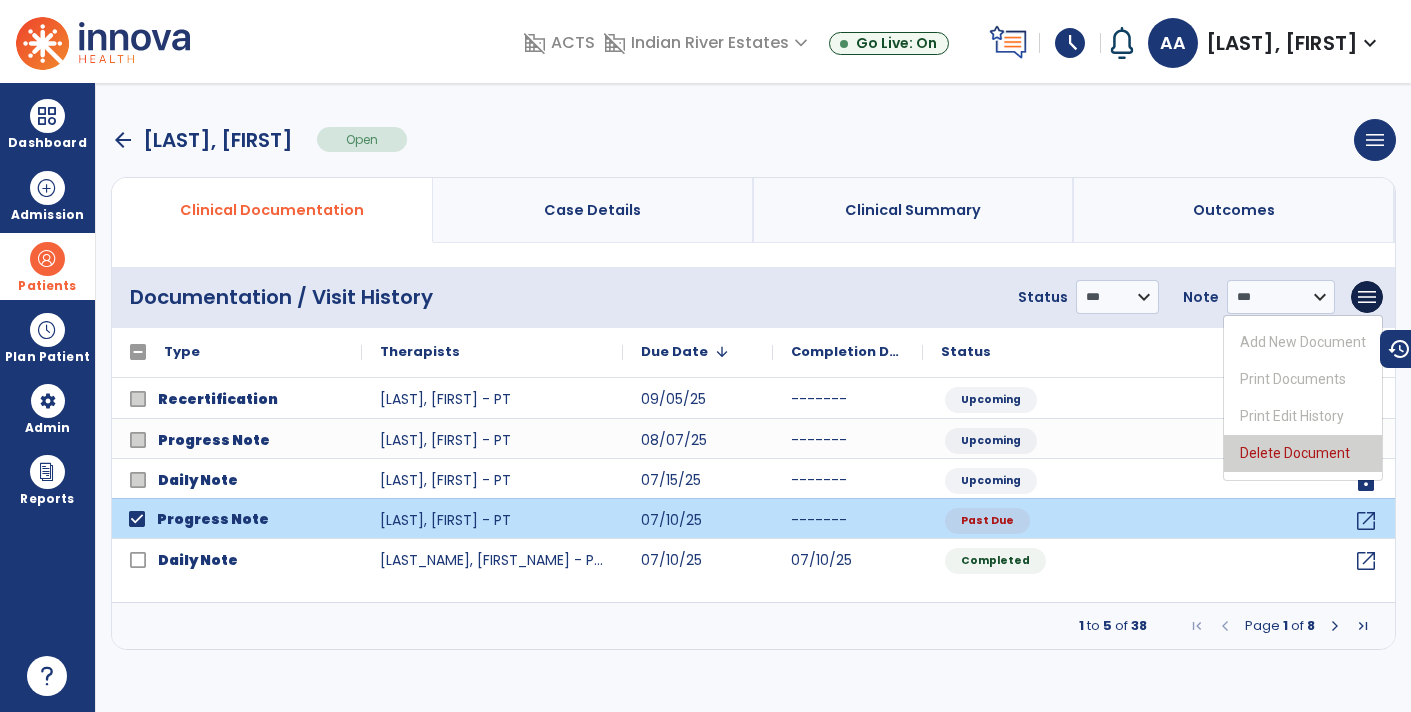 click on "Delete Document" at bounding box center (1303, 453) 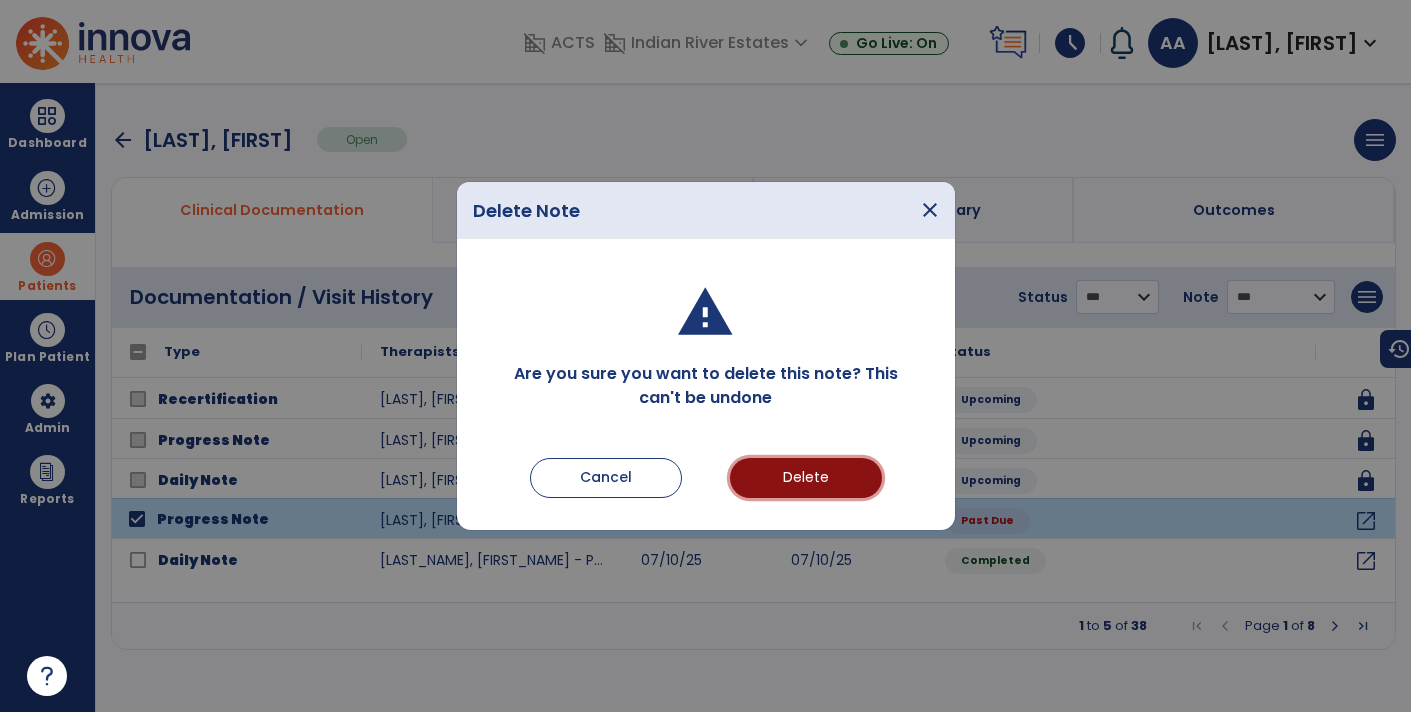 click on "Delete" at bounding box center (806, 478) 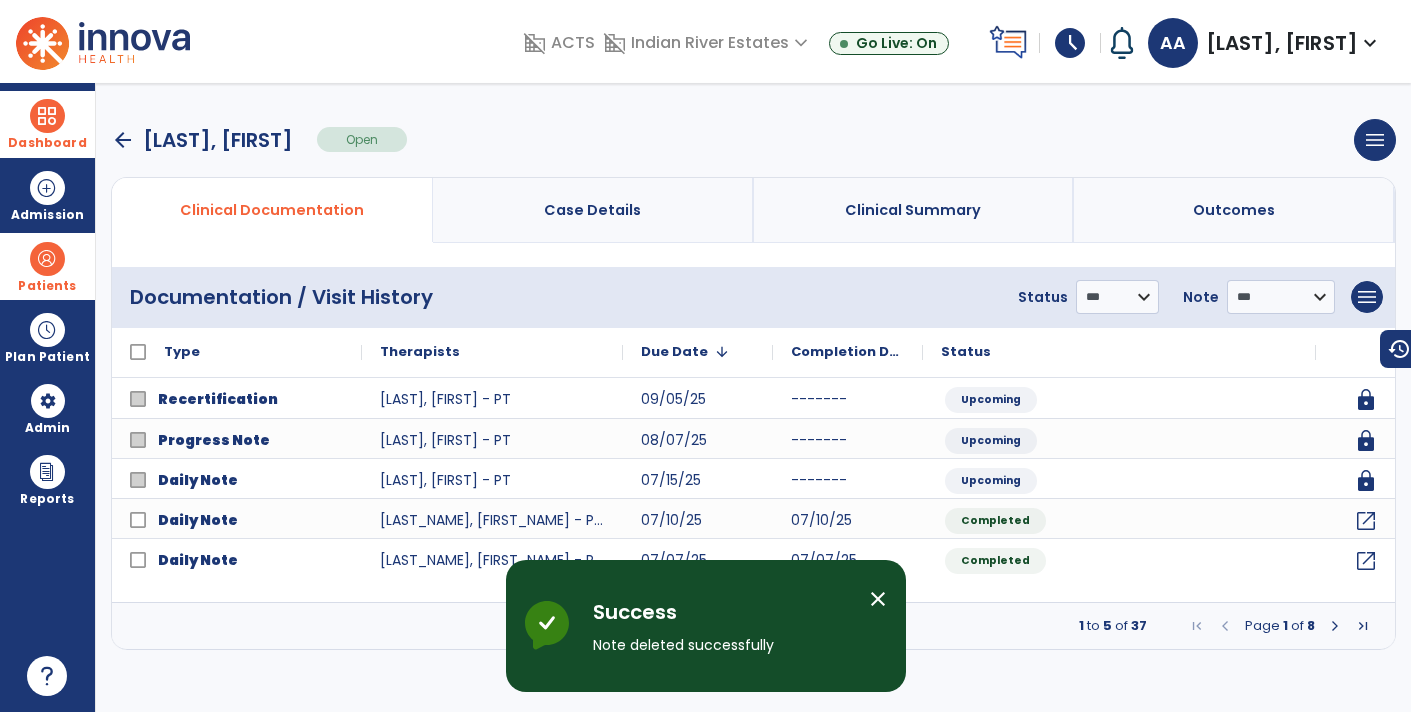 click at bounding box center (47, 116) 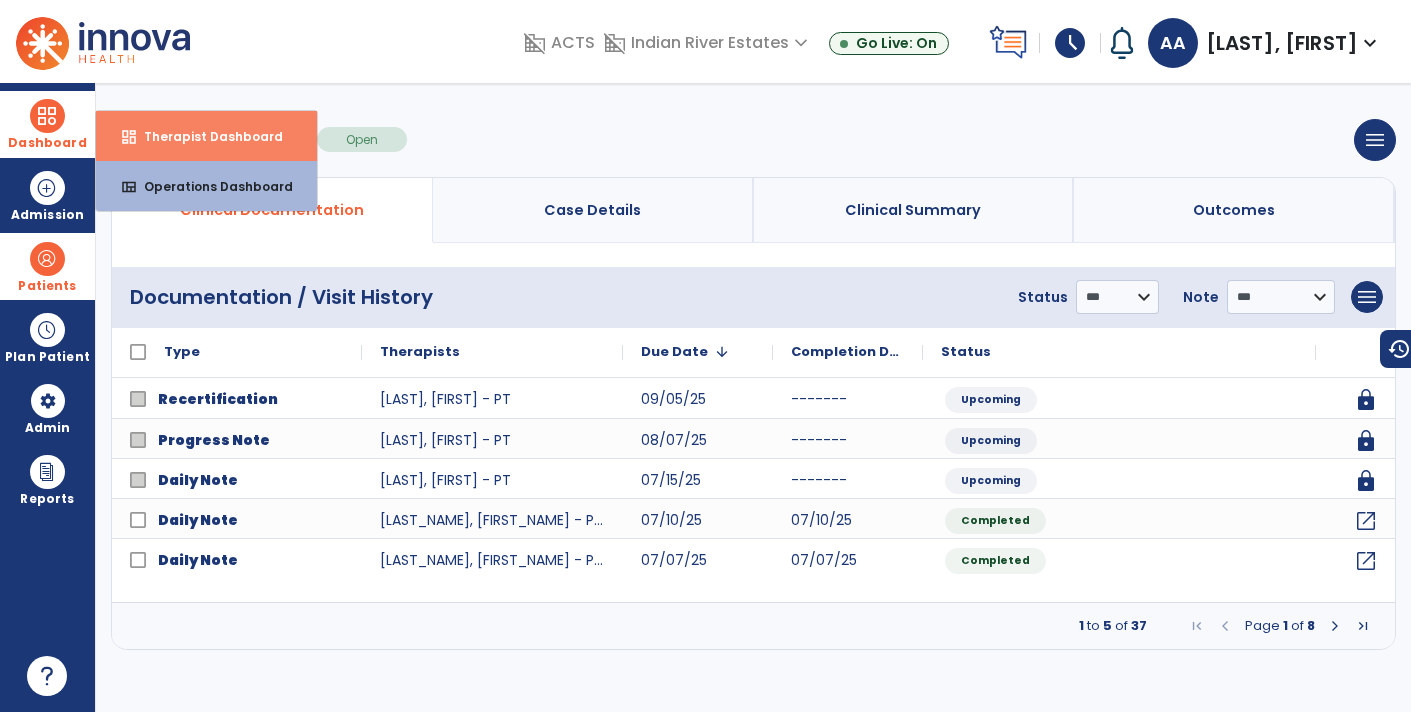 click on "dashboard  Therapist Dashboard" at bounding box center [206, 136] 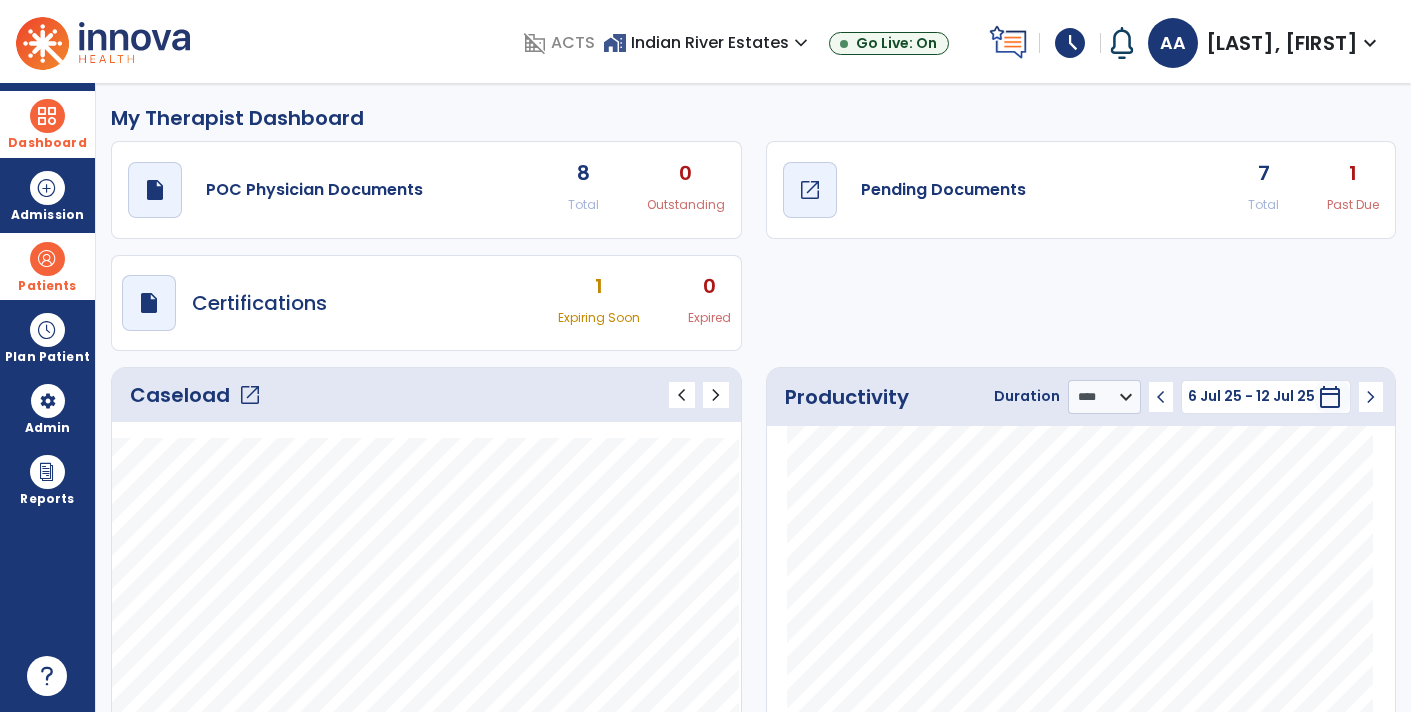 click on "Pending Documents" 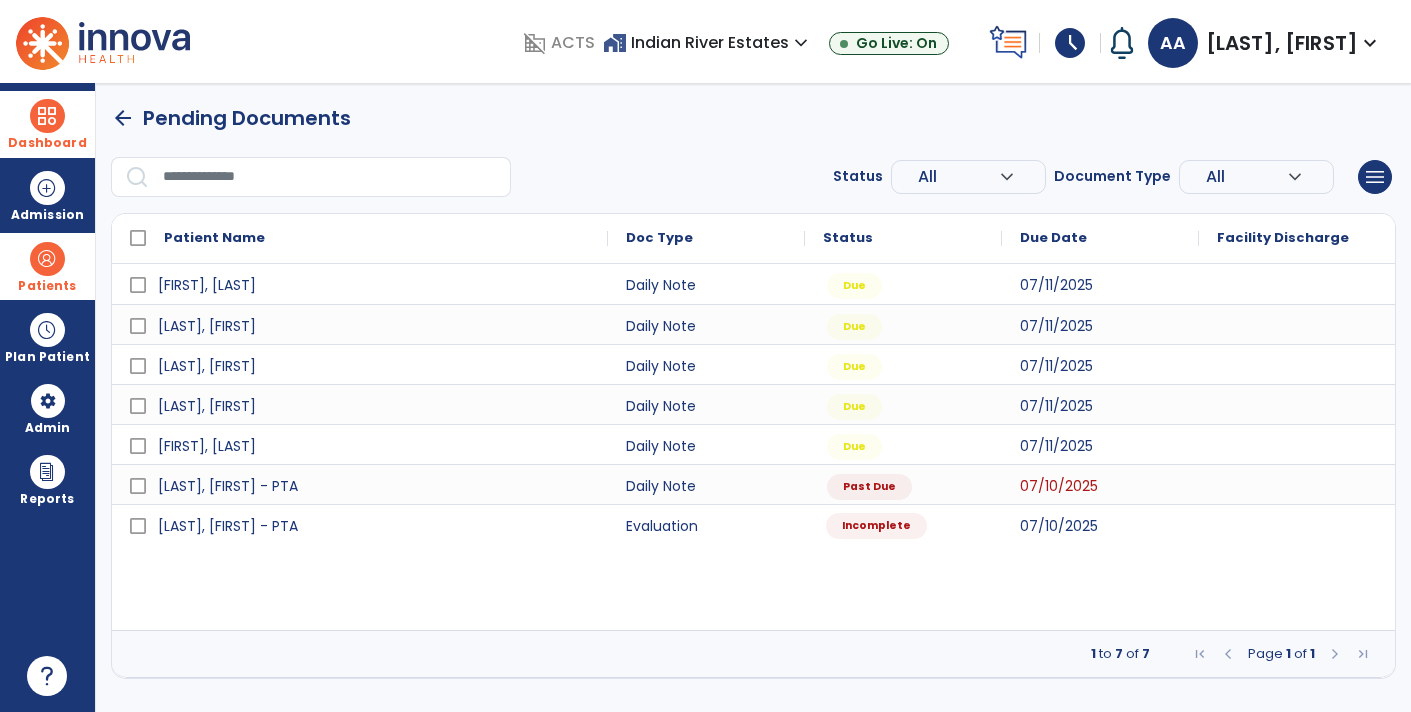 click on "Incomplete" at bounding box center [876, 526] 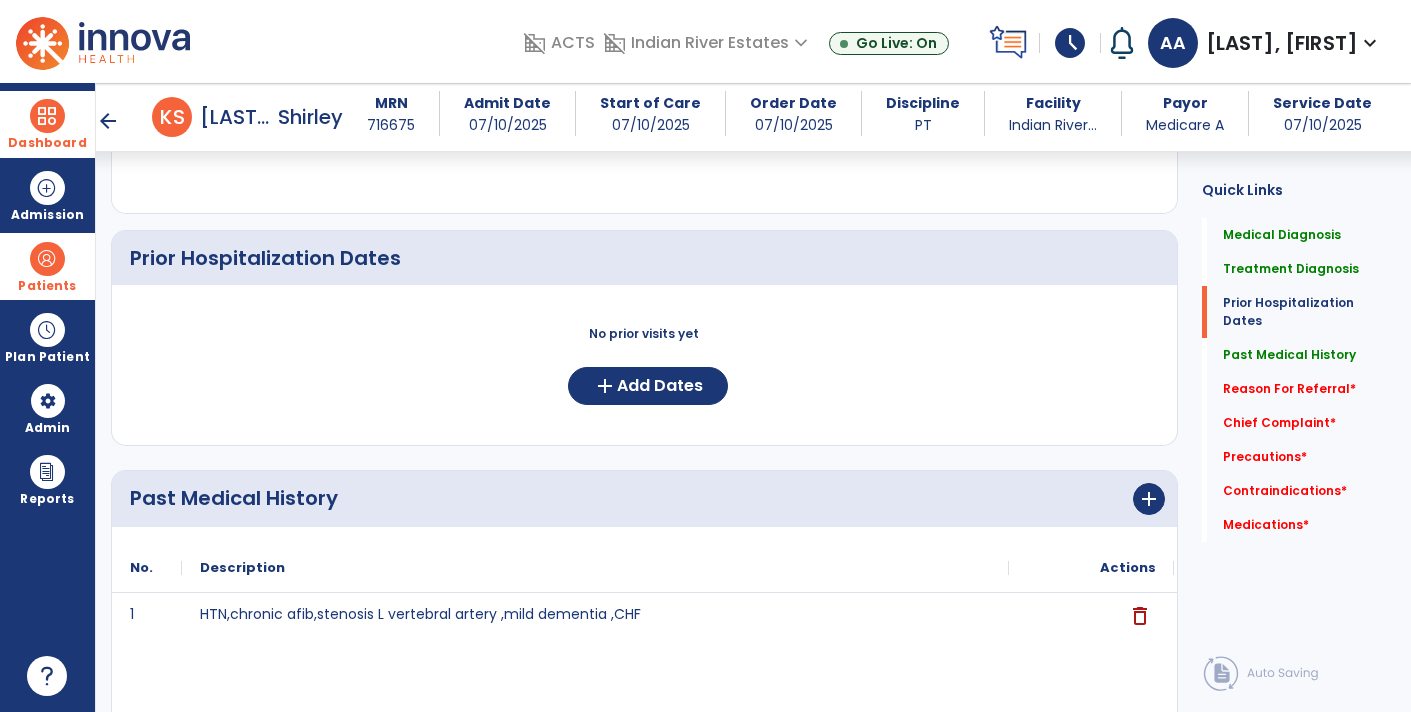 scroll, scrollTop: 654, scrollLeft: 0, axis: vertical 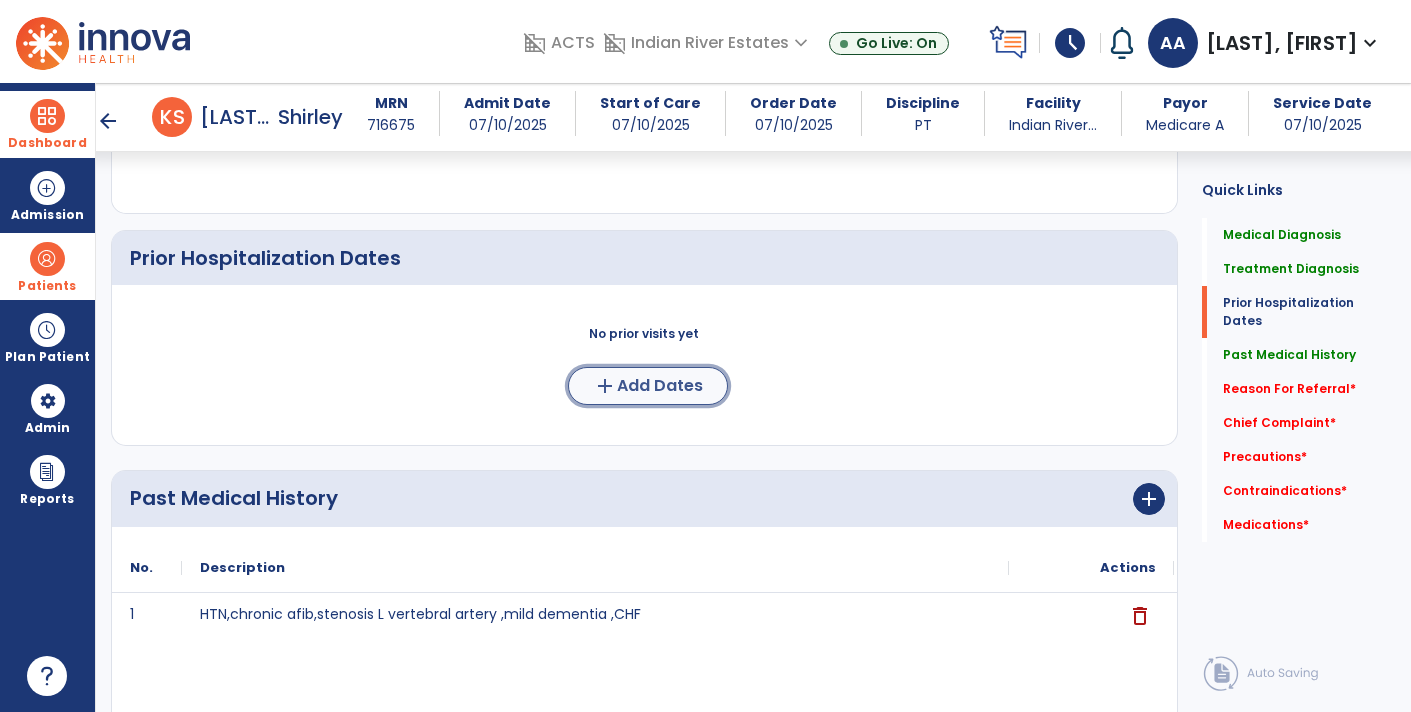 click on "Add Dates" 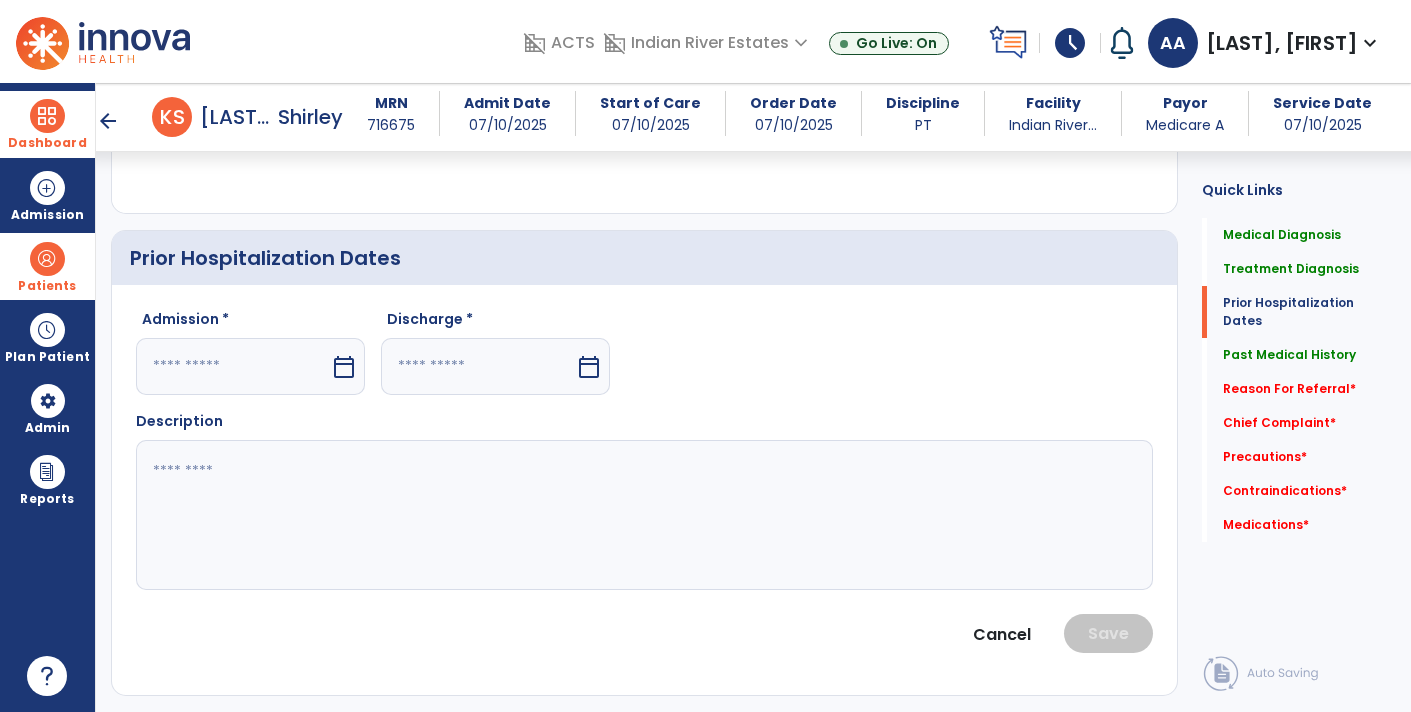 click on "calendar_today" at bounding box center [346, 366] 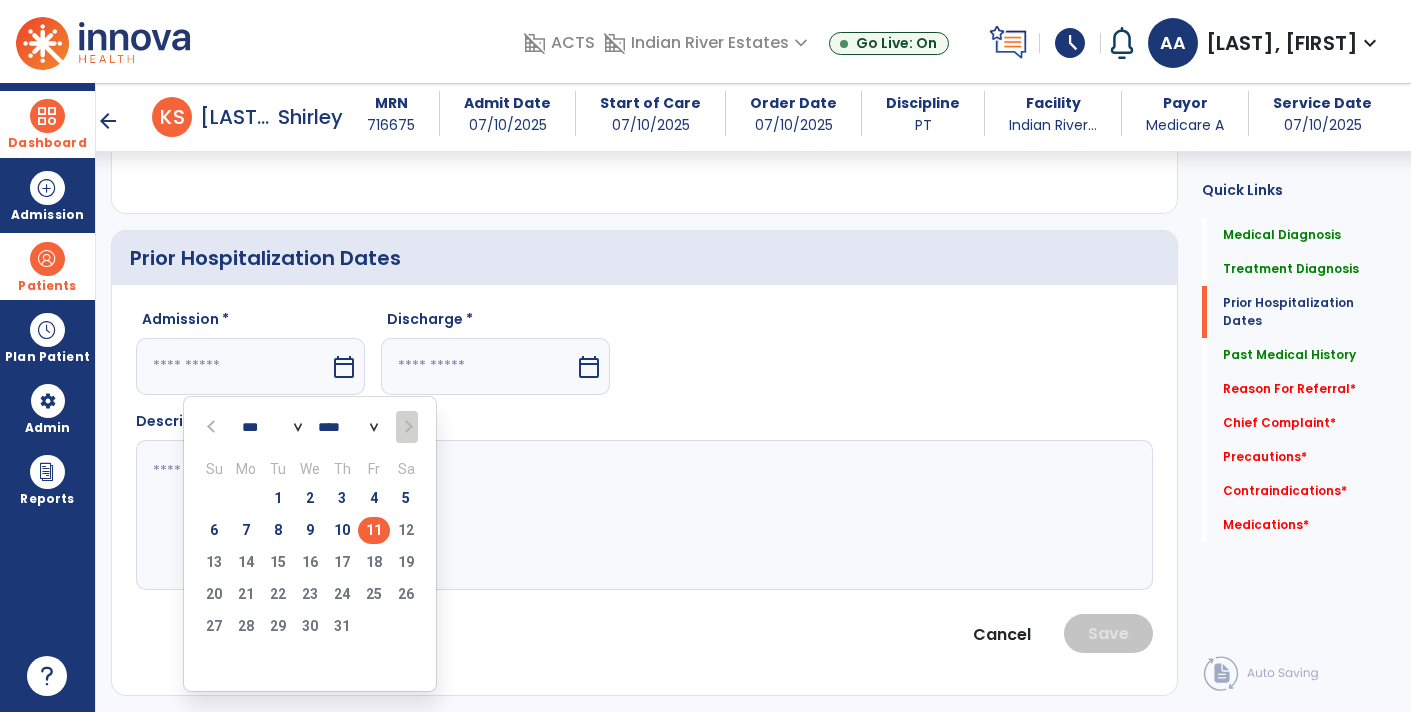 click on "3" at bounding box center (342, 501) 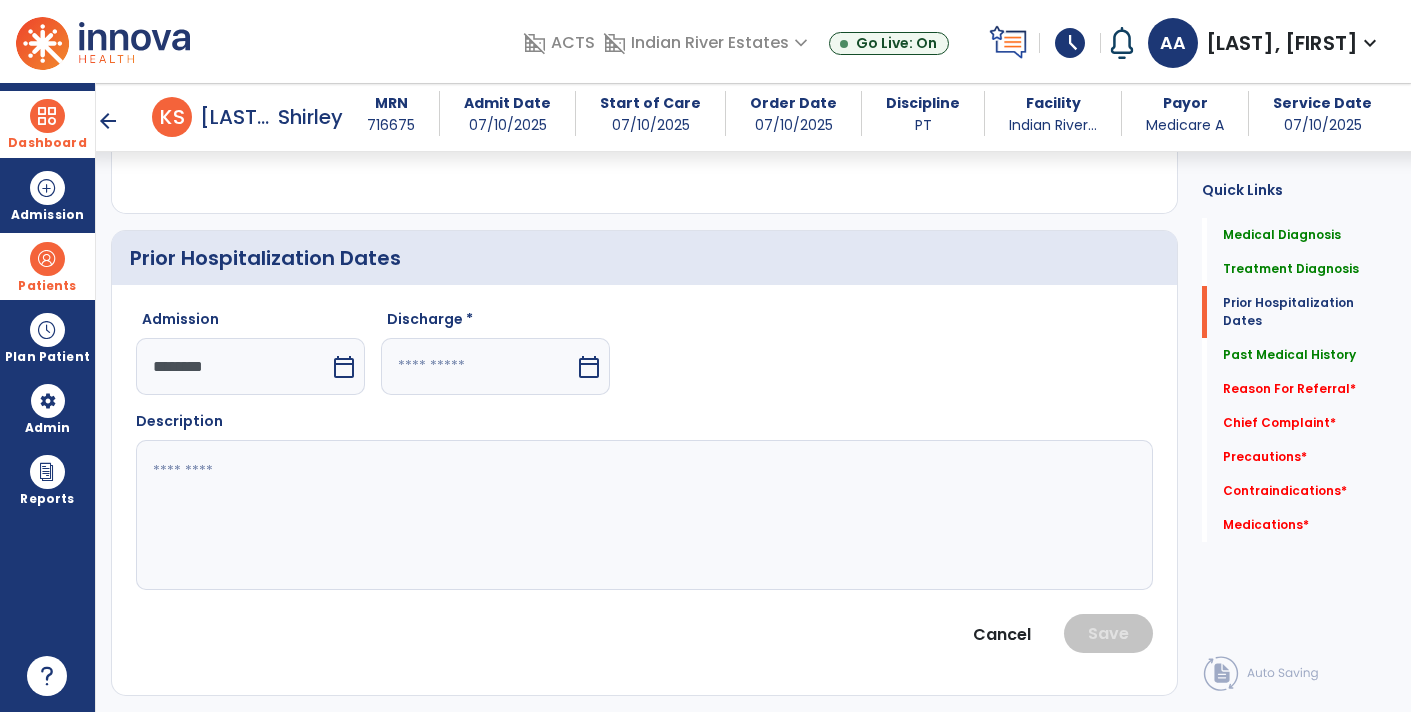 click on "calendar_today" at bounding box center (589, 367) 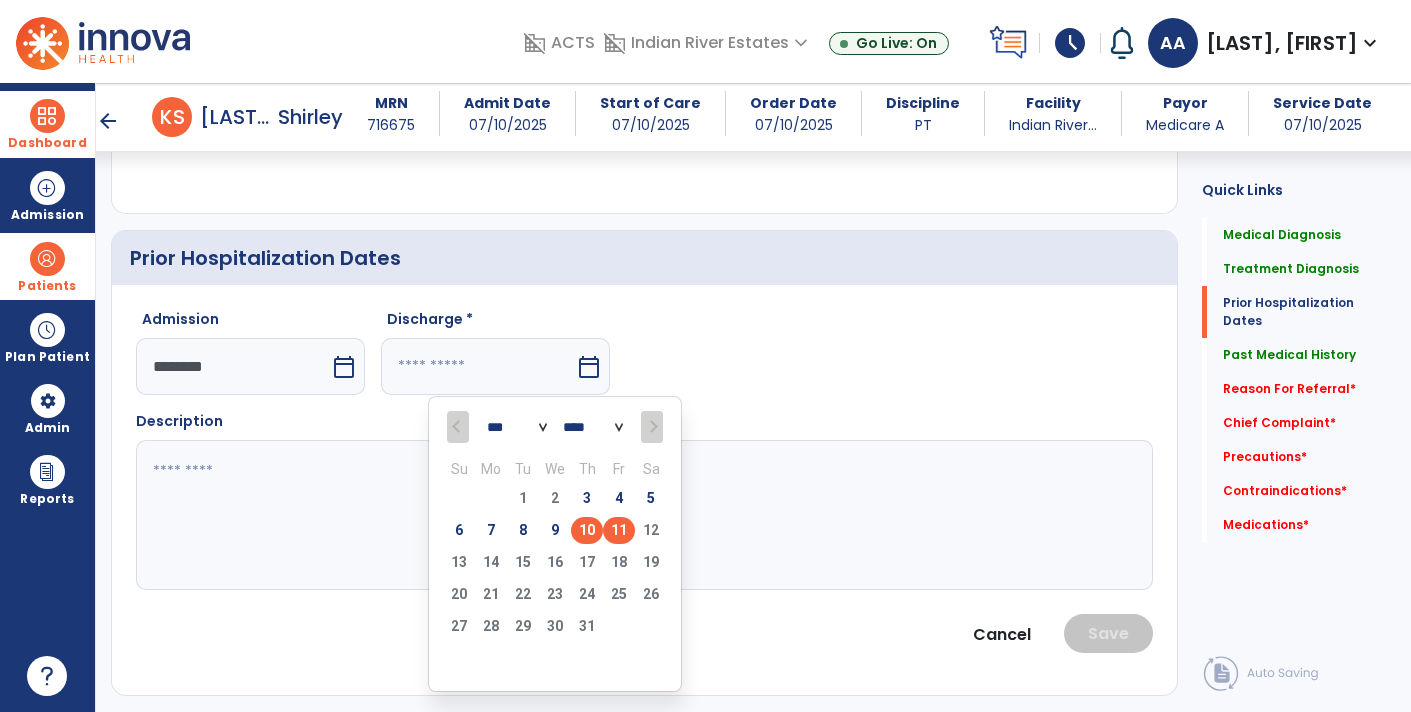 click on "10" at bounding box center (587, 530) 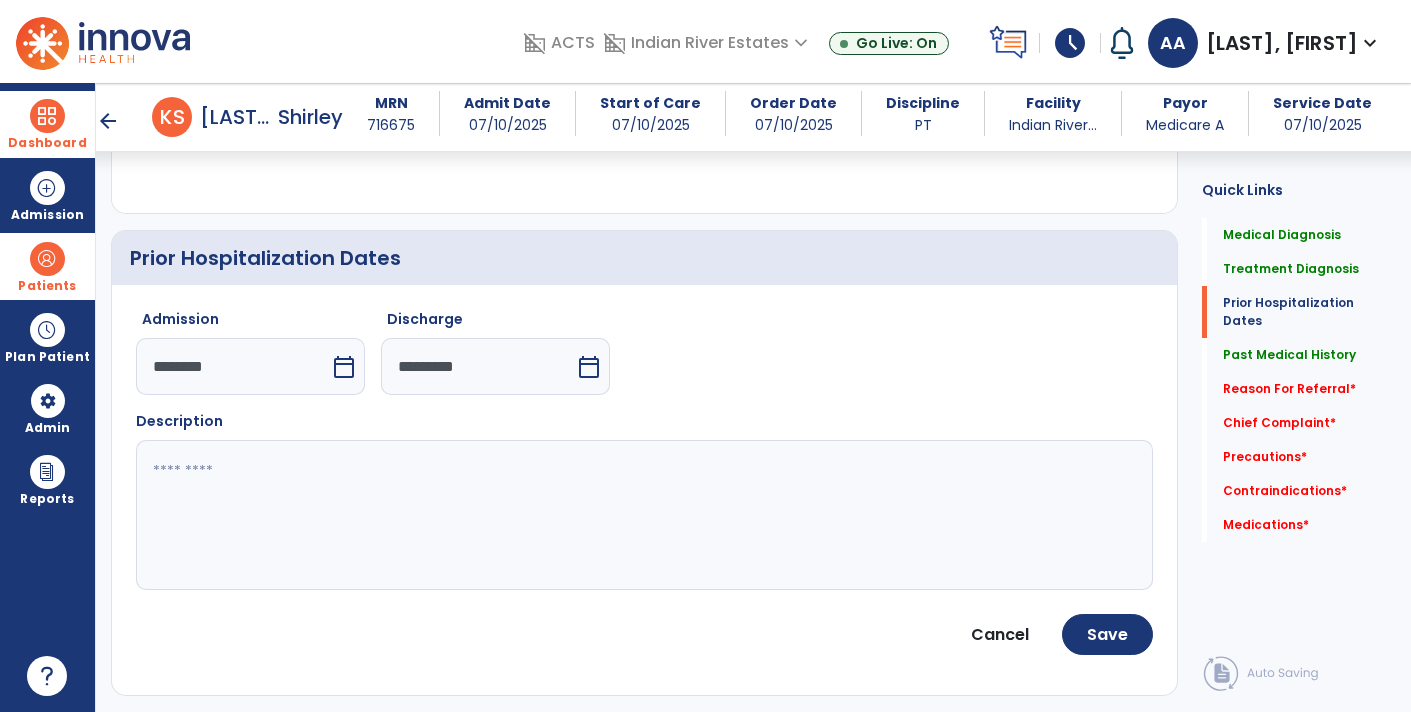 click 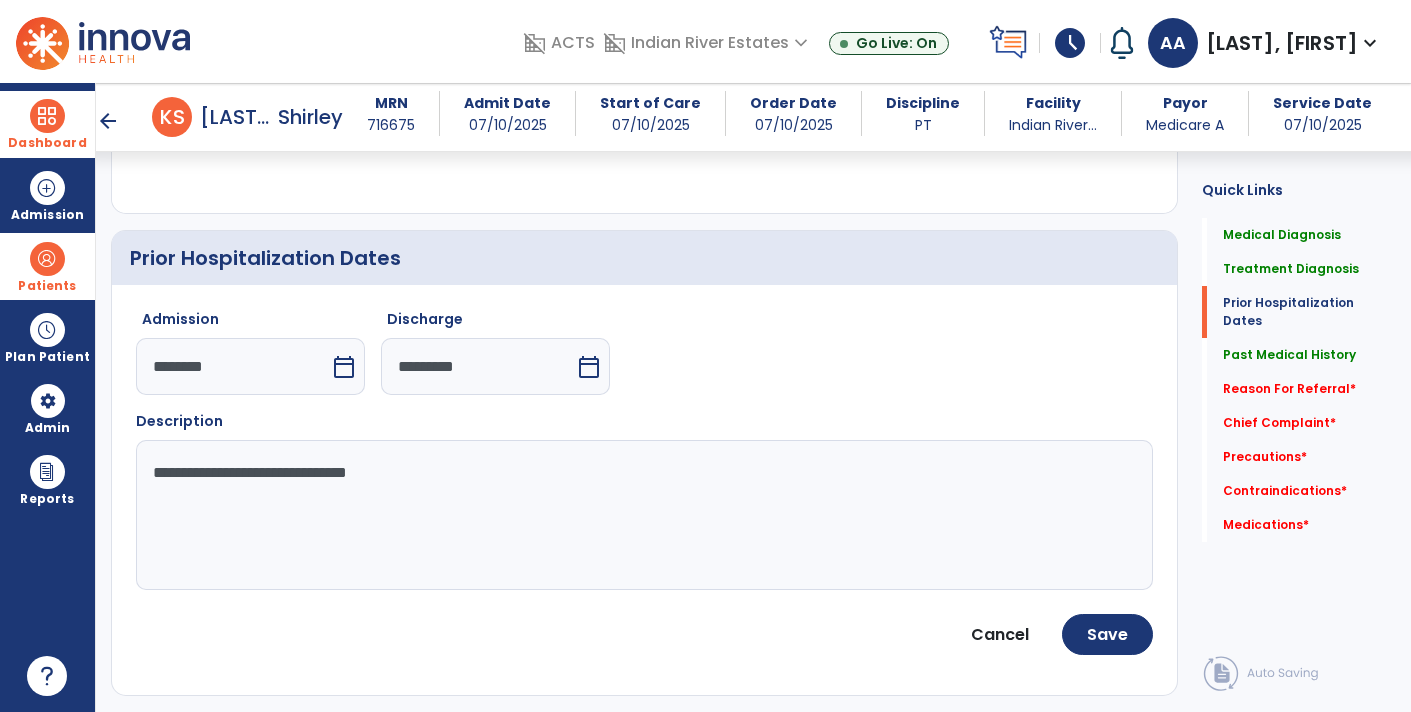 click on "**********" 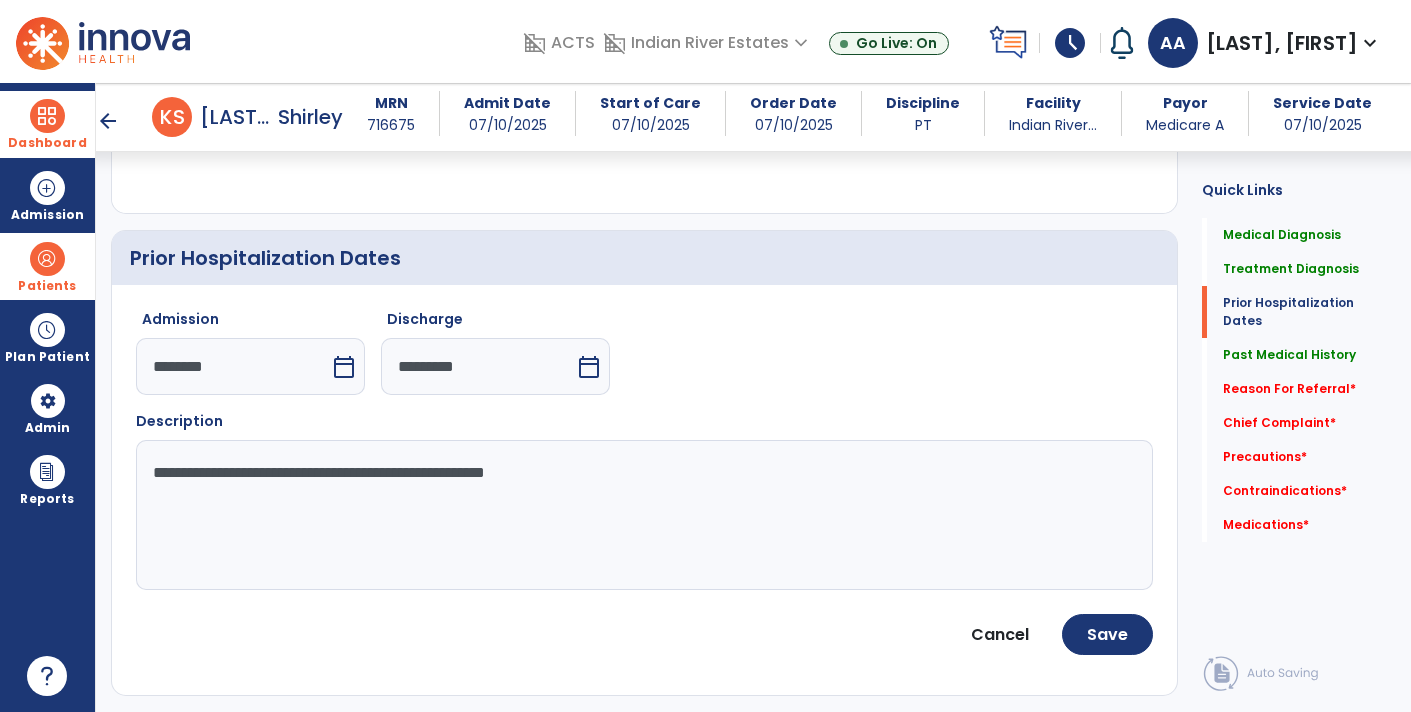 click on "**********" 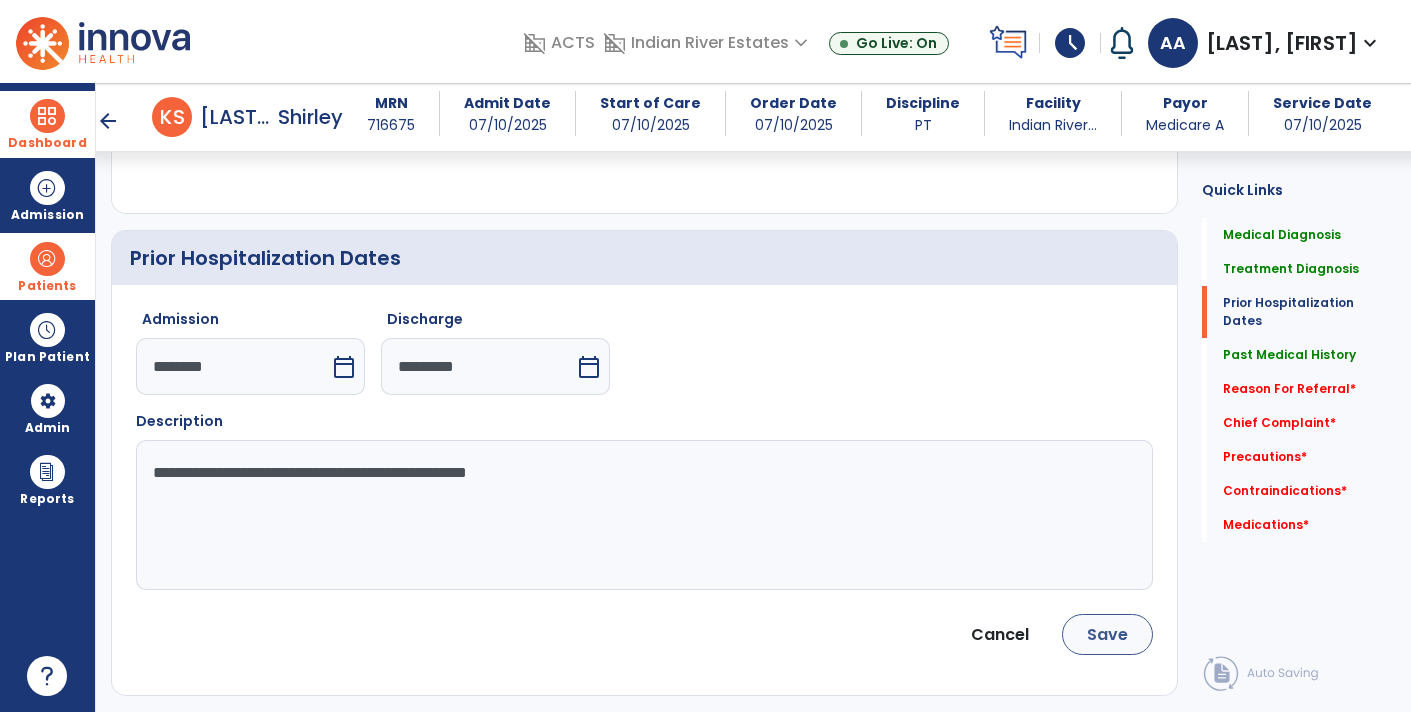 type on "**********" 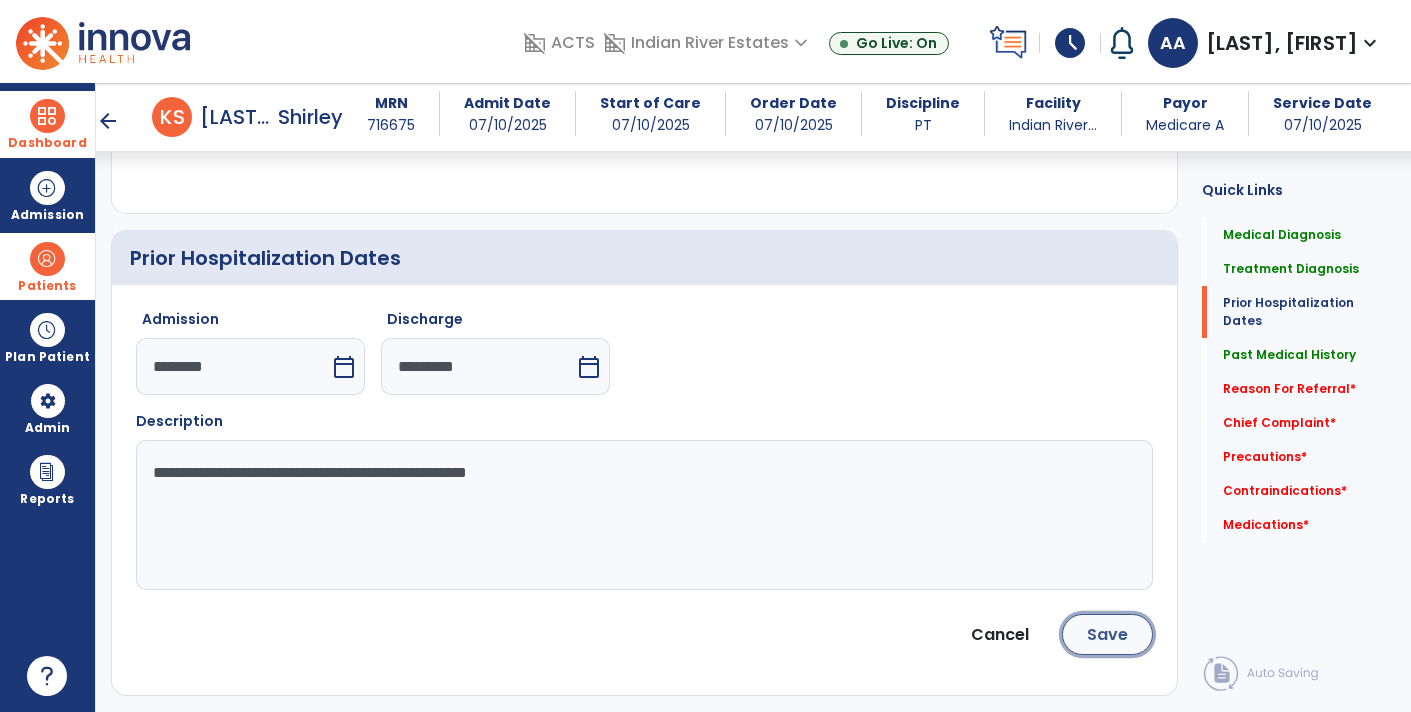 click on "Save" 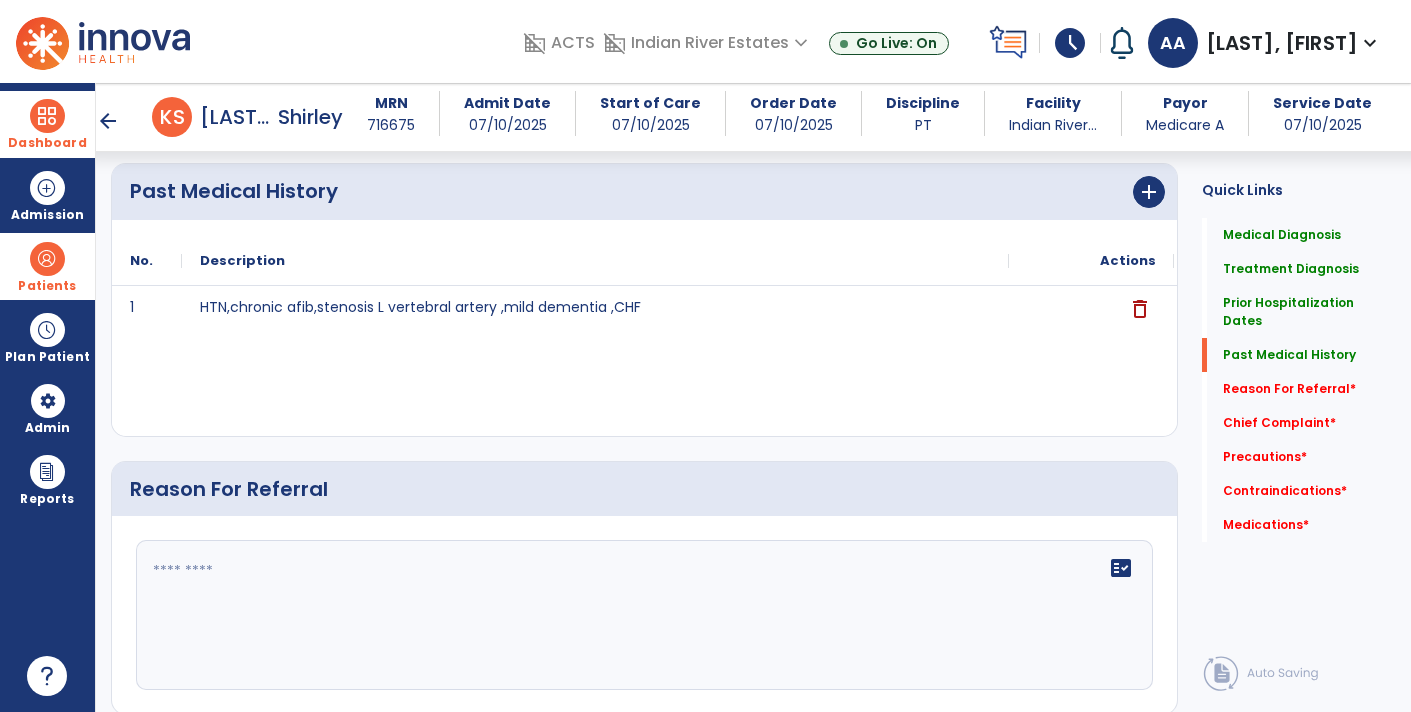 scroll, scrollTop: 1054, scrollLeft: 0, axis: vertical 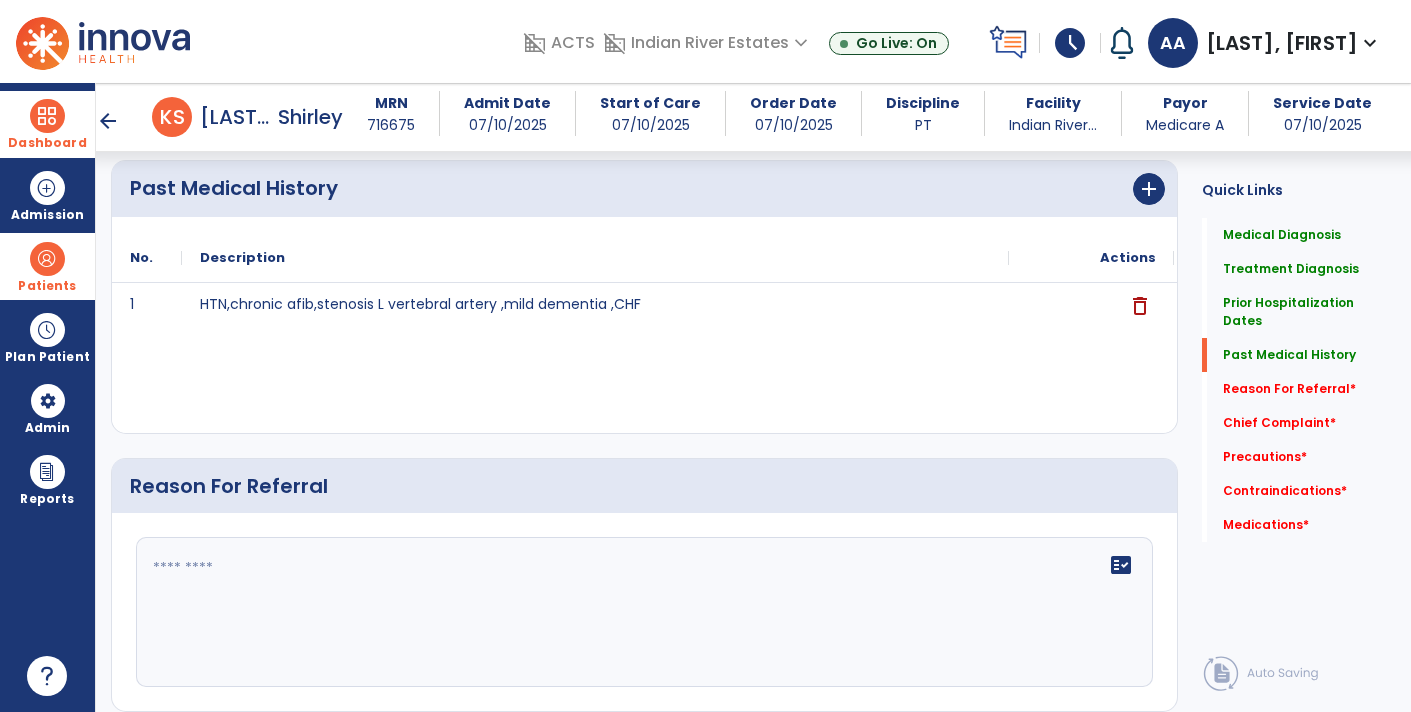 click 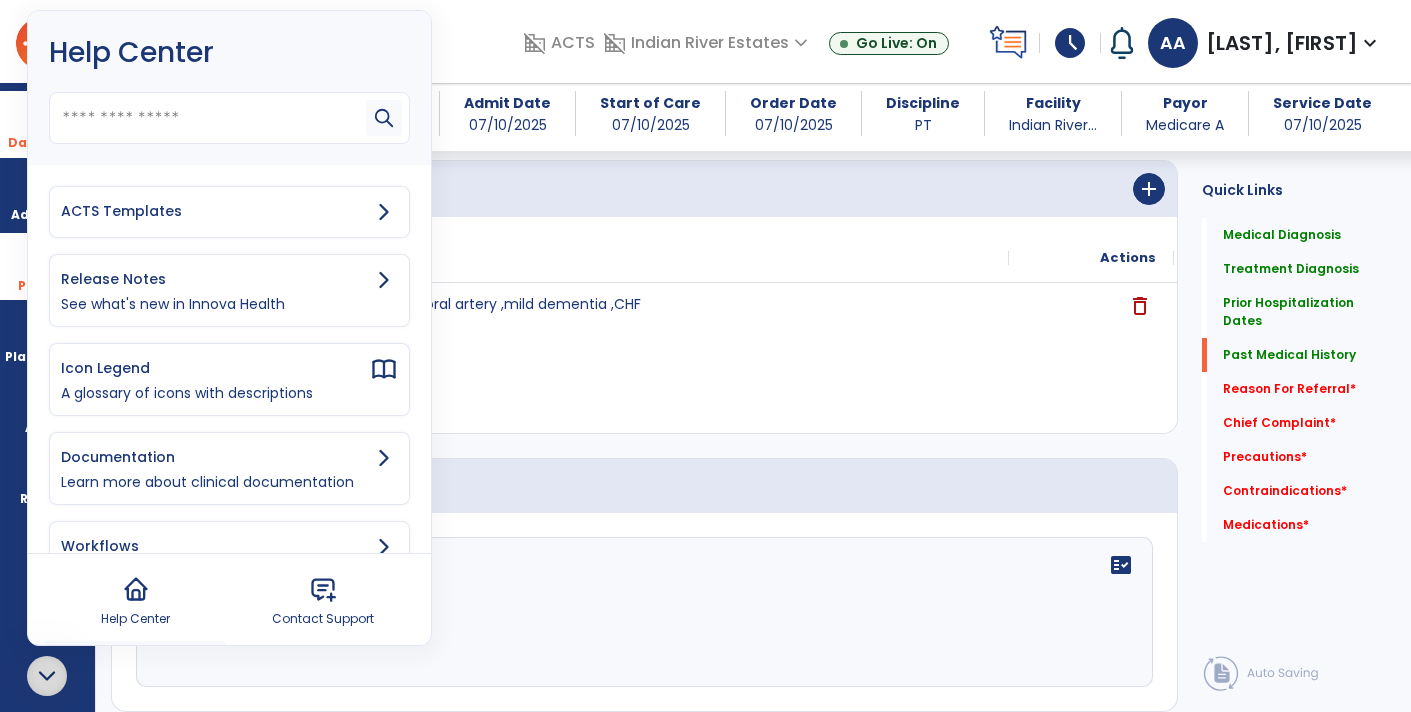 click on "ACTS Templates" at bounding box center [215, 211] 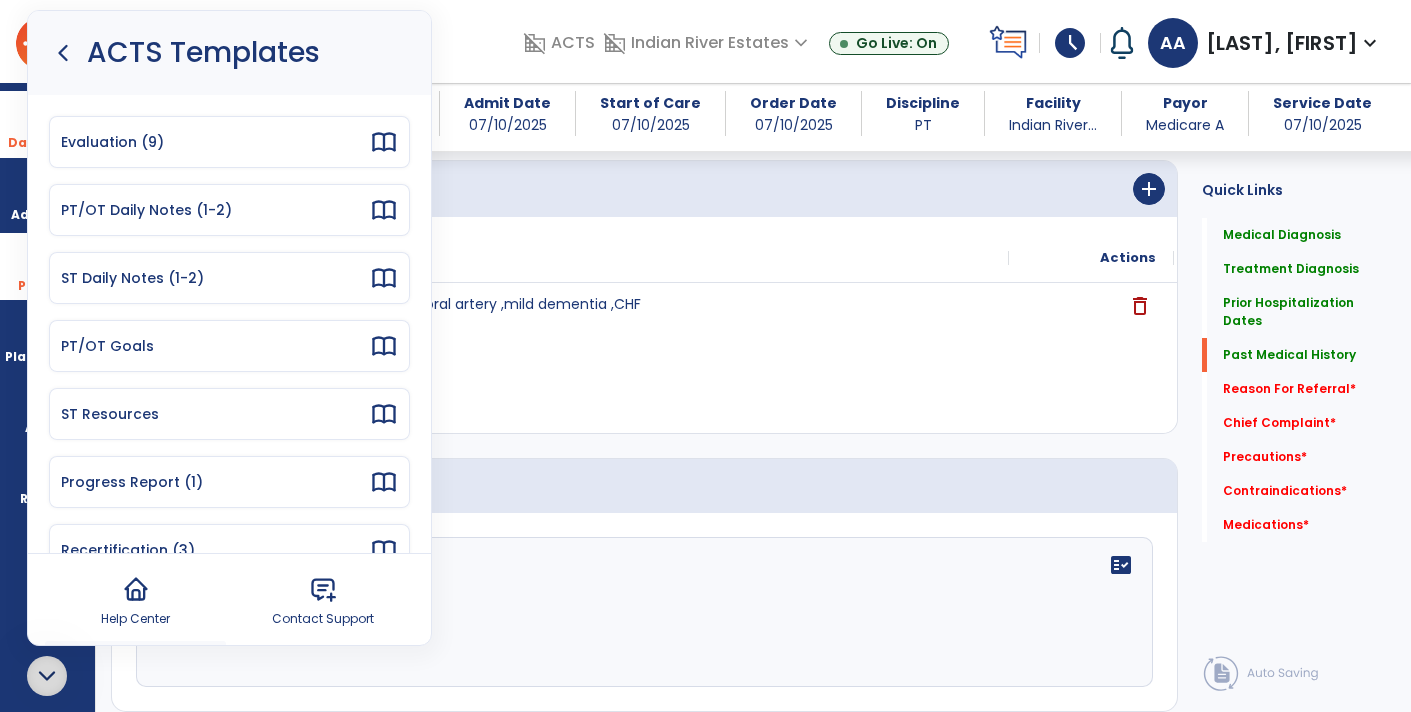 click on "Evaluation (9)" at bounding box center (229, 142) 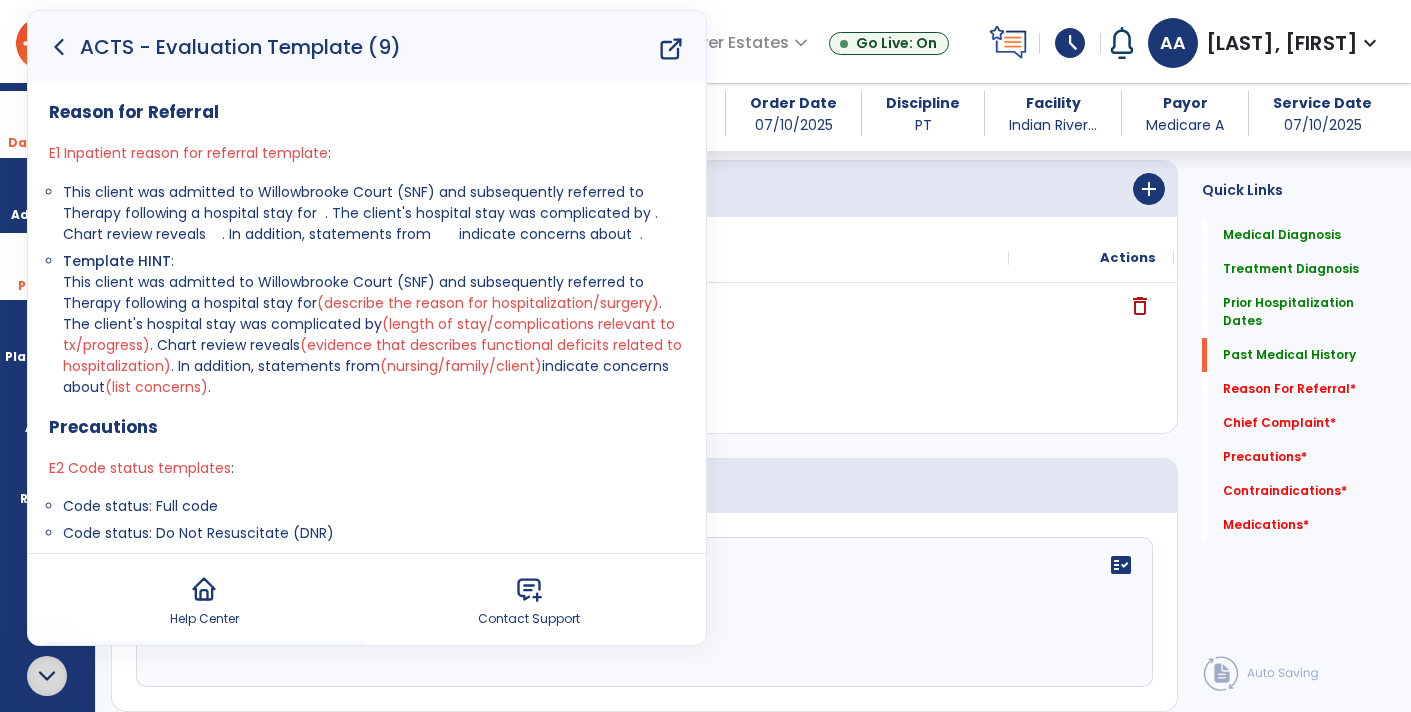 drag, startPoint x: 58, startPoint y: 188, endPoint x: 652, endPoint y: 234, distance: 595.7785 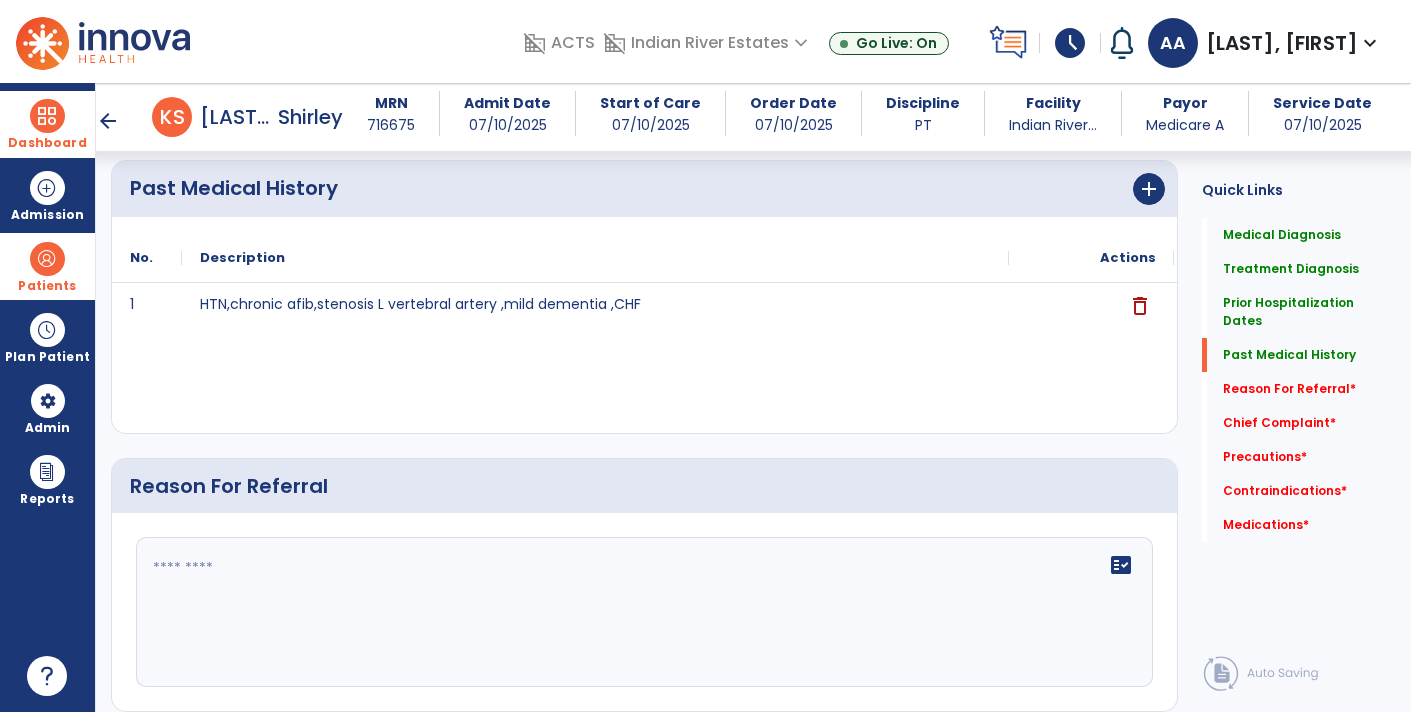 click on "fact_check" 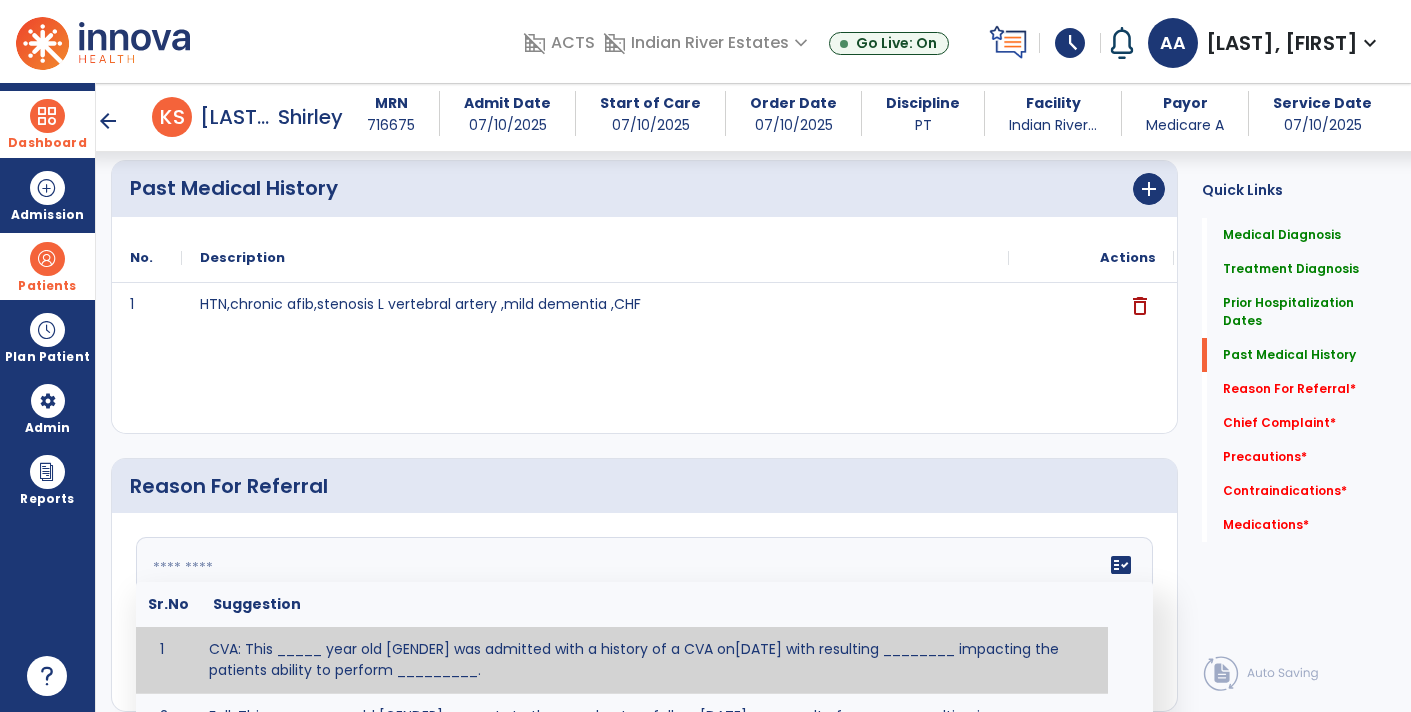 paste on "**********" 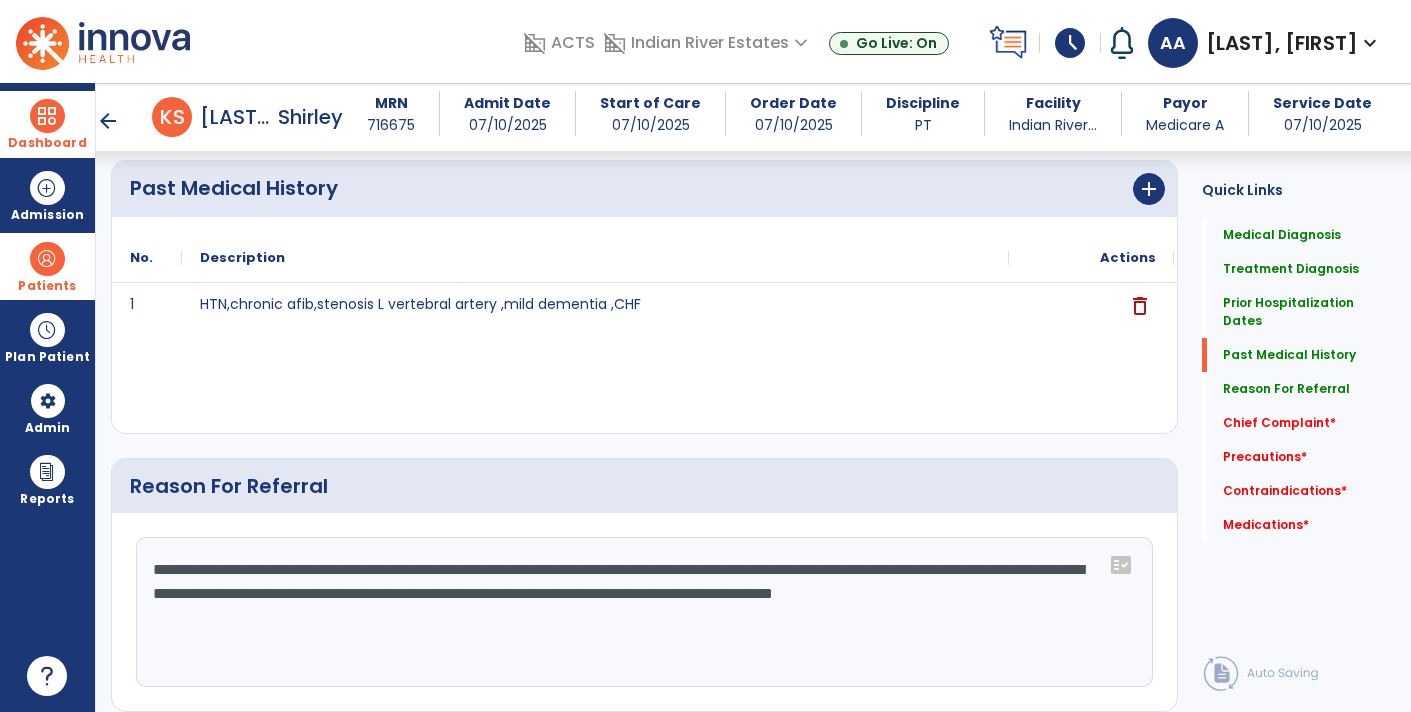click on "**********" 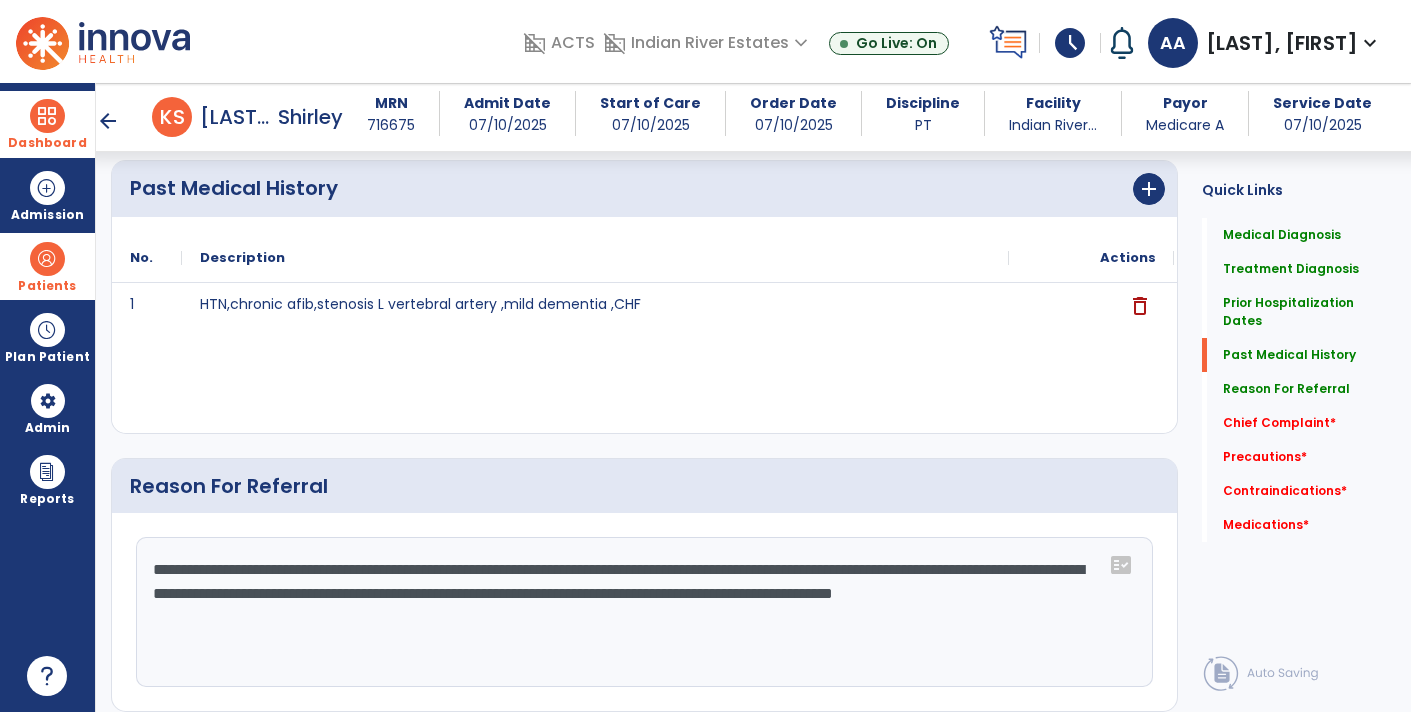 click on "**********" 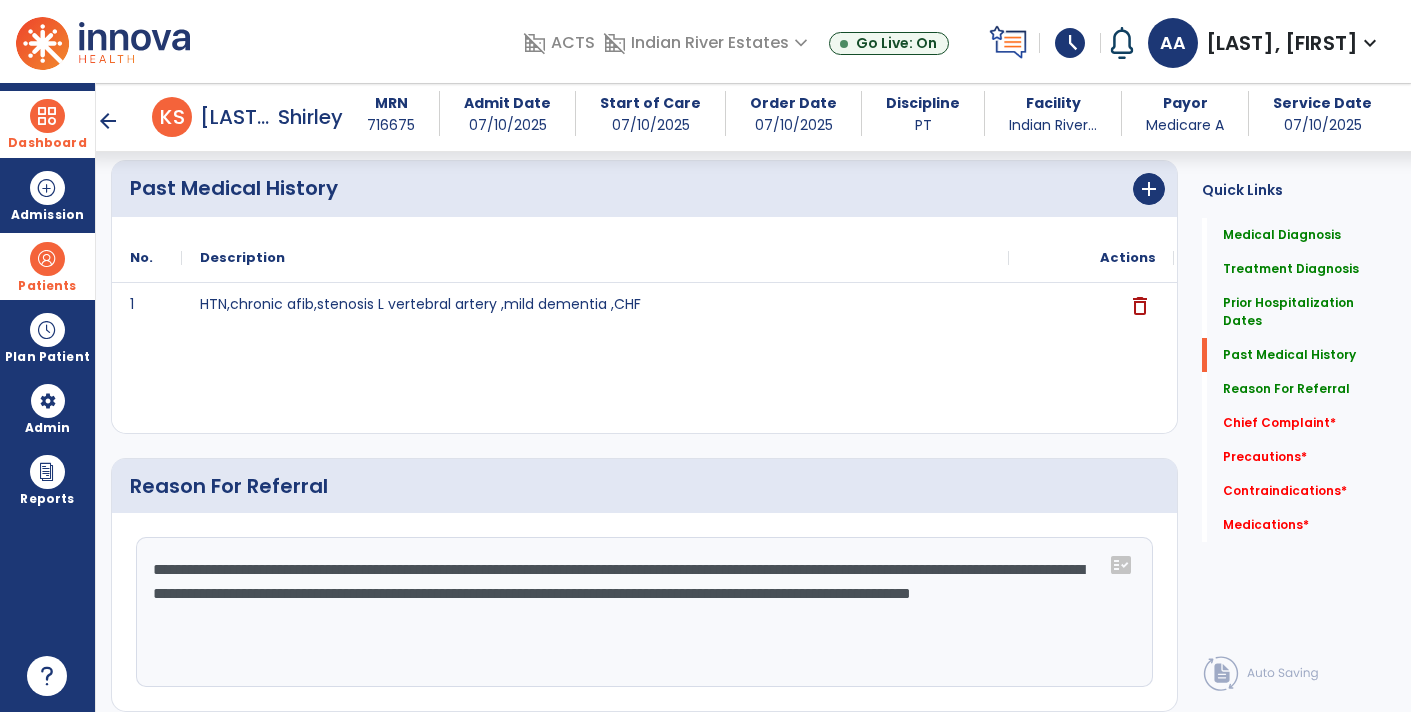 click on "**********" 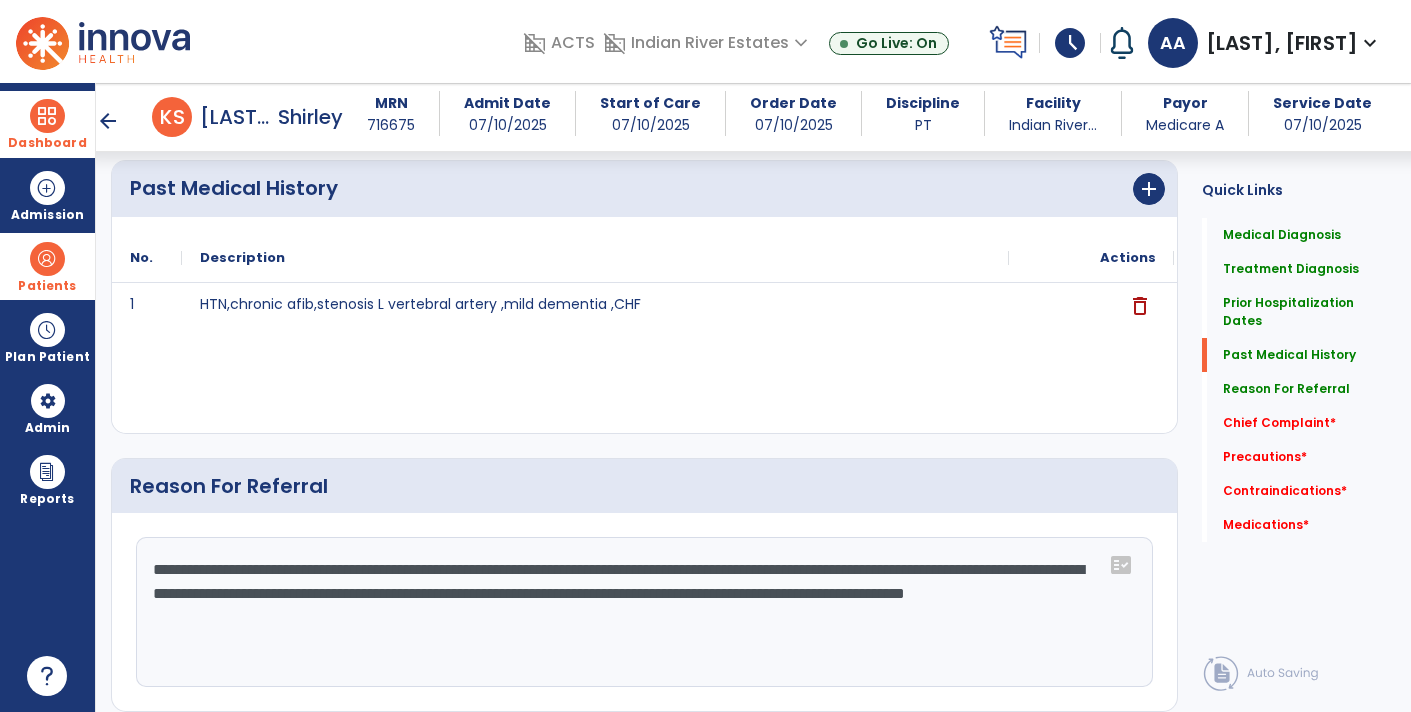 click on "**********" 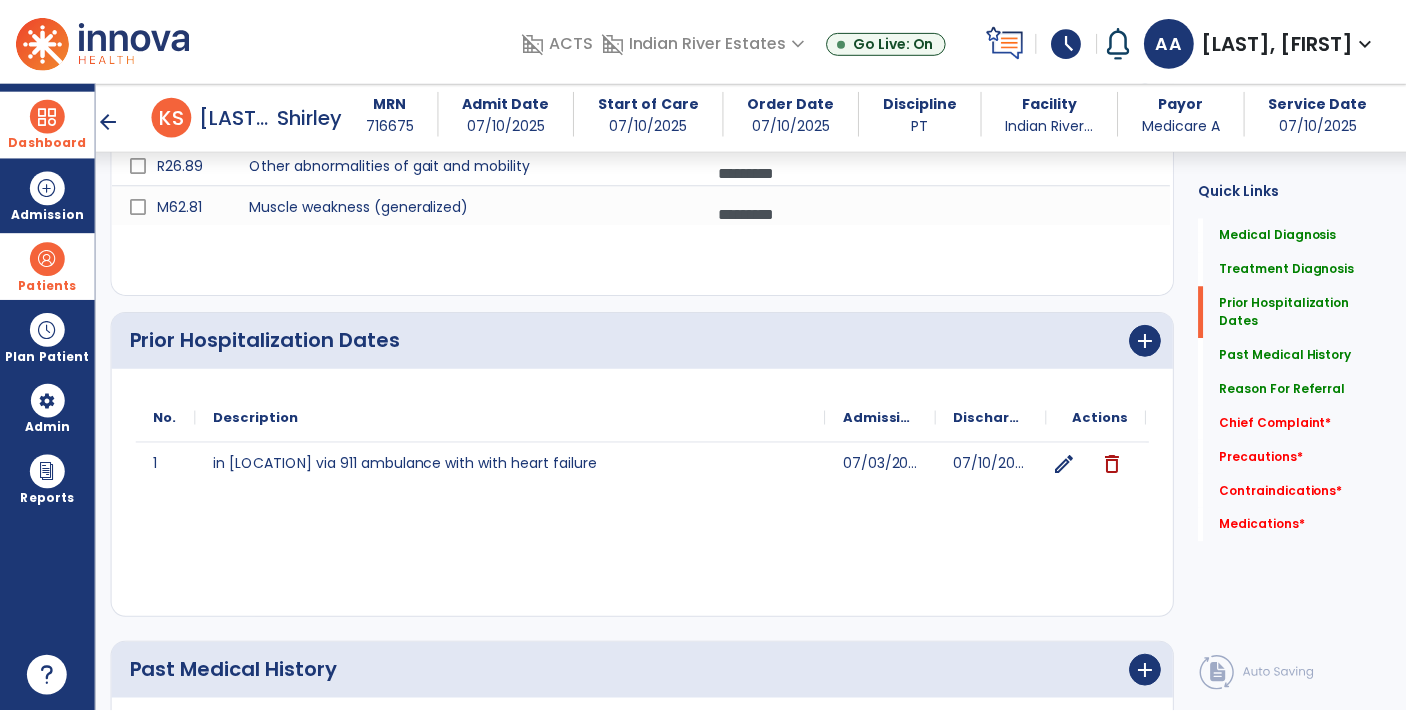scroll, scrollTop: 576, scrollLeft: 0, axis: vertical 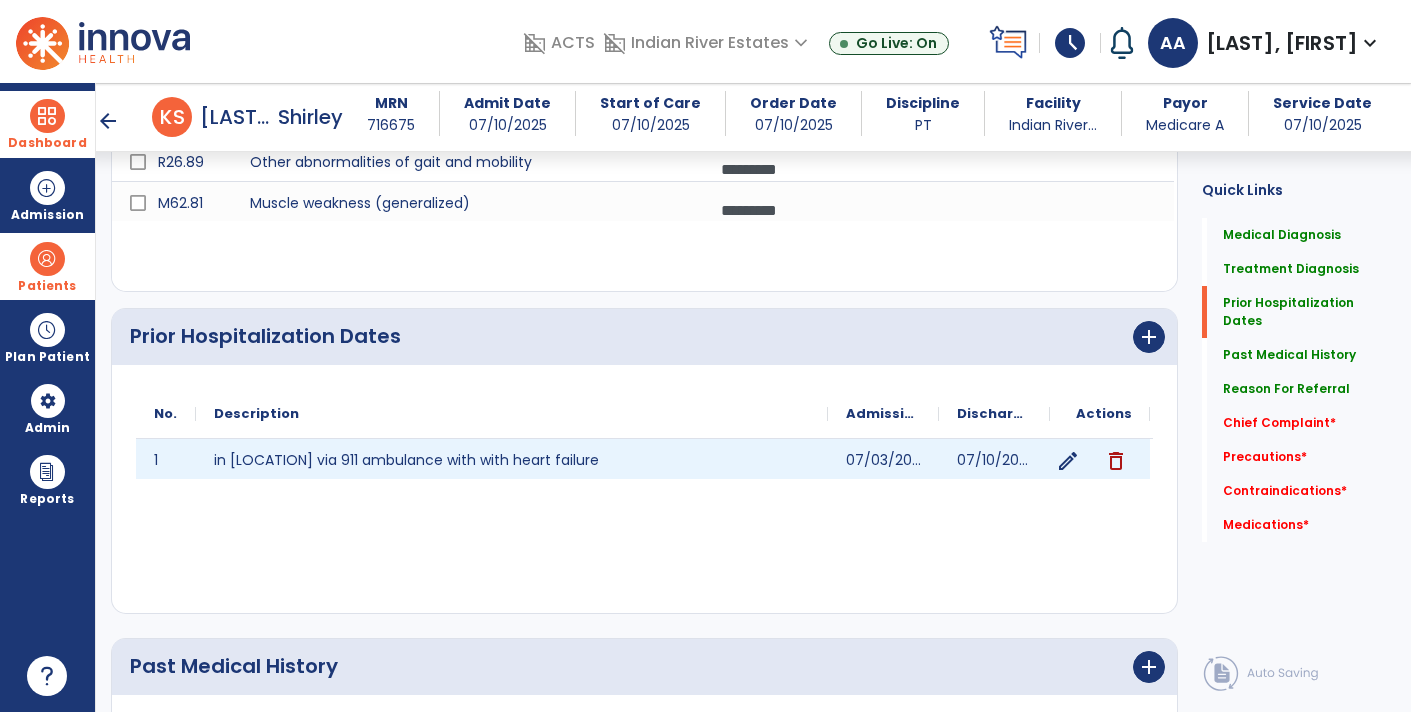 type on "**********" 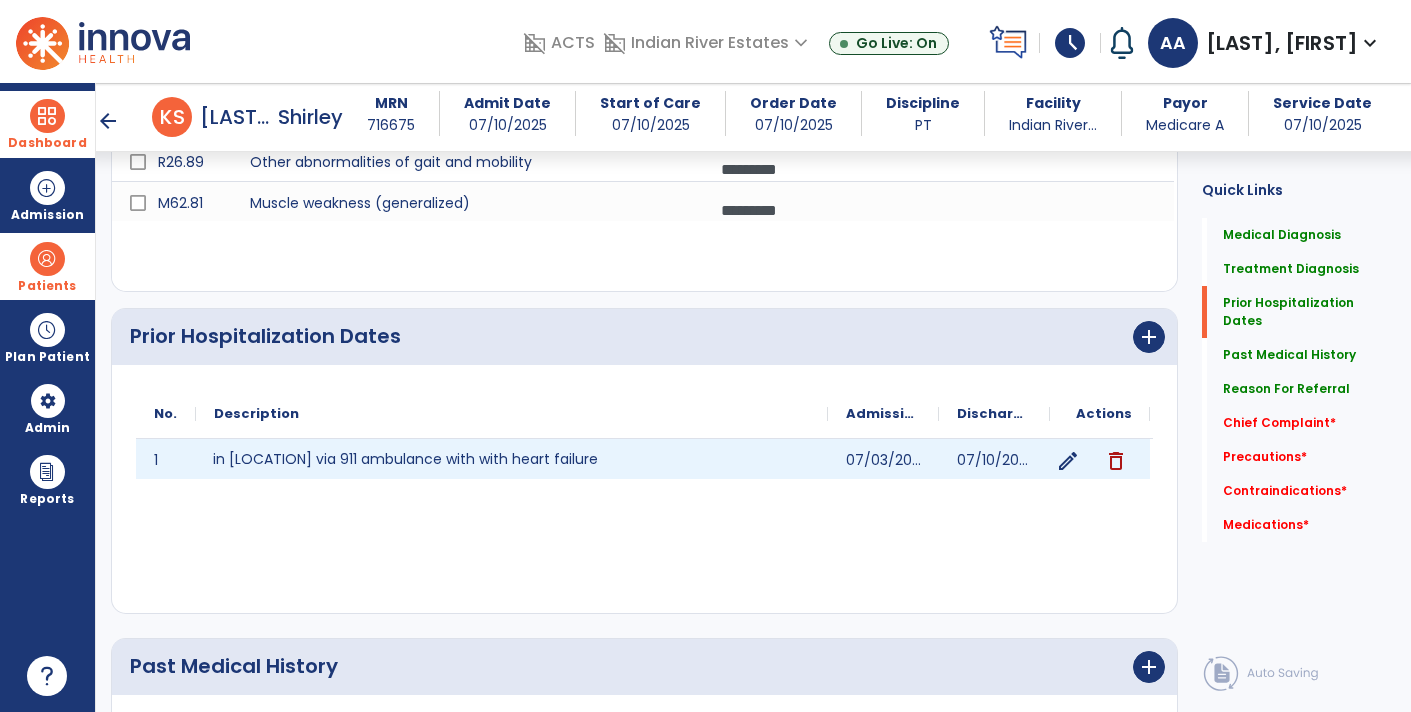 click on "in [LOCATION]  via 911 ambulance with with heart failure" 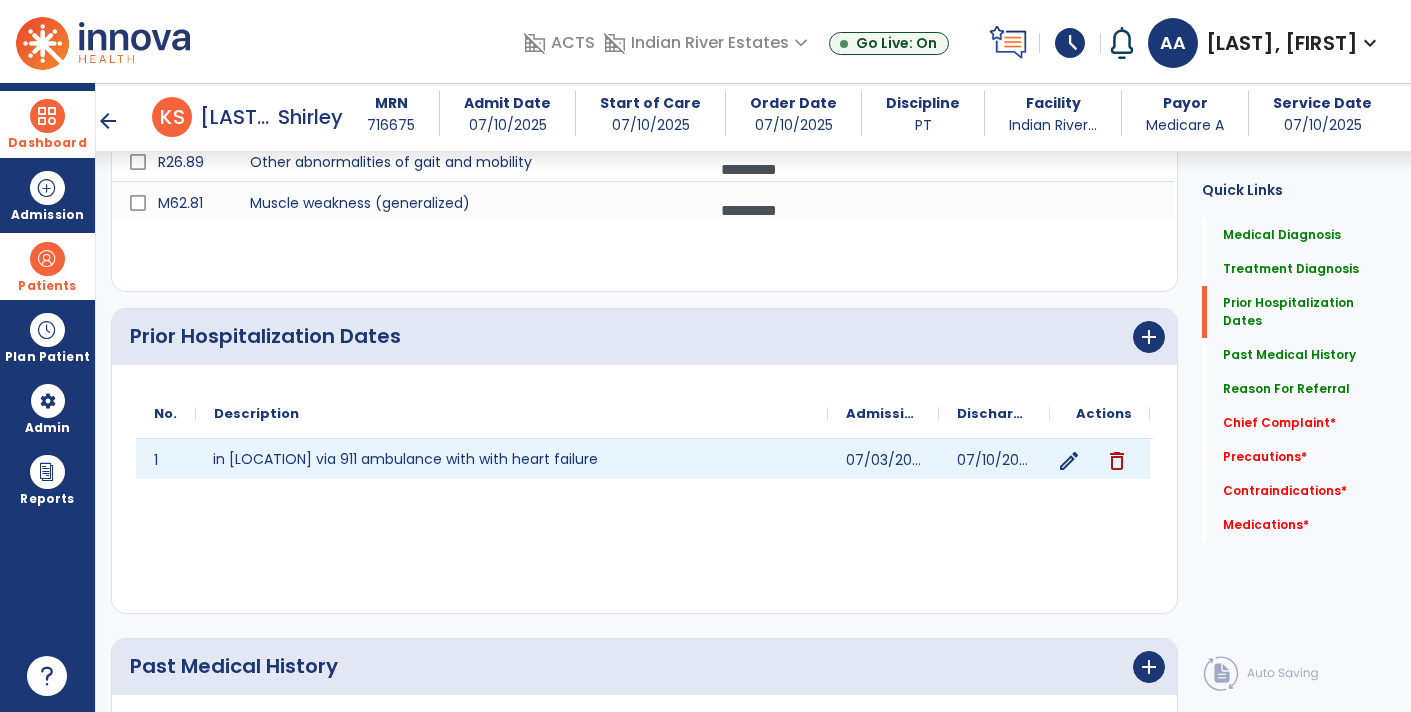 click on "delete" 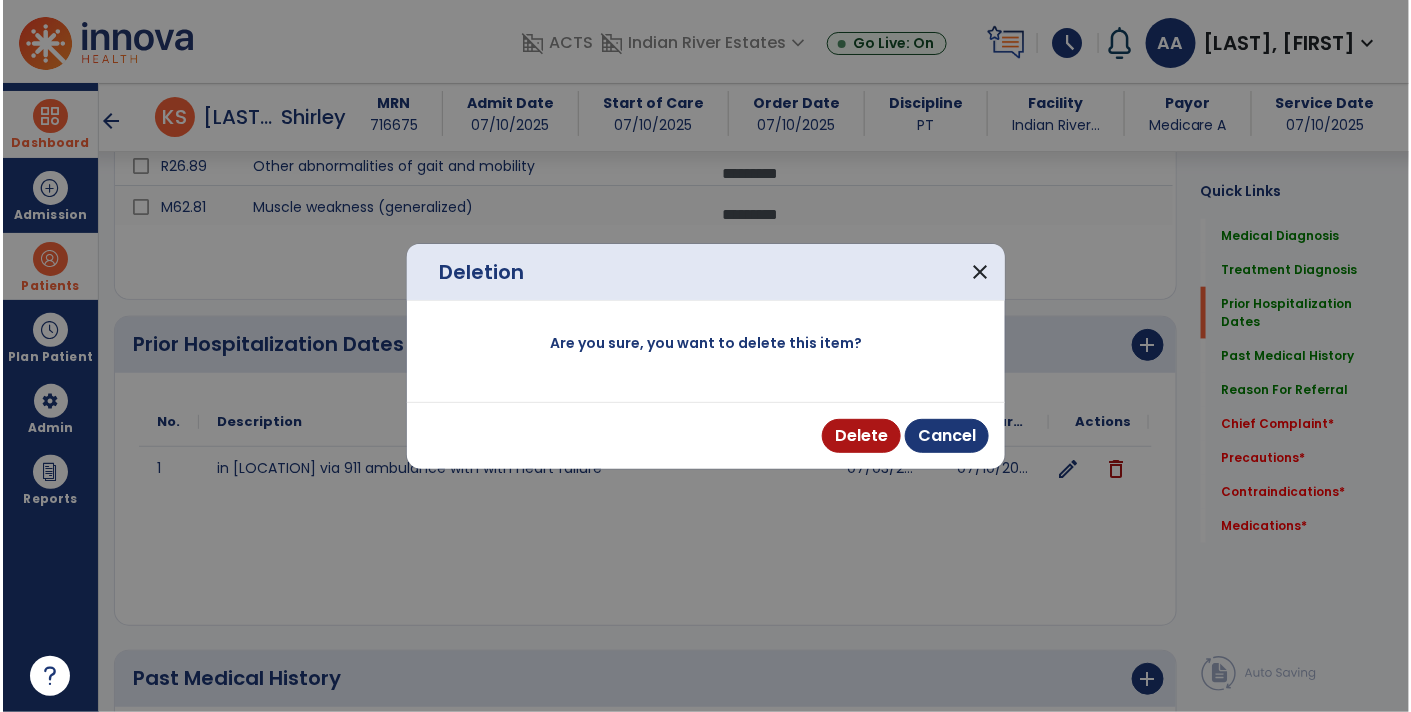 scroll, scrollTop: 576, scrollLeft: 0, axis: vertical 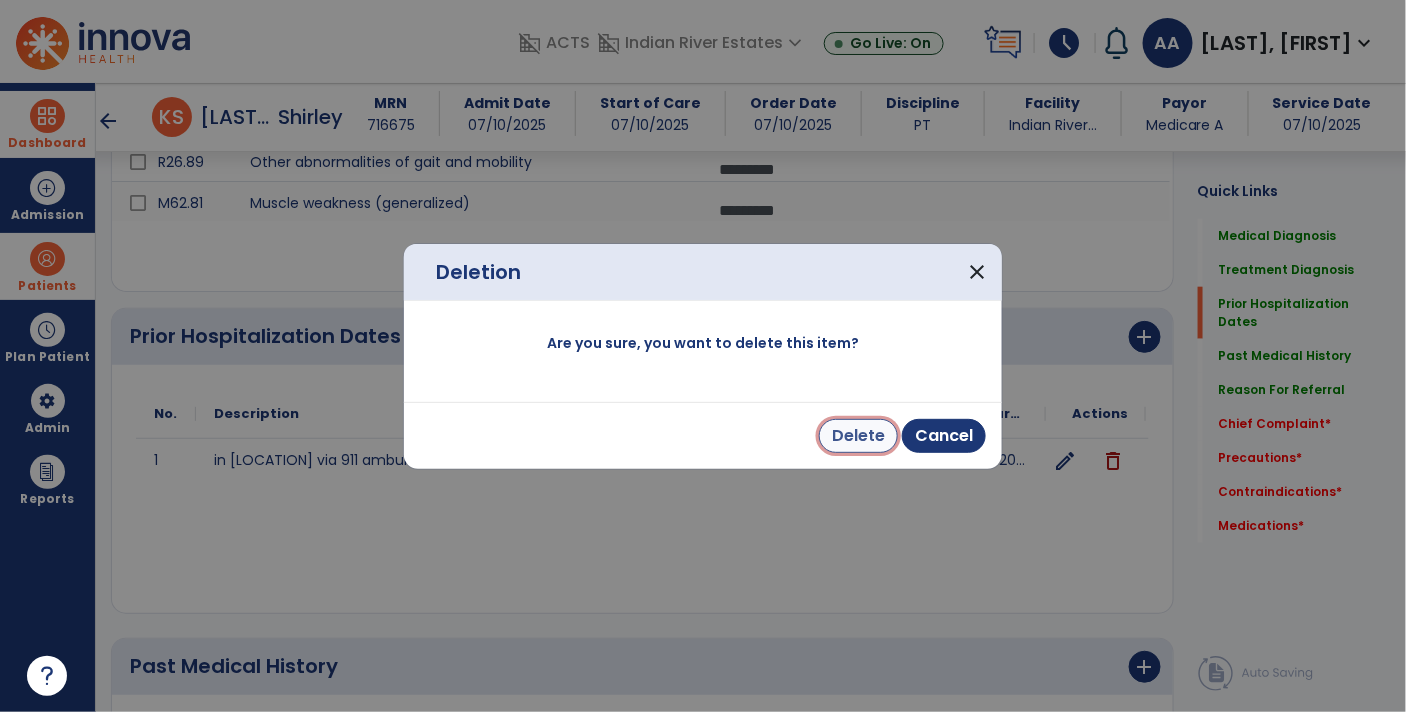 click on "Delete" at bounding box center (858, 436) 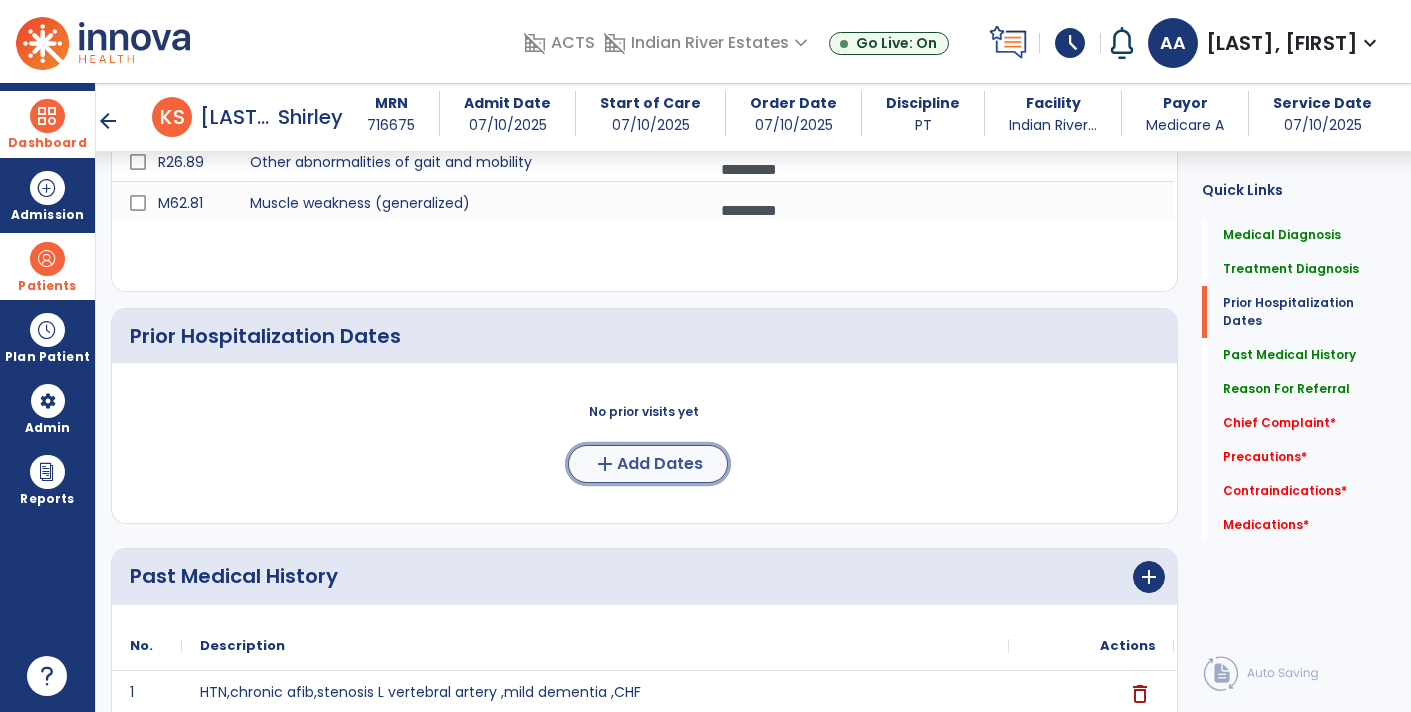 click on "add  Add Dates" 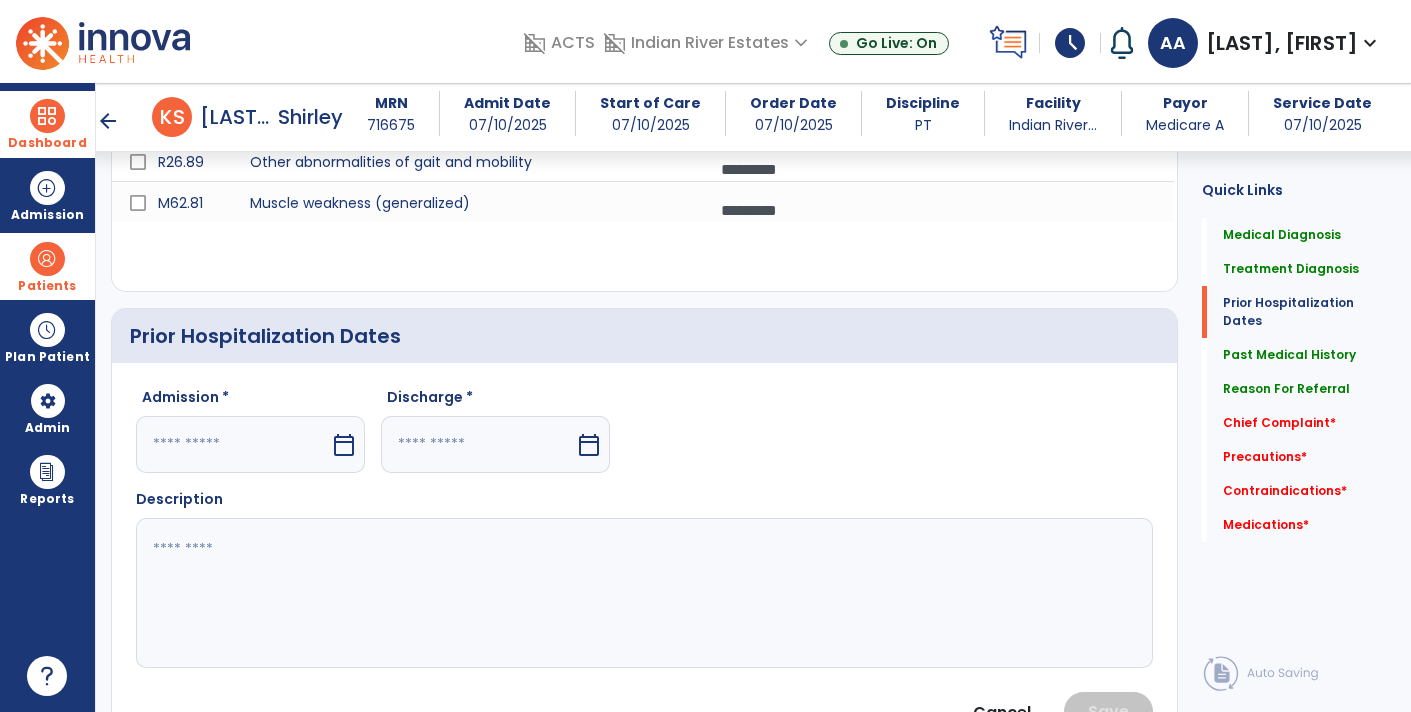 click on "calendar_today" at bounding box center [344, 445] 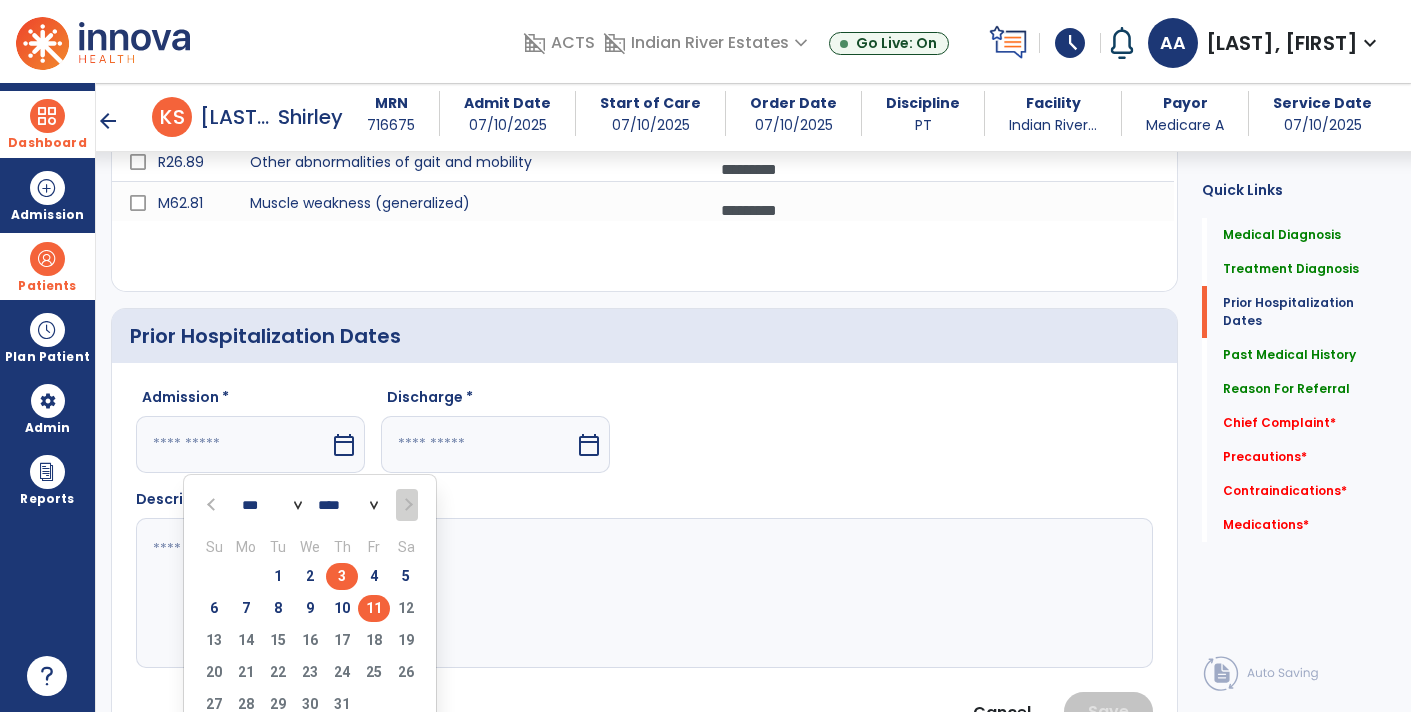 click on "3" at bounding box center (342, 576) 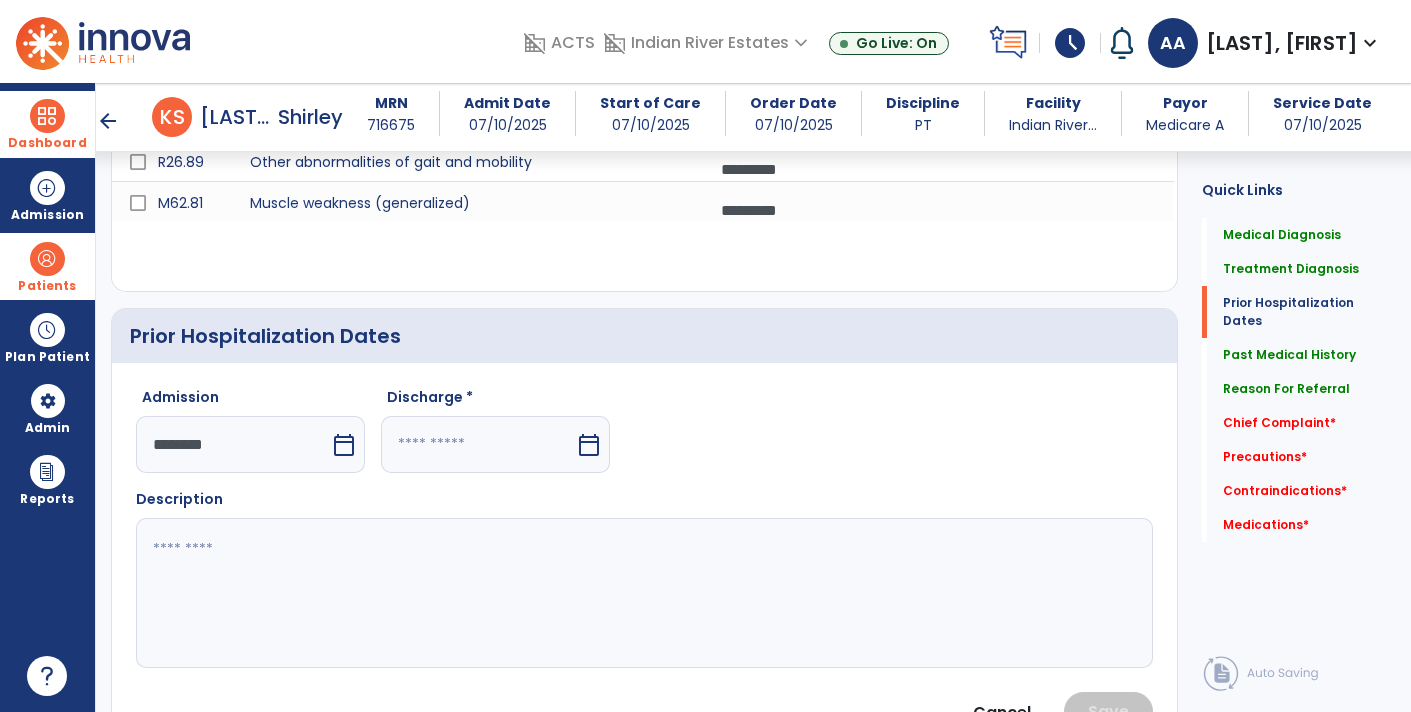 click on "calendar_today" at bounding box center [589, 445] 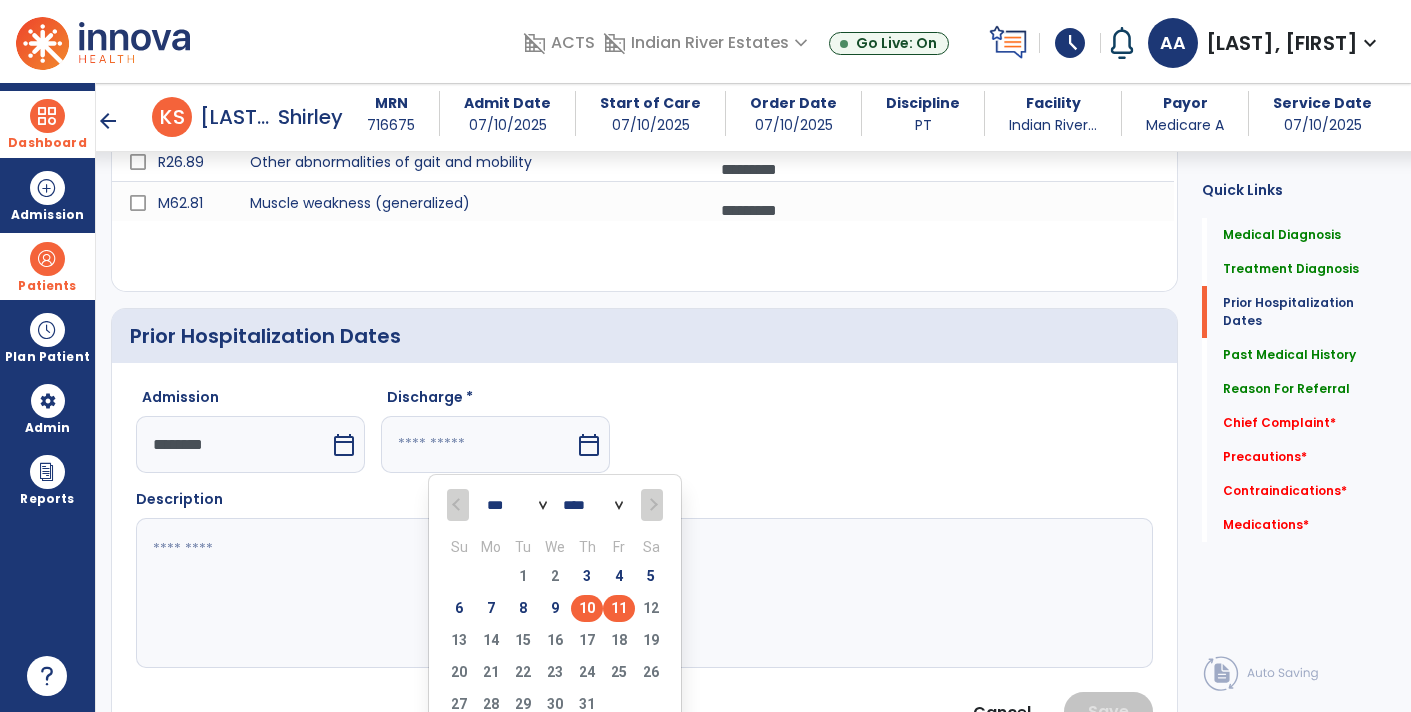 click on "10" at bounding box center (587, 608) 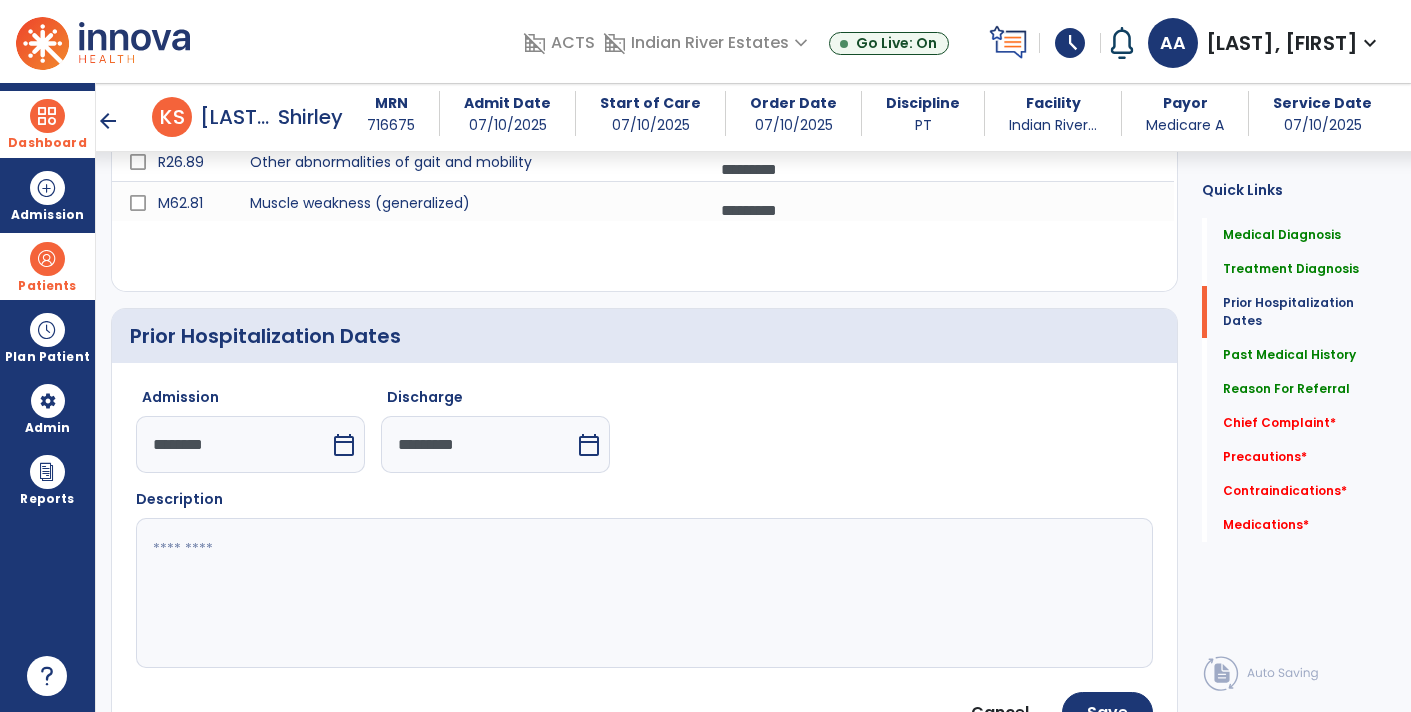 click 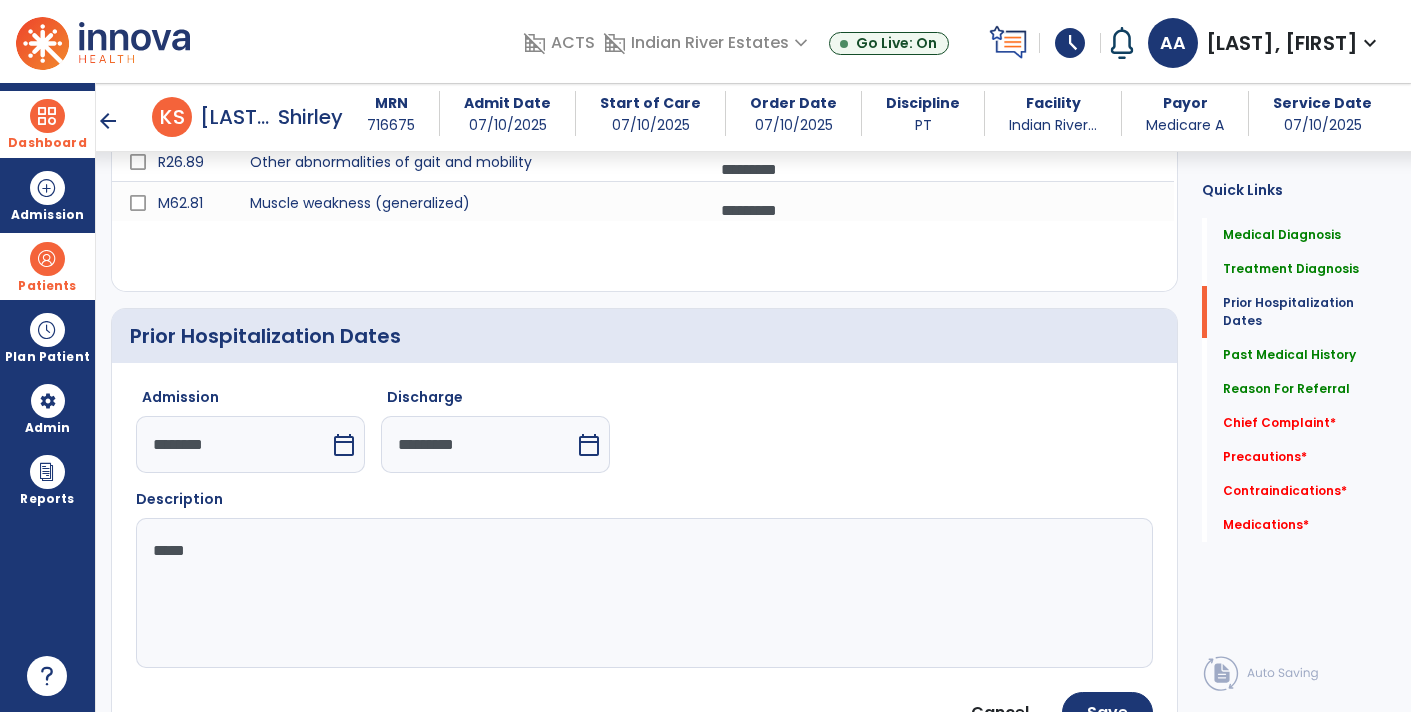 type on "******" 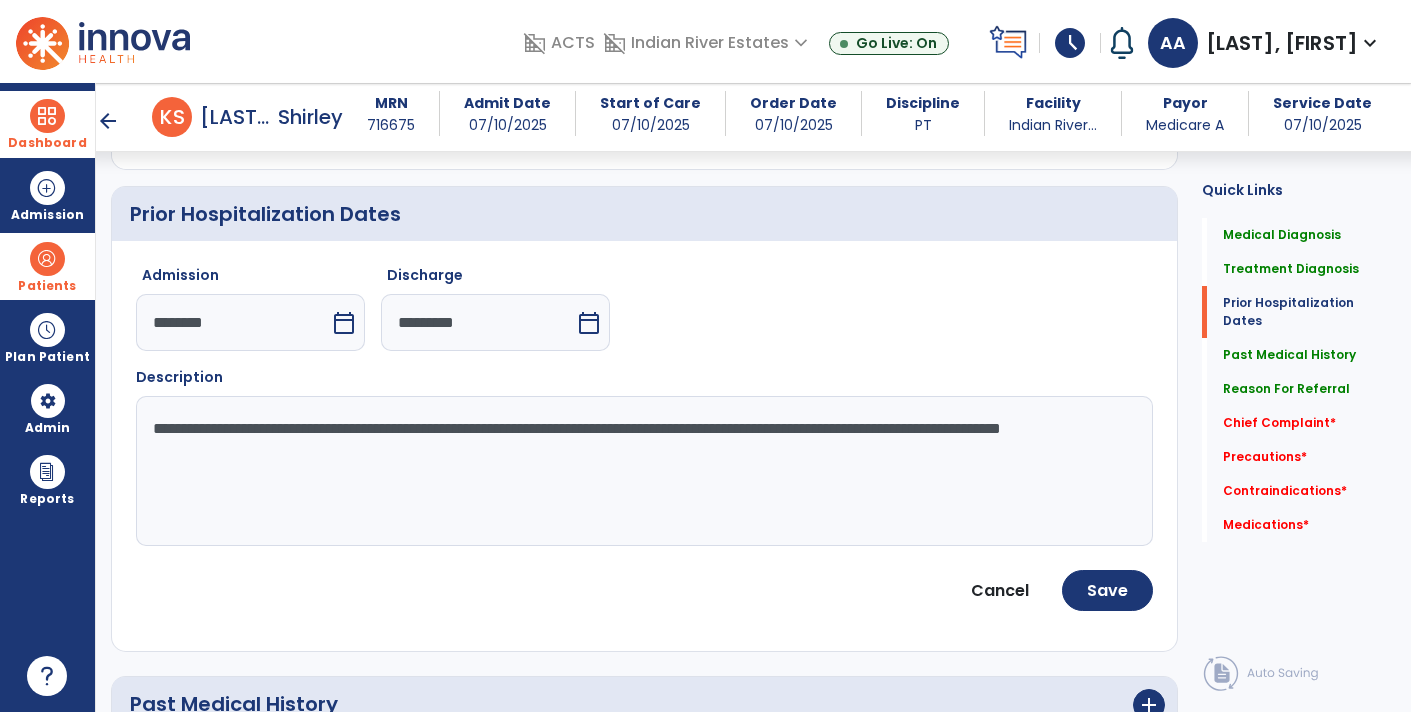 scroll, scrollTop: 703, scrollLeft: 0, axis: vertical 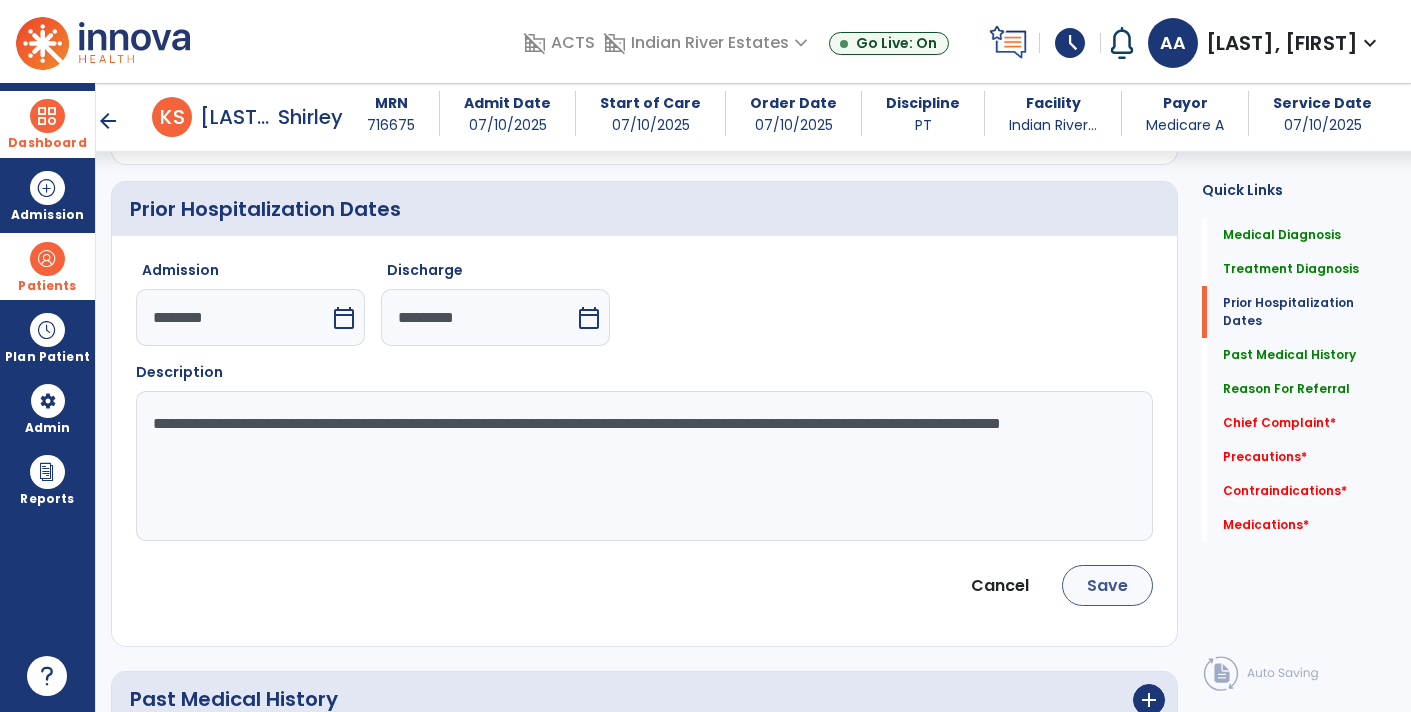 type on "**********" 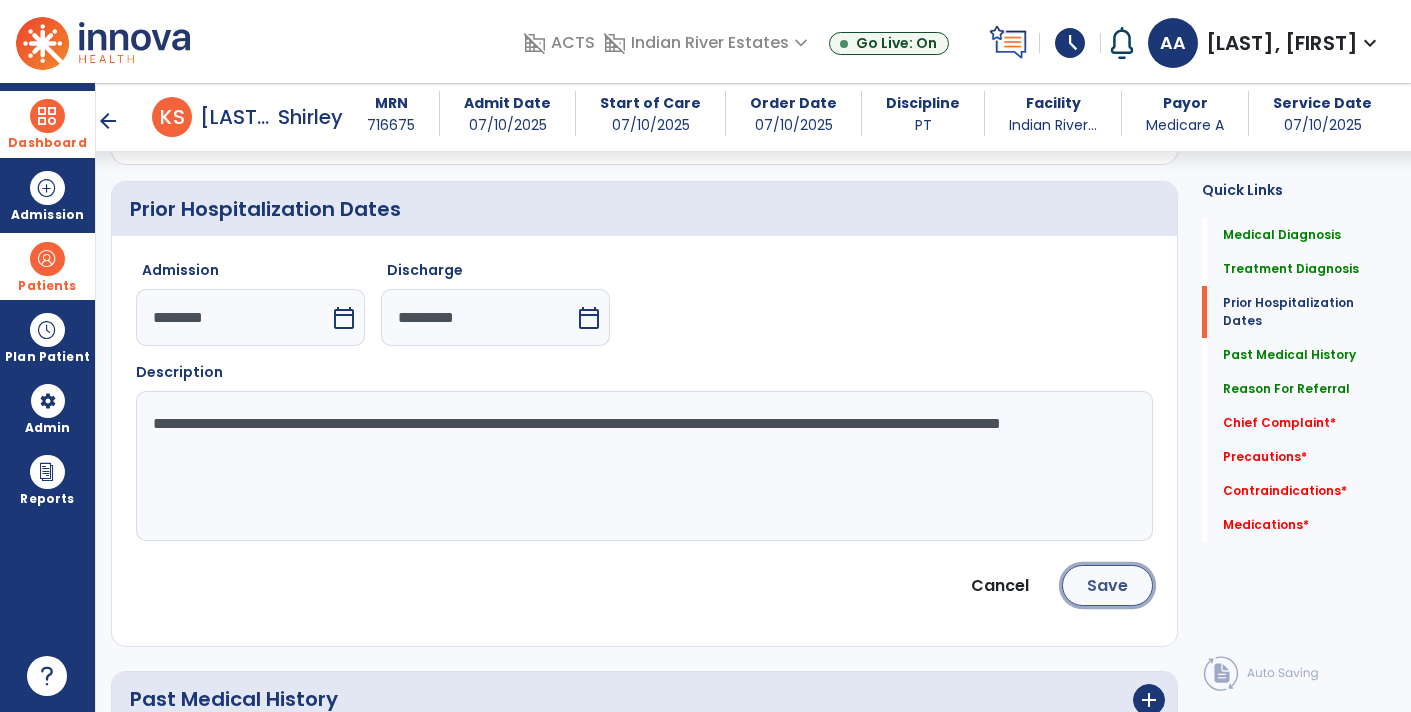 click on "Save" 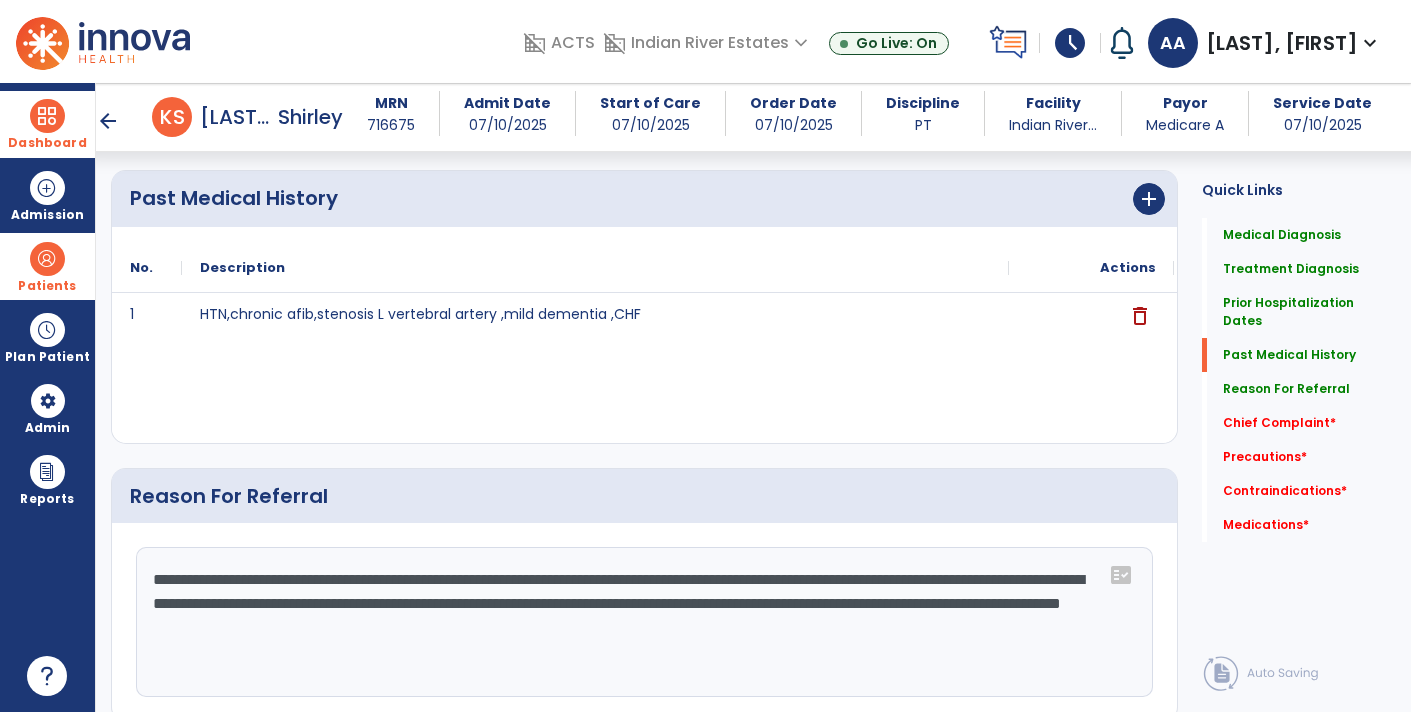 scroll, scrollTop: 1033, scrollLeft: 0, axis: vertical 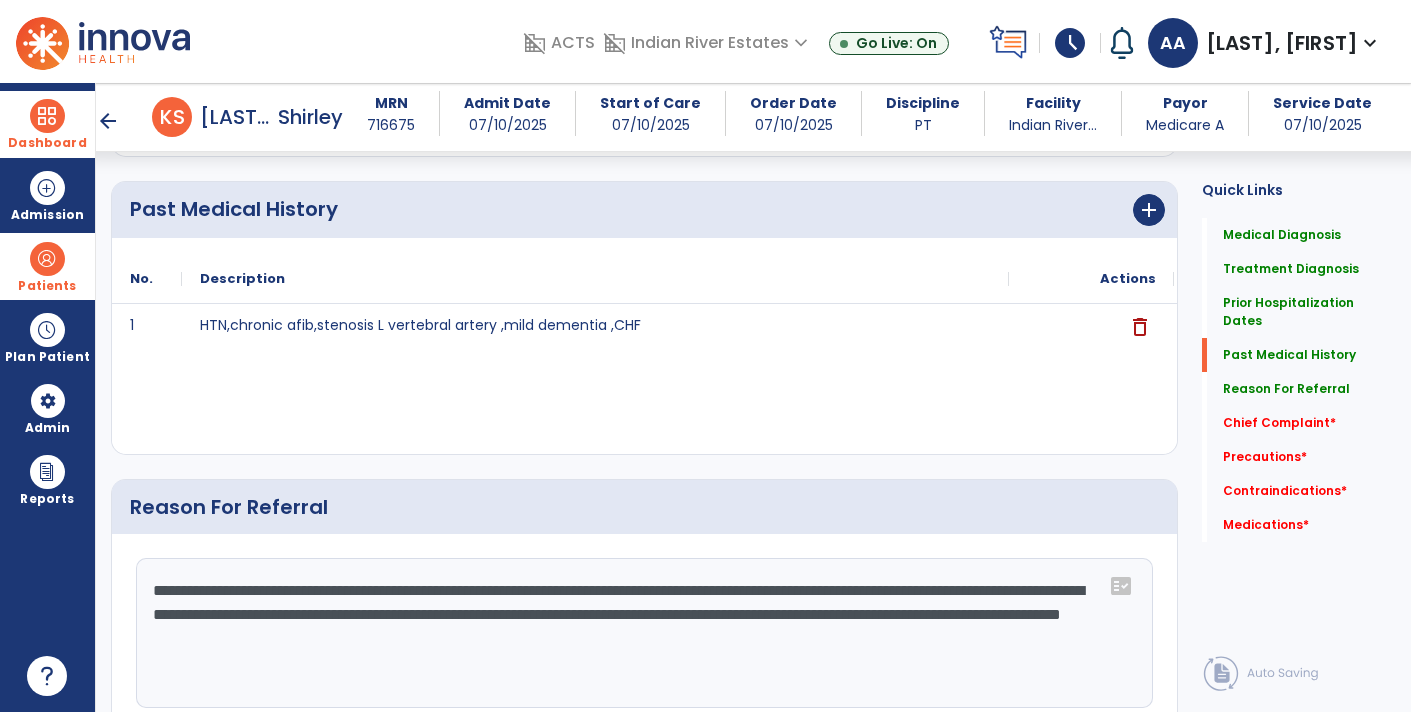 click on "**********" 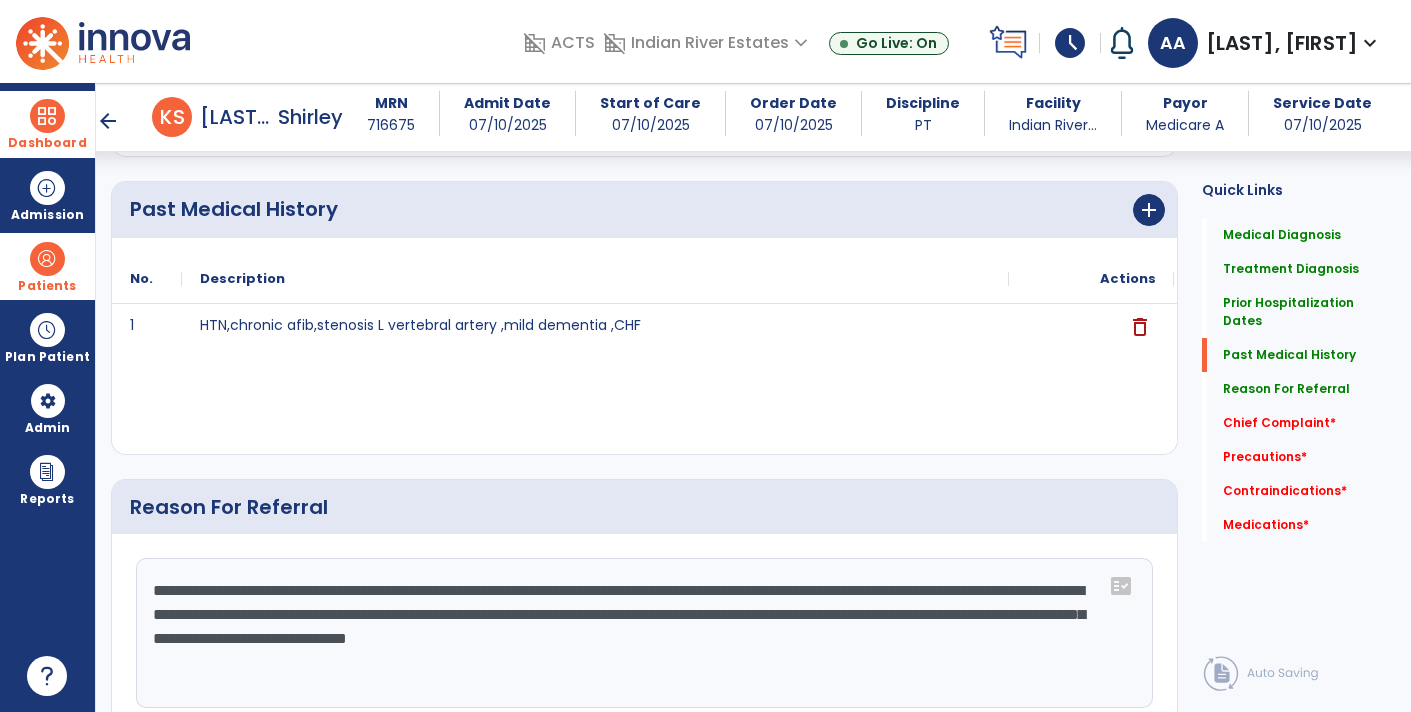 click on "**********" 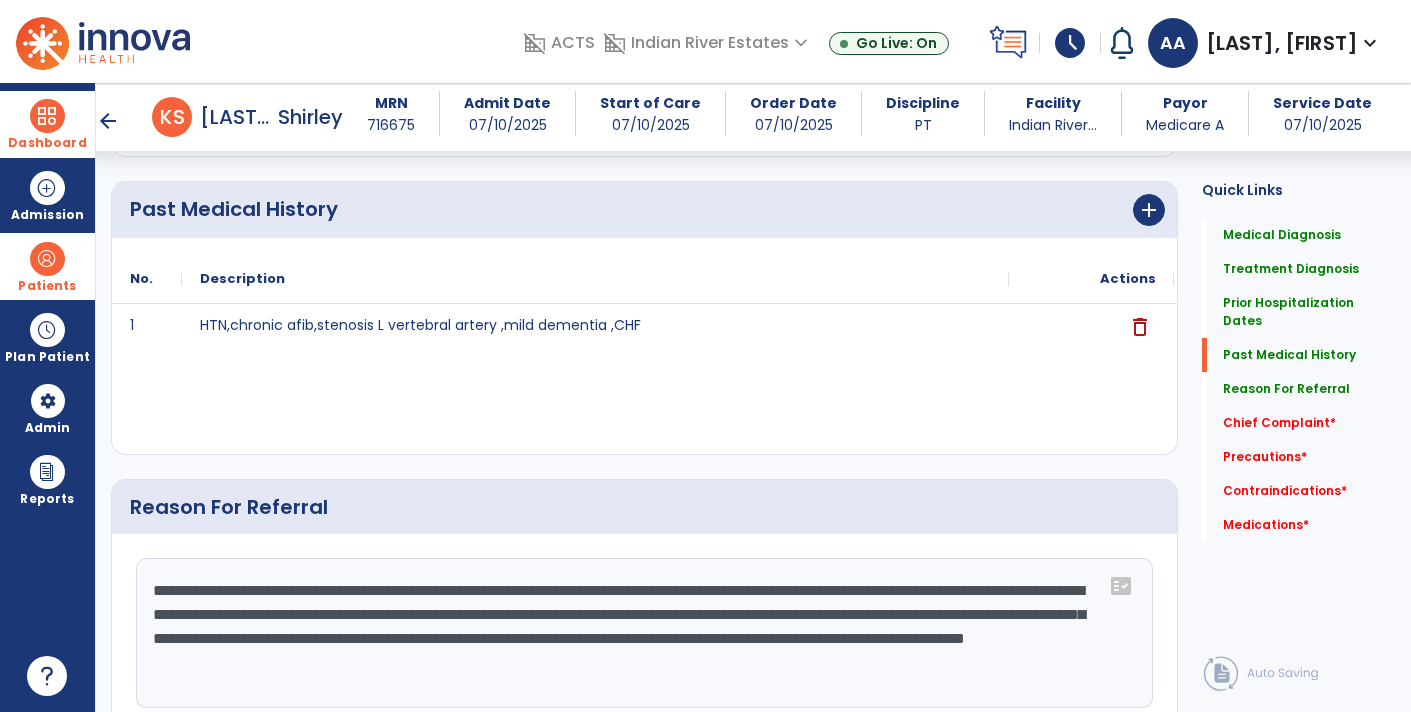 click on "**********" 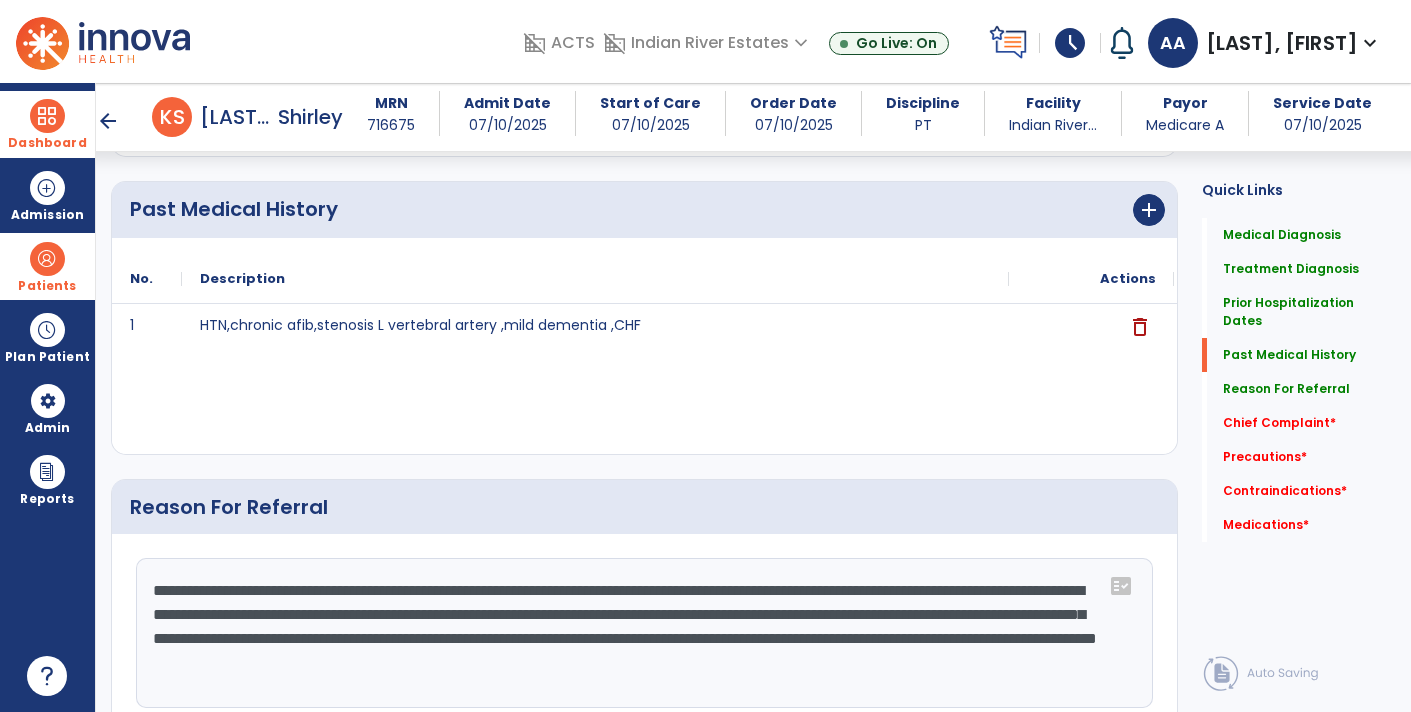 click on "**********" 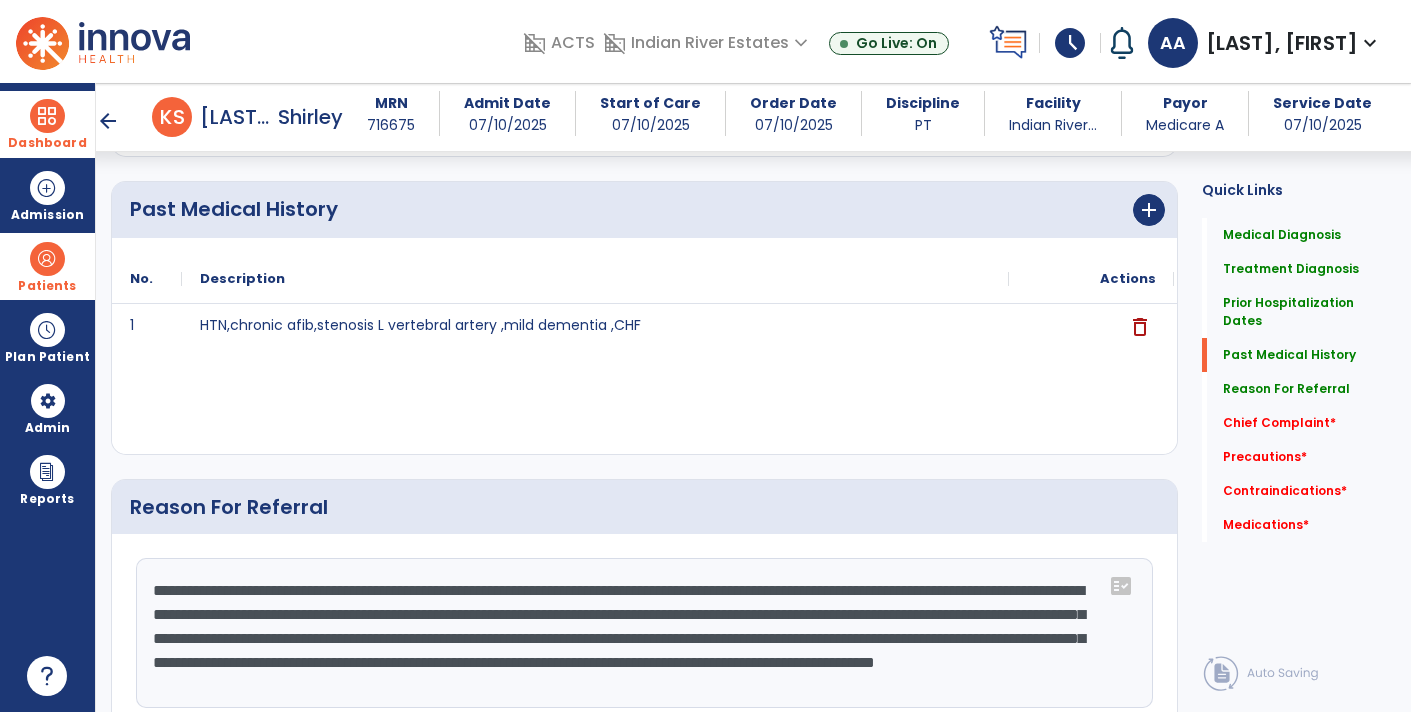 scroll, scrollTop: 15, scrollLeft: 0, axis: vertical 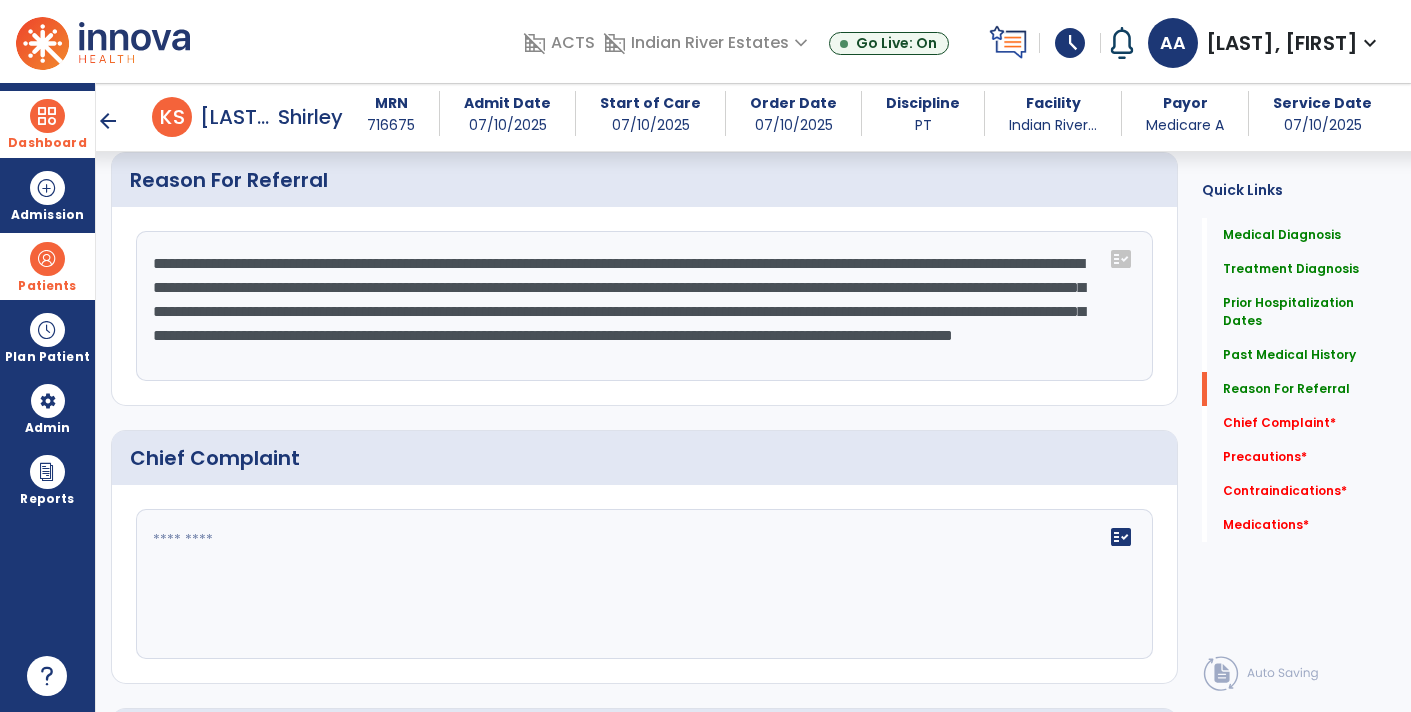 type on "**********" 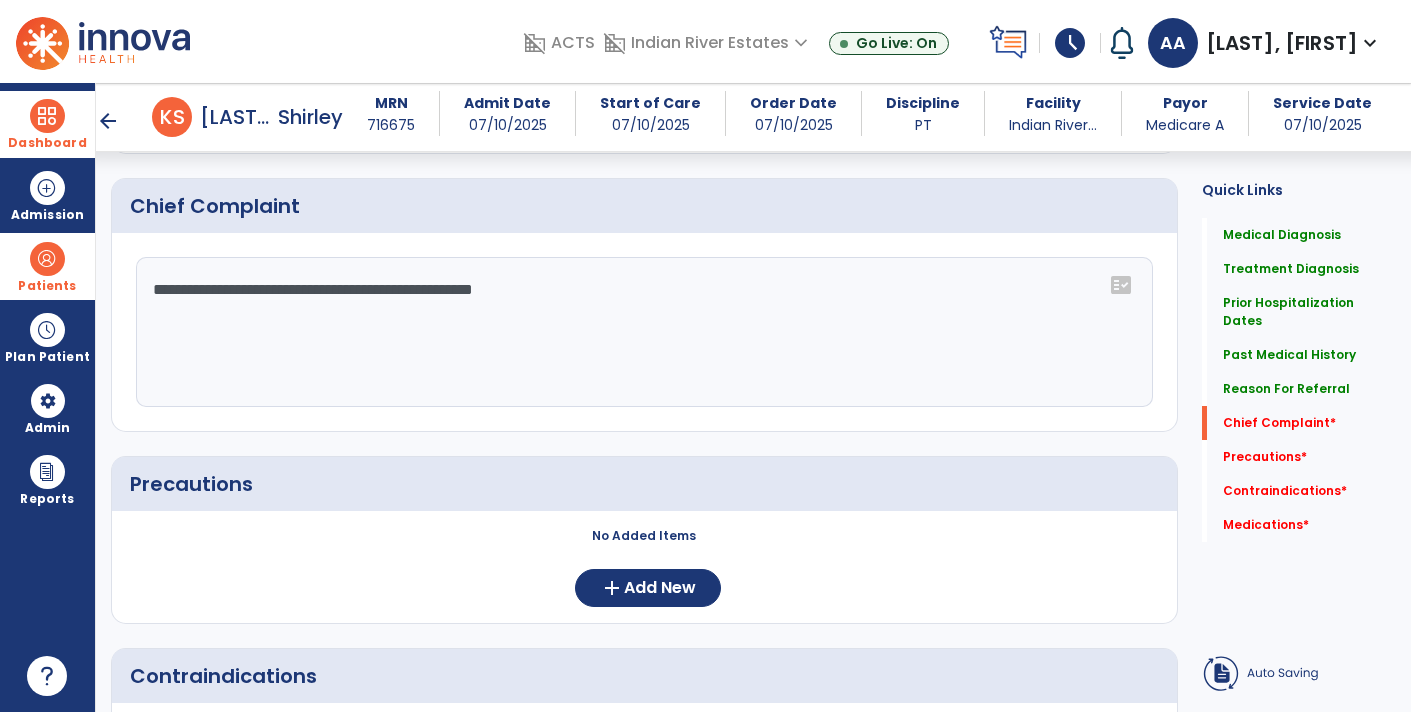 scroll, scrollTop: 1613, scrollLeft: 0, axis: vertical 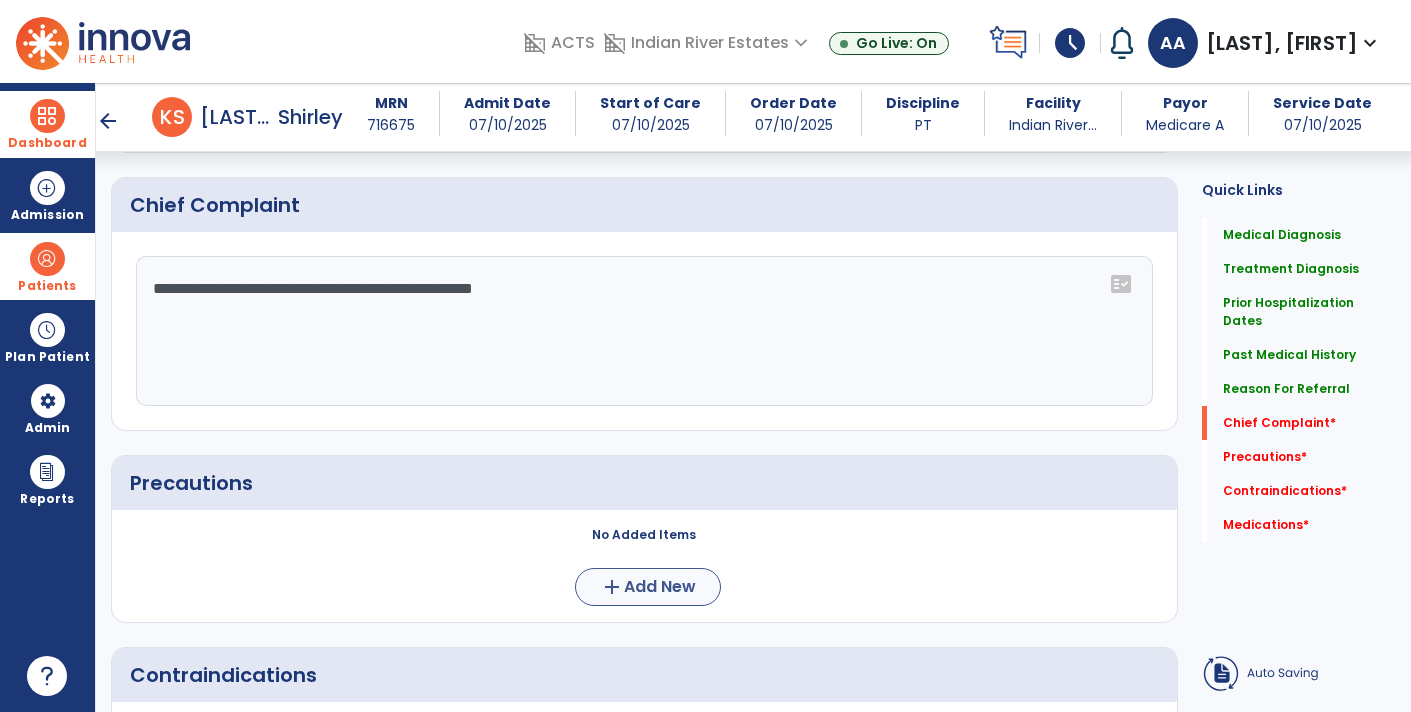type on "**********" 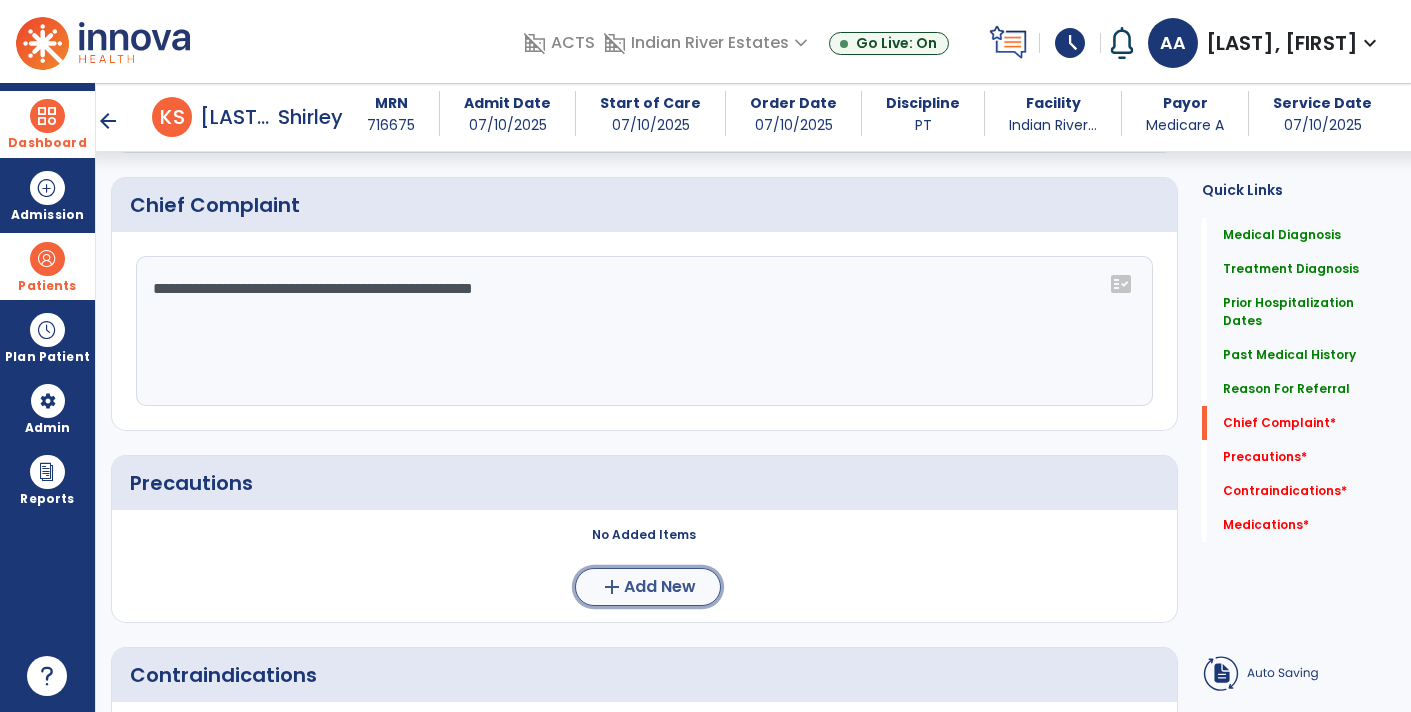 click on "Add New" 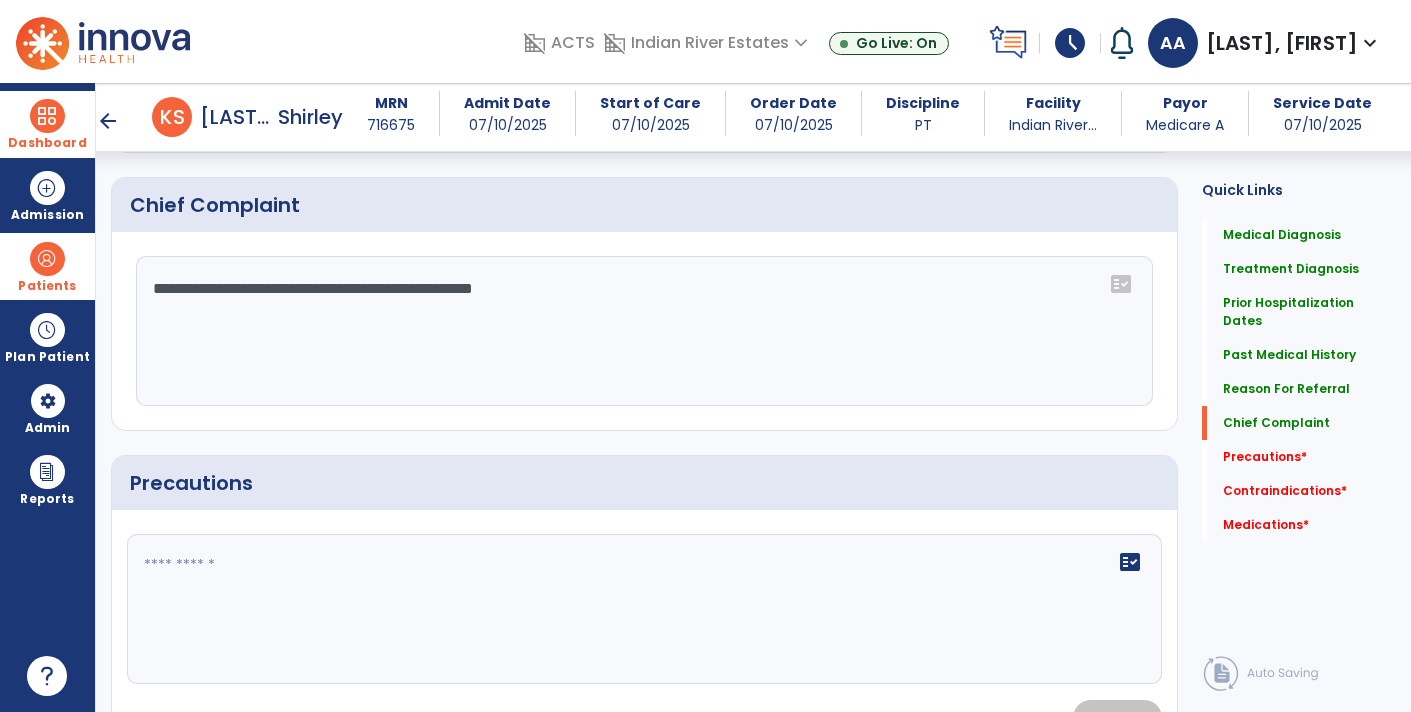 click on "fact_check" 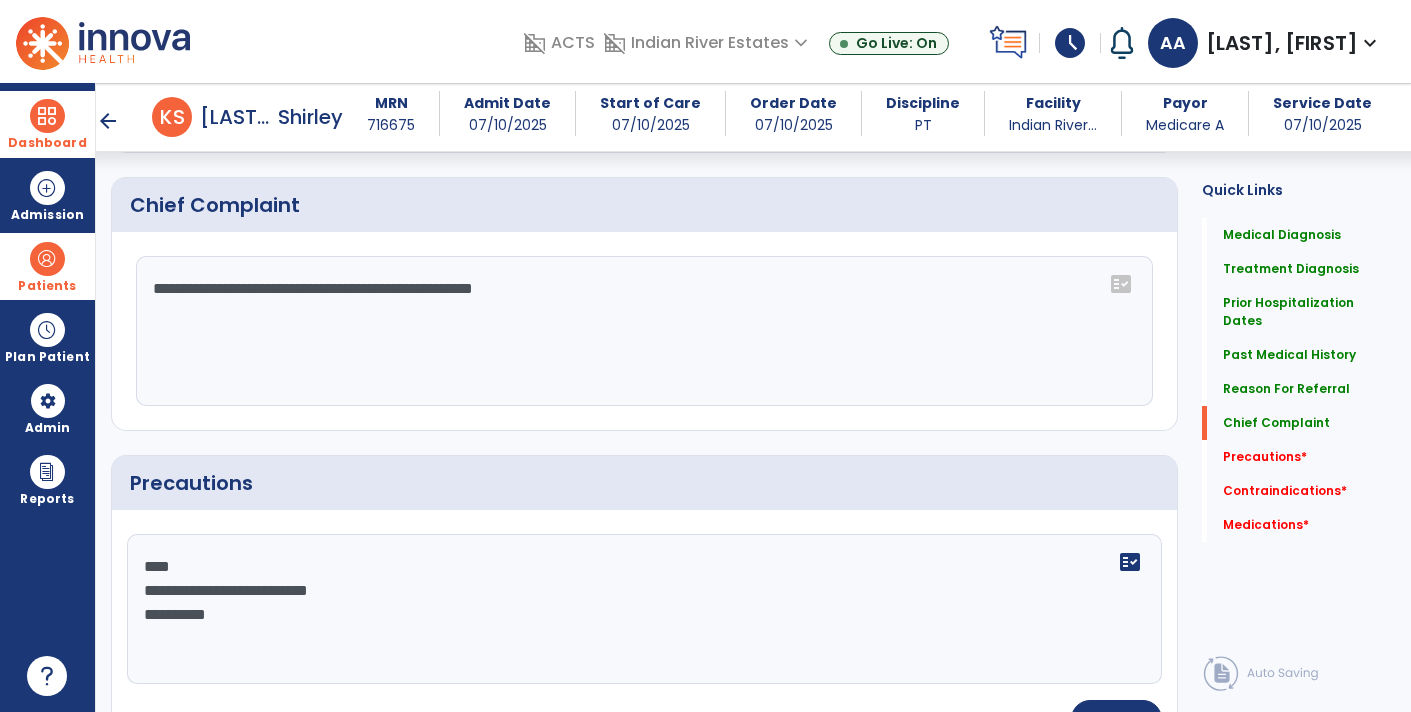 type on "**********" 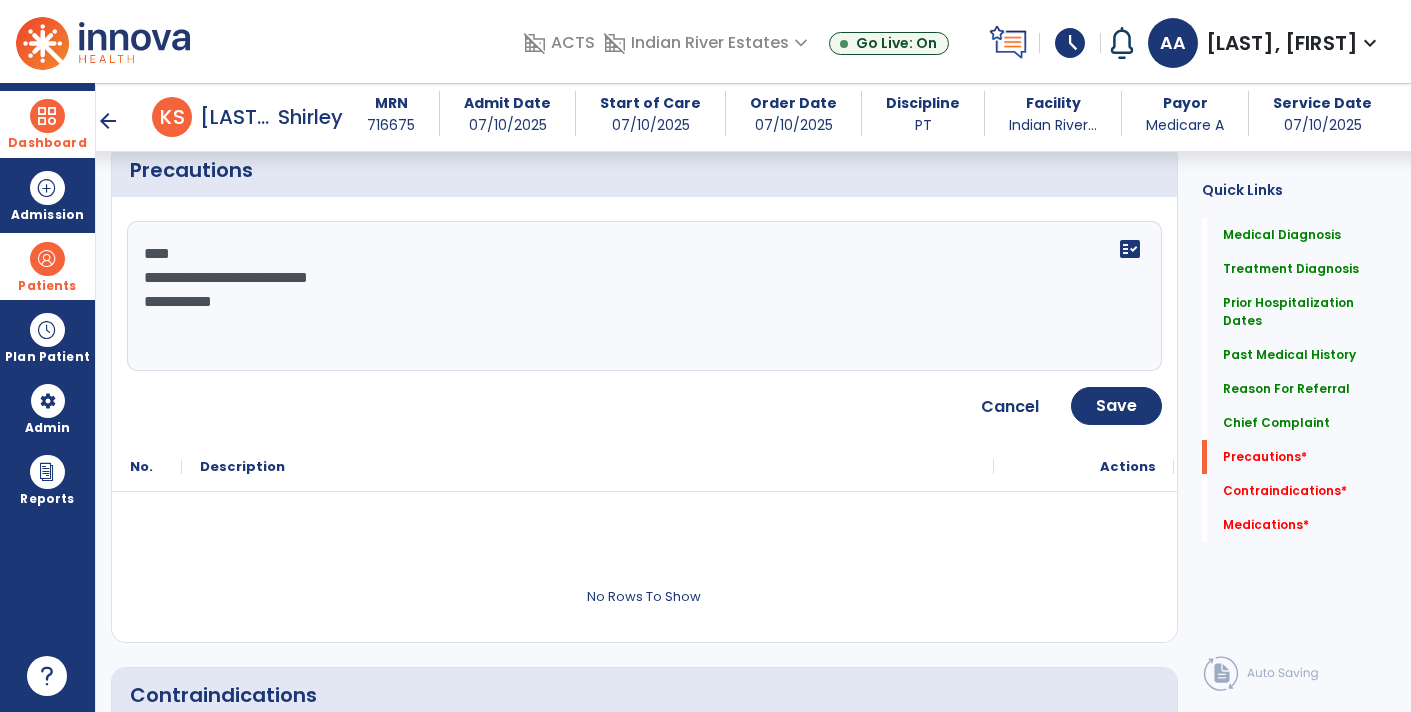scroll, scrollTop: 1928, scrollLeft: 0, axis: vertical 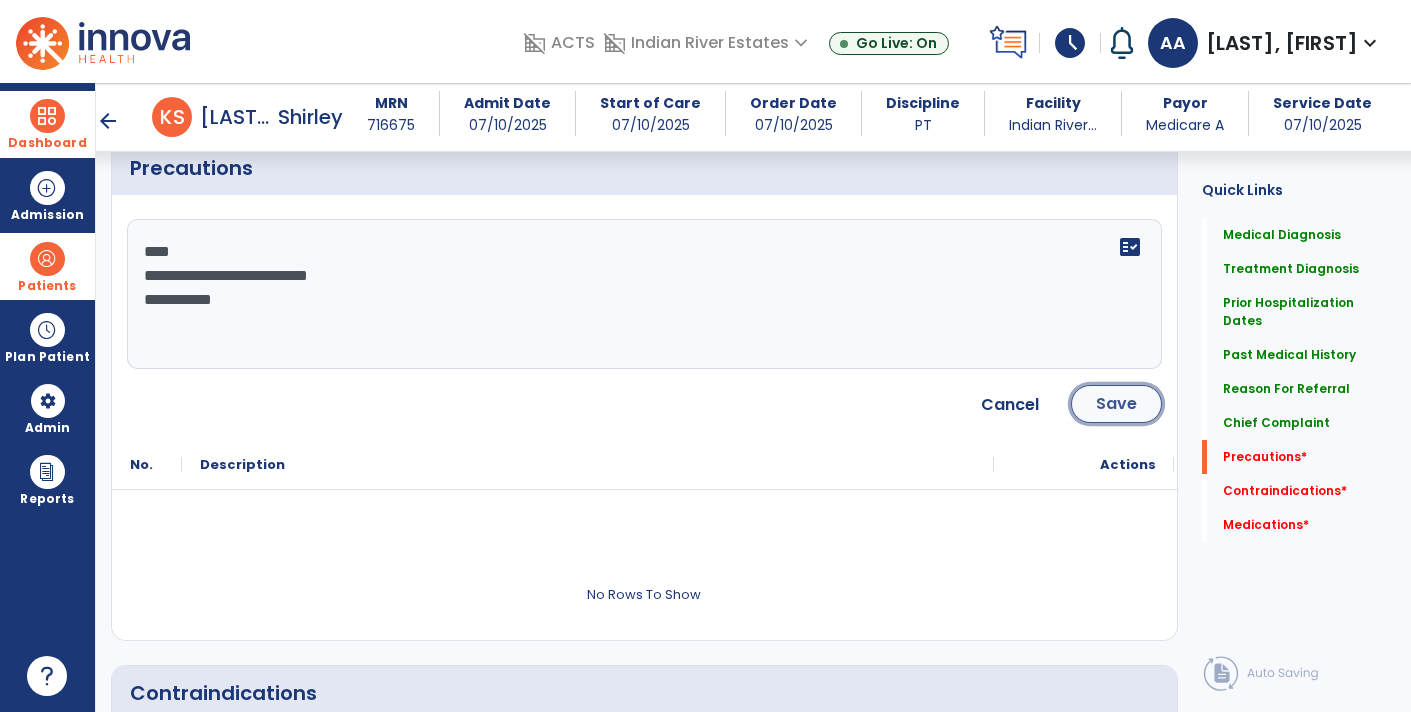 click on "Save" 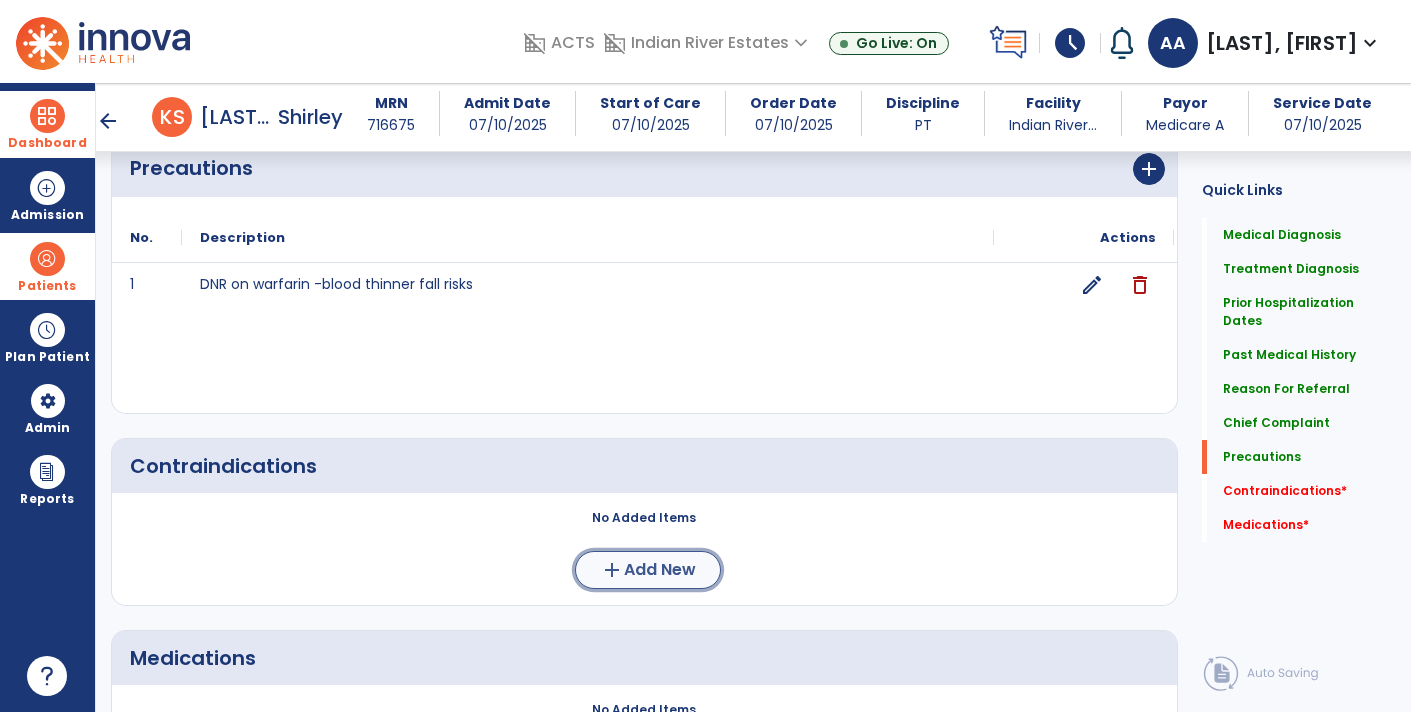 click on "Add New" 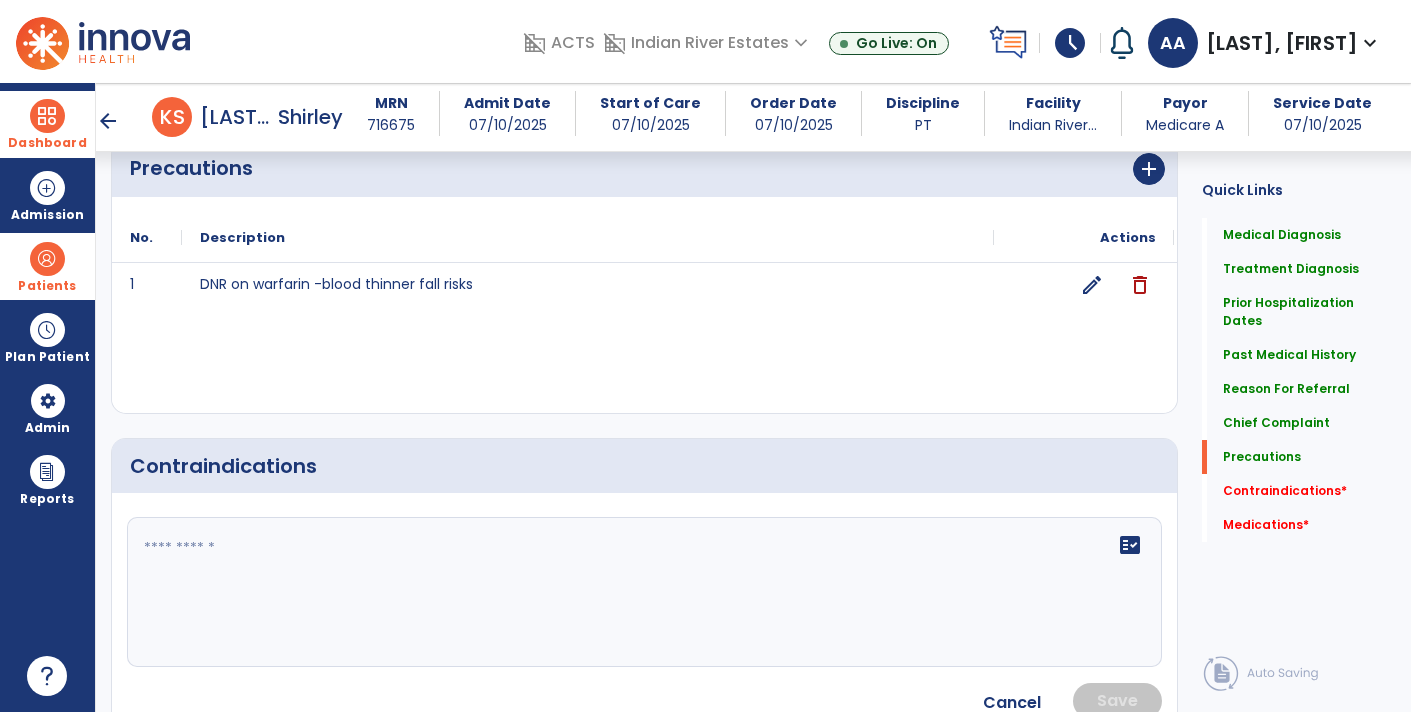 click 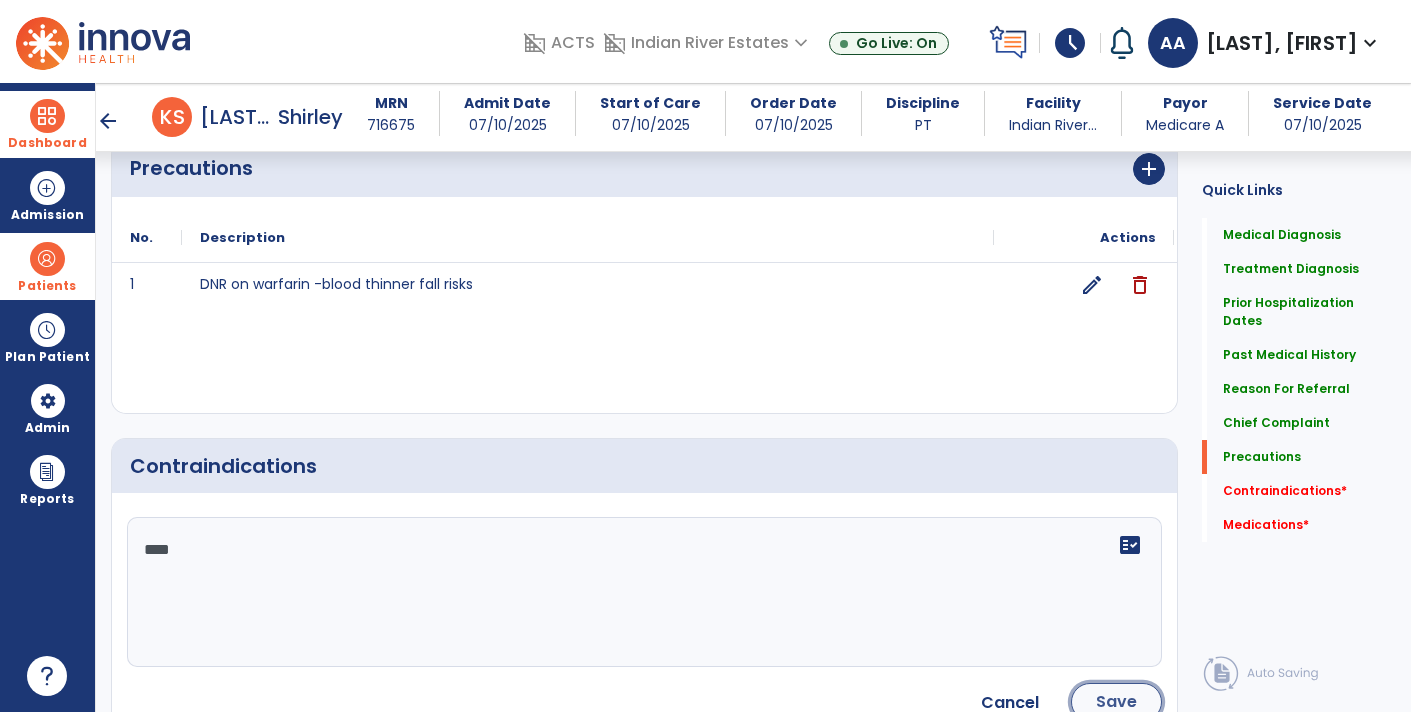click on "Save" 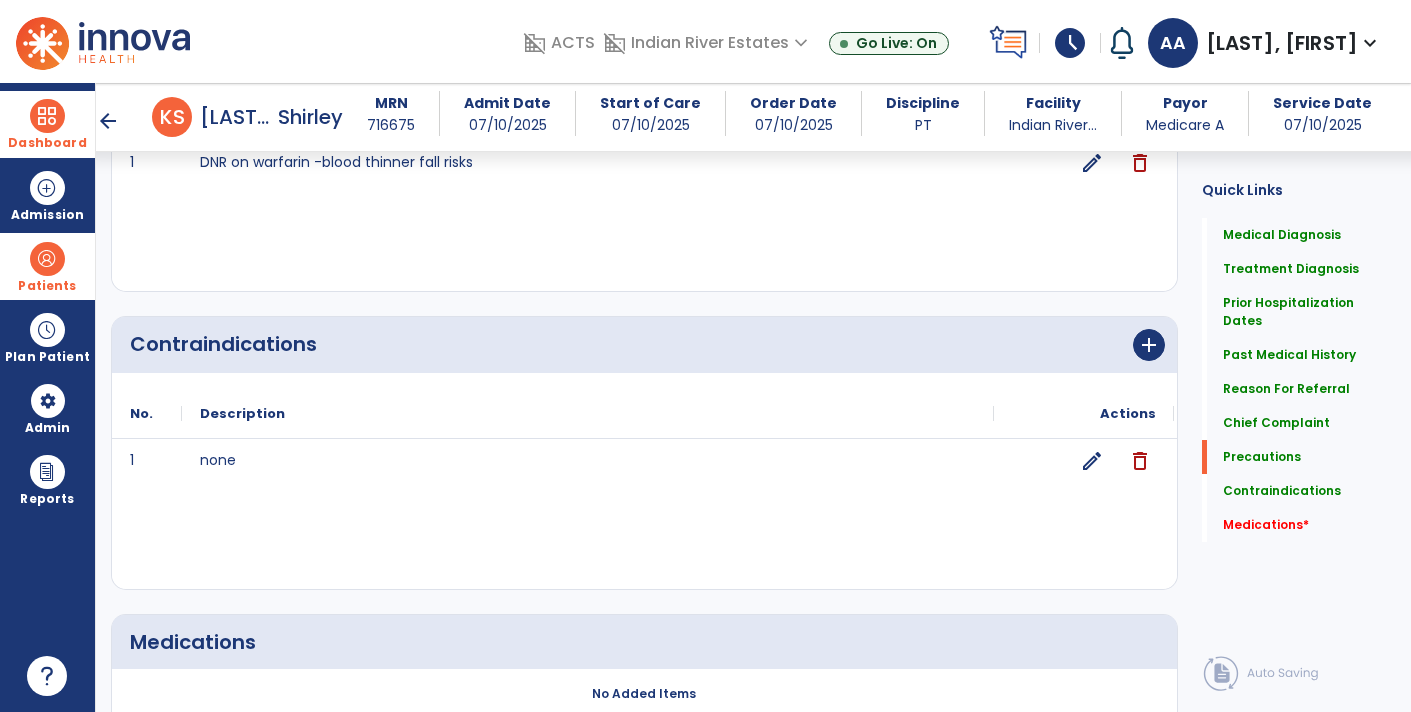 scroll, scrollTop: 2183, scrollLeft: 0, axis: vertical 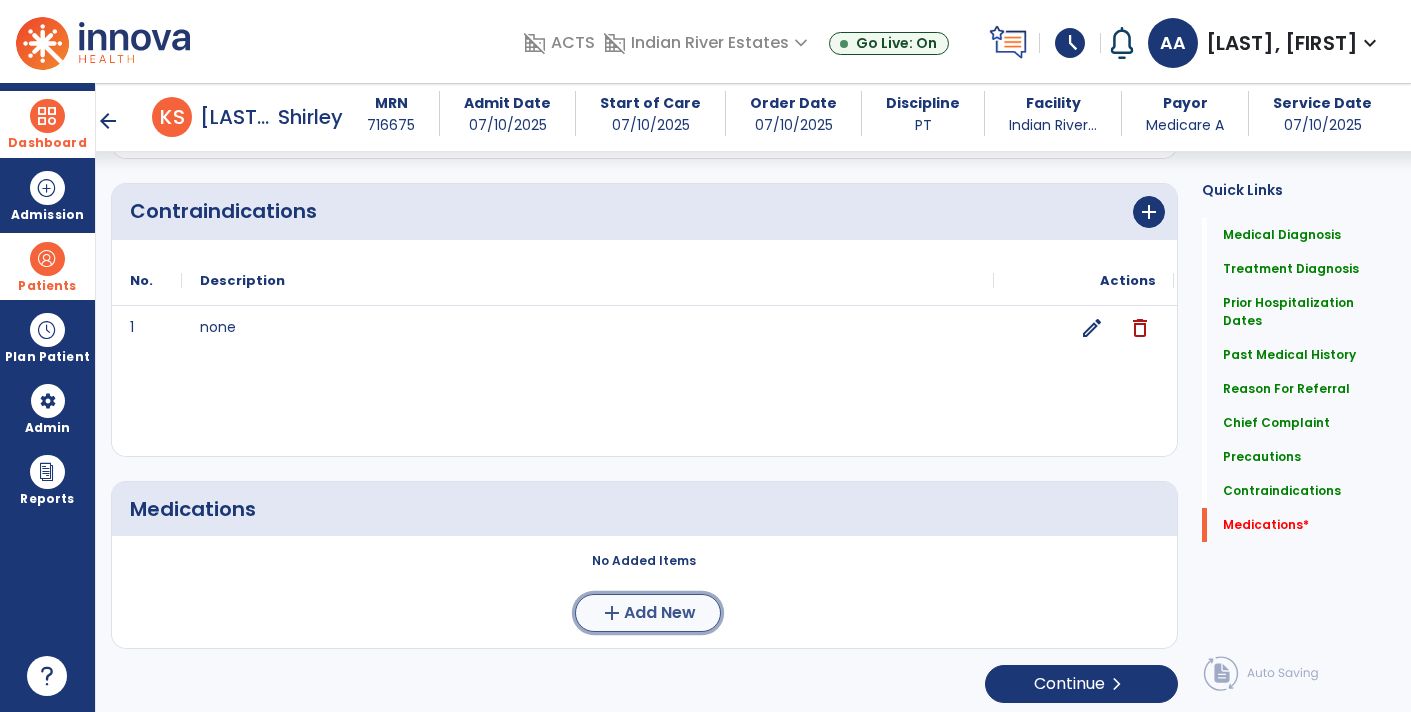 click on "Add New" 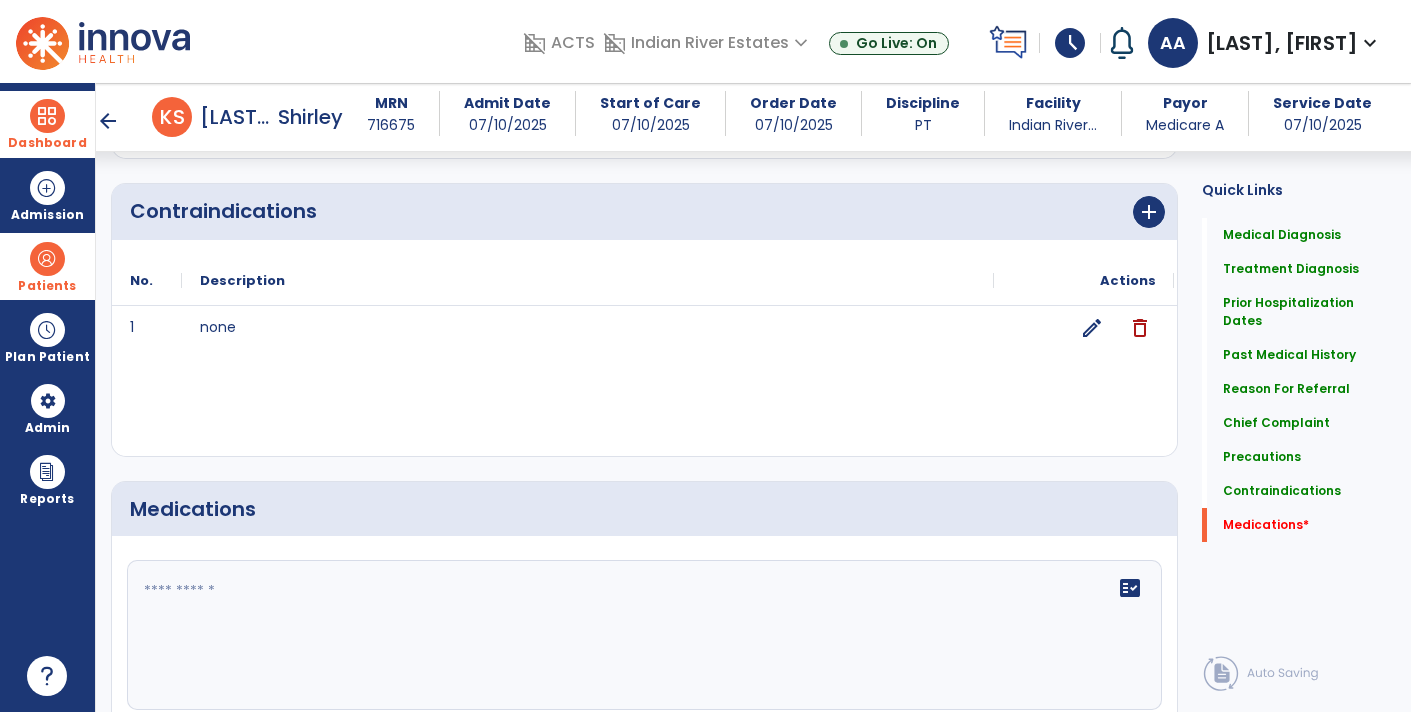 click on "fact_check" 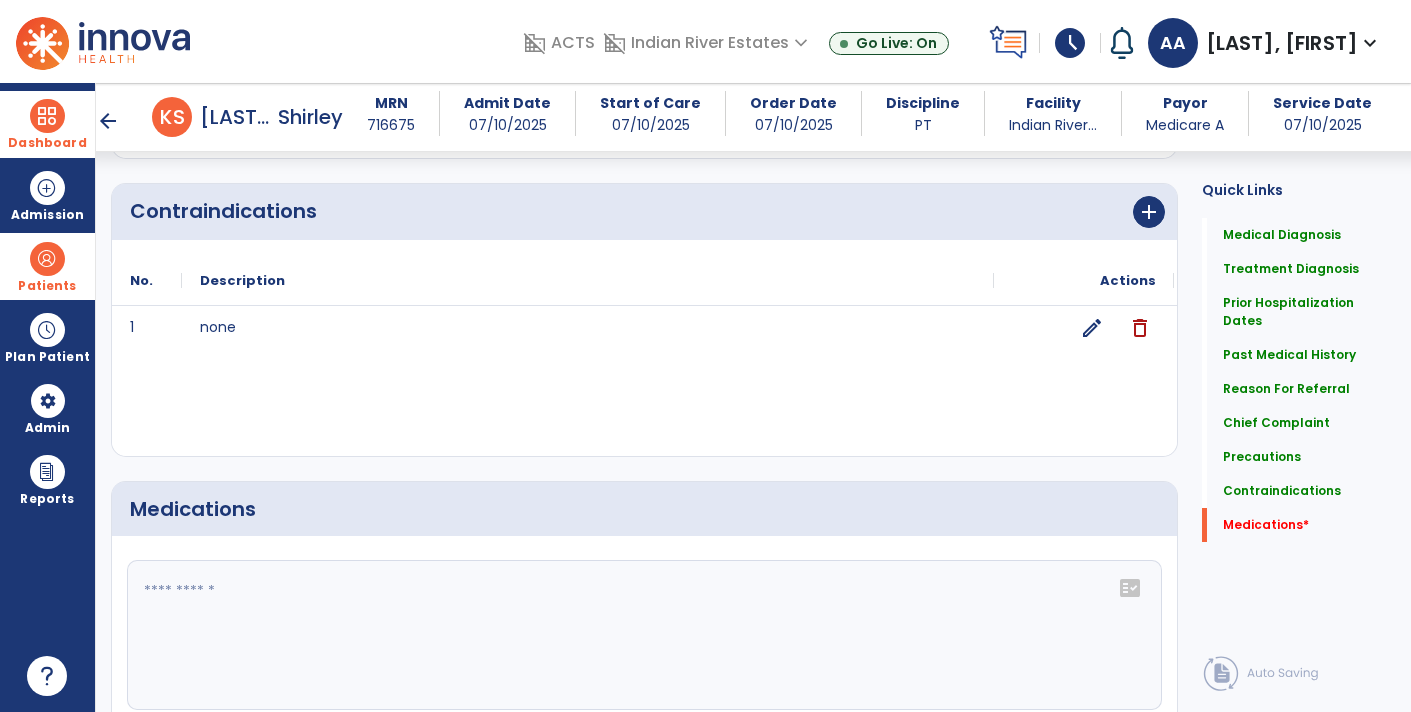 click on "fact_check" 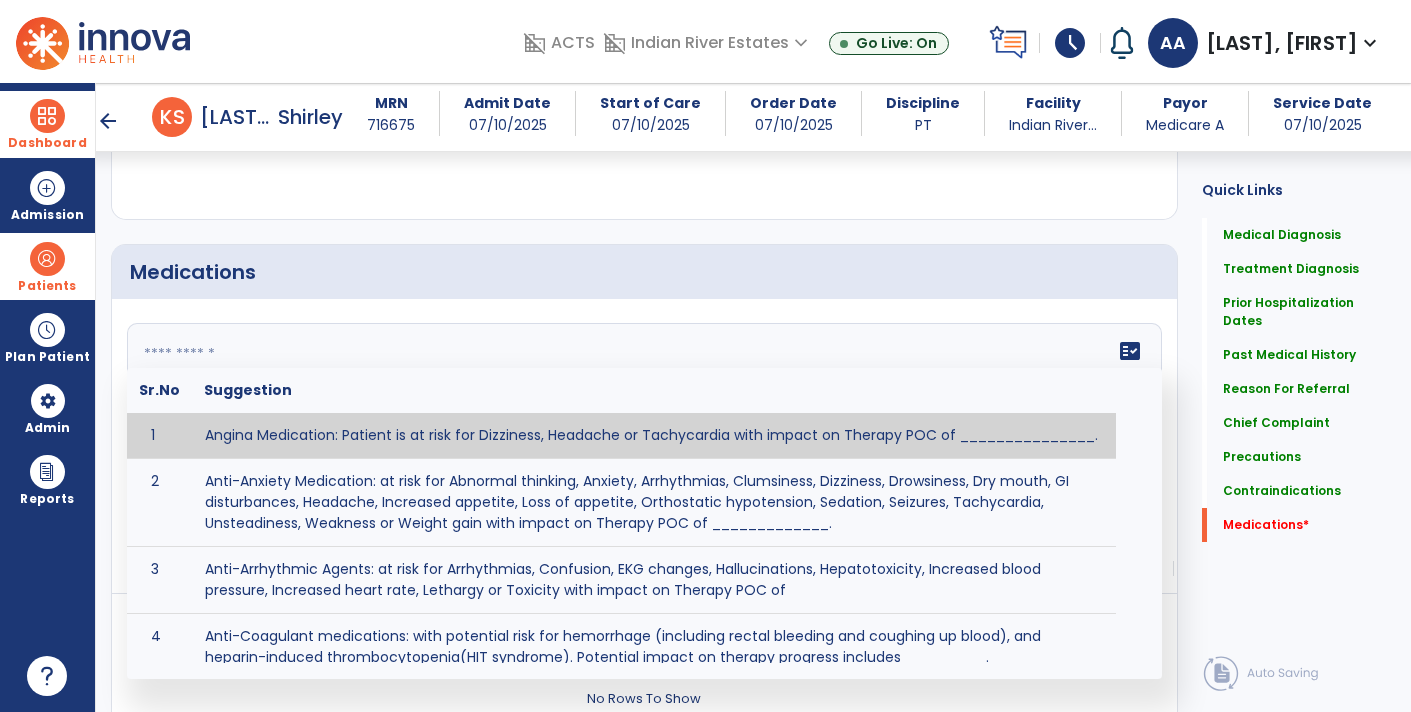 scroll, scrollTop: 2421, scrollLeft: 0, axis: vertical 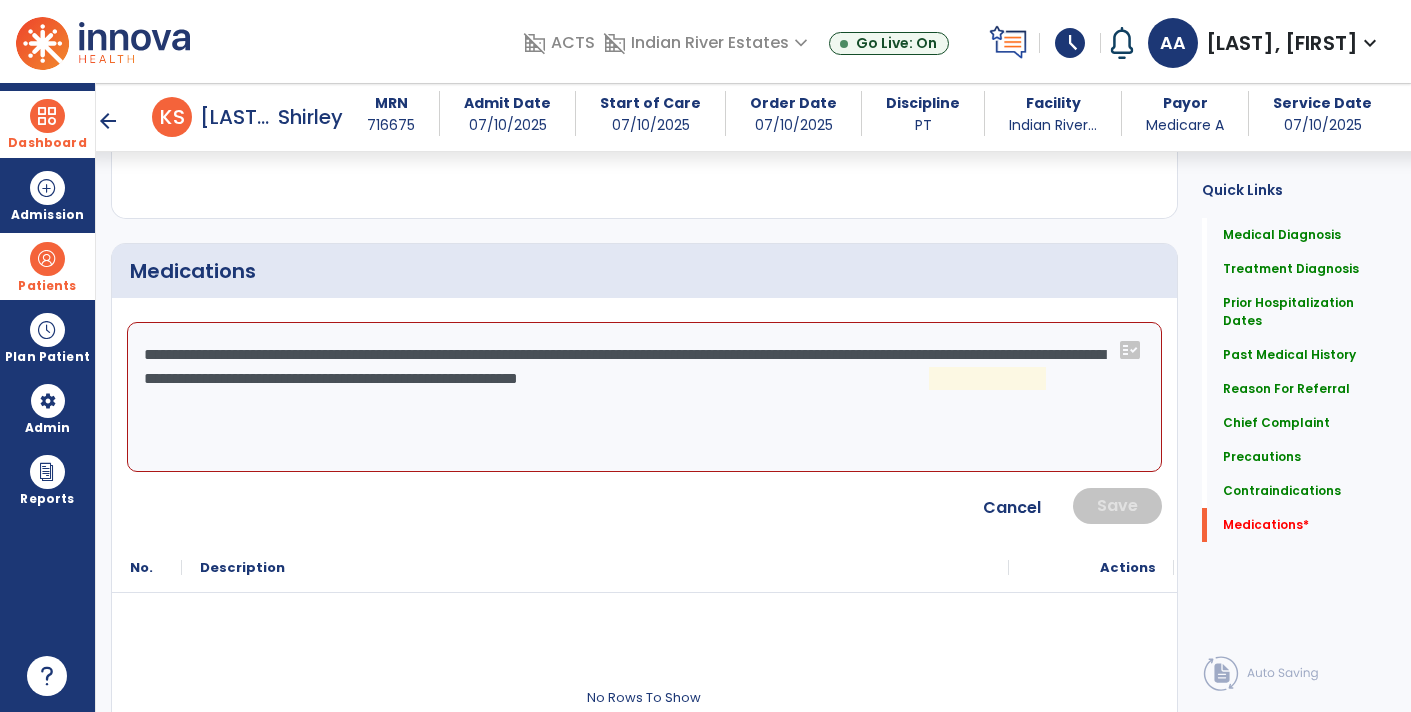 click on "**********" 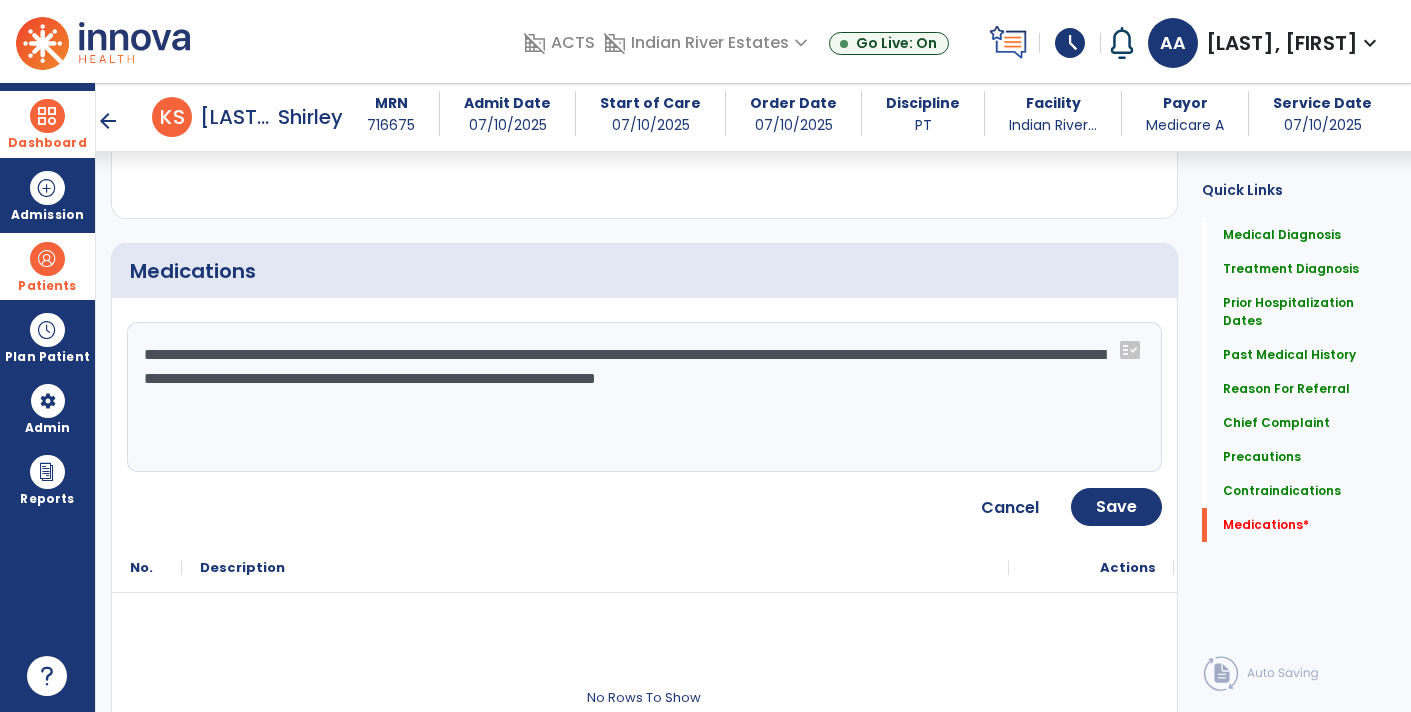type on "**********" 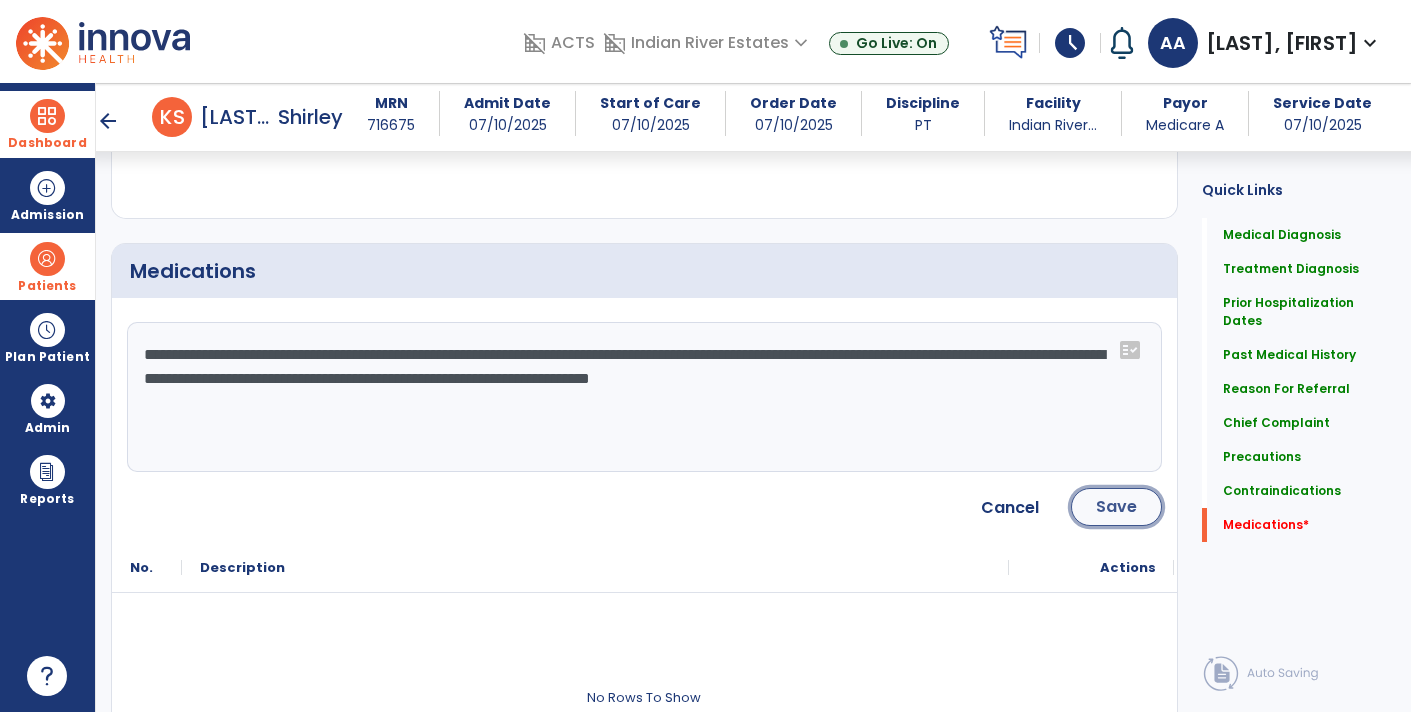 click on "Save" 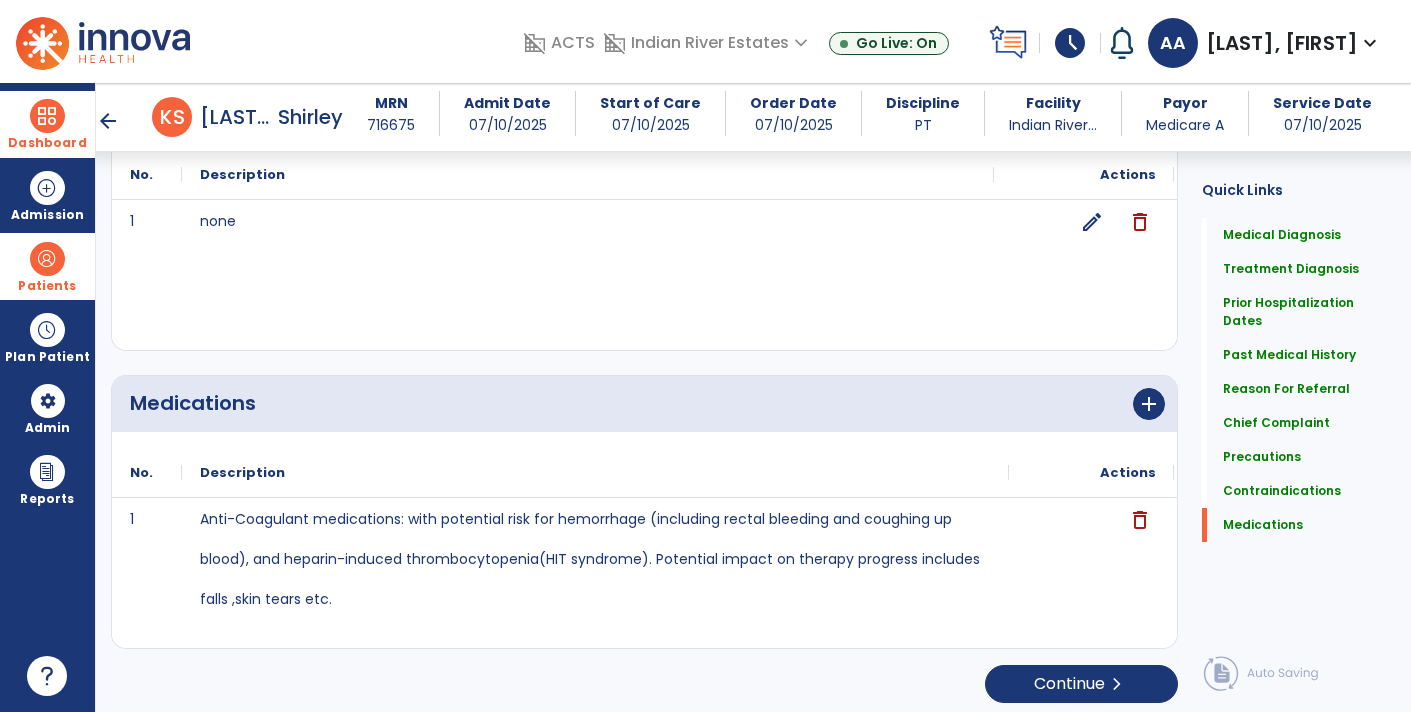 scroll, scrollTop: 2289, scrollLeft: 0, axis: vertical 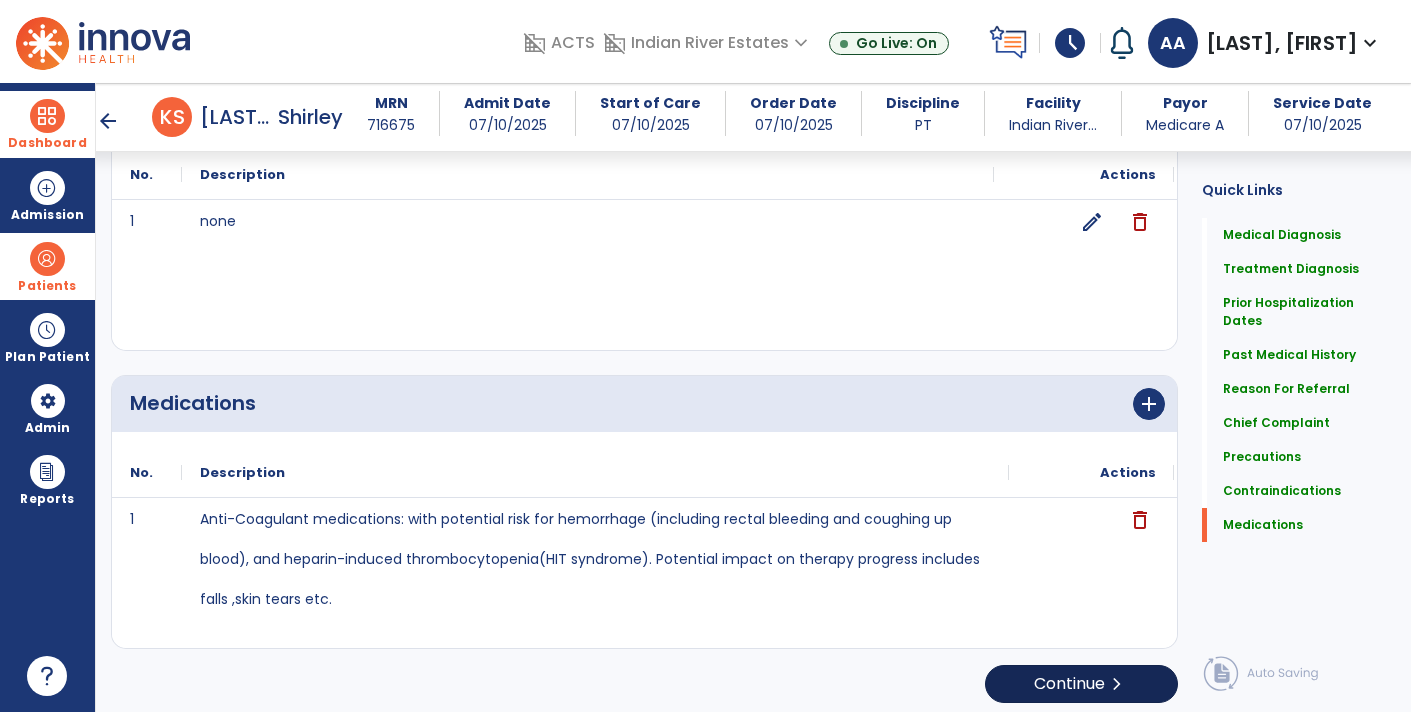 click on "Continue  chevron_right" 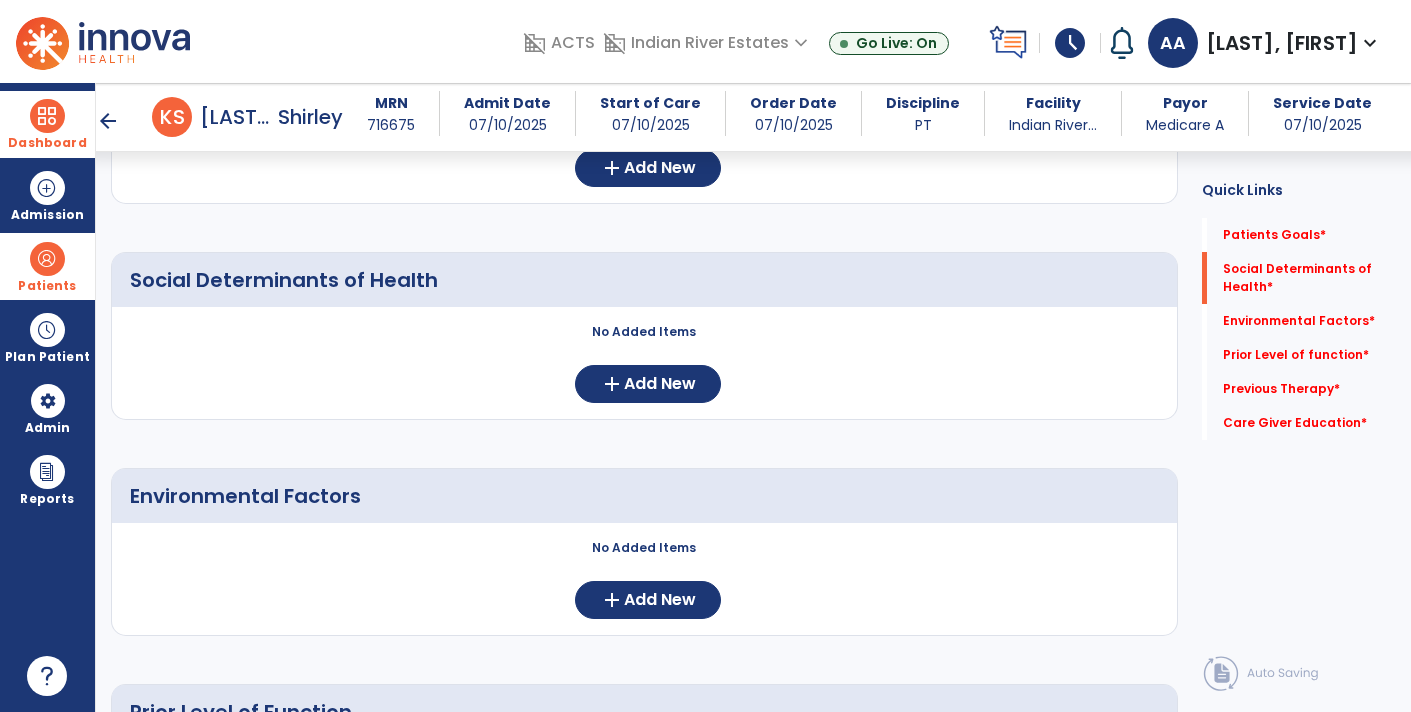scroll, scrollTop: 296, scrollLeft: 0, axis: vertical 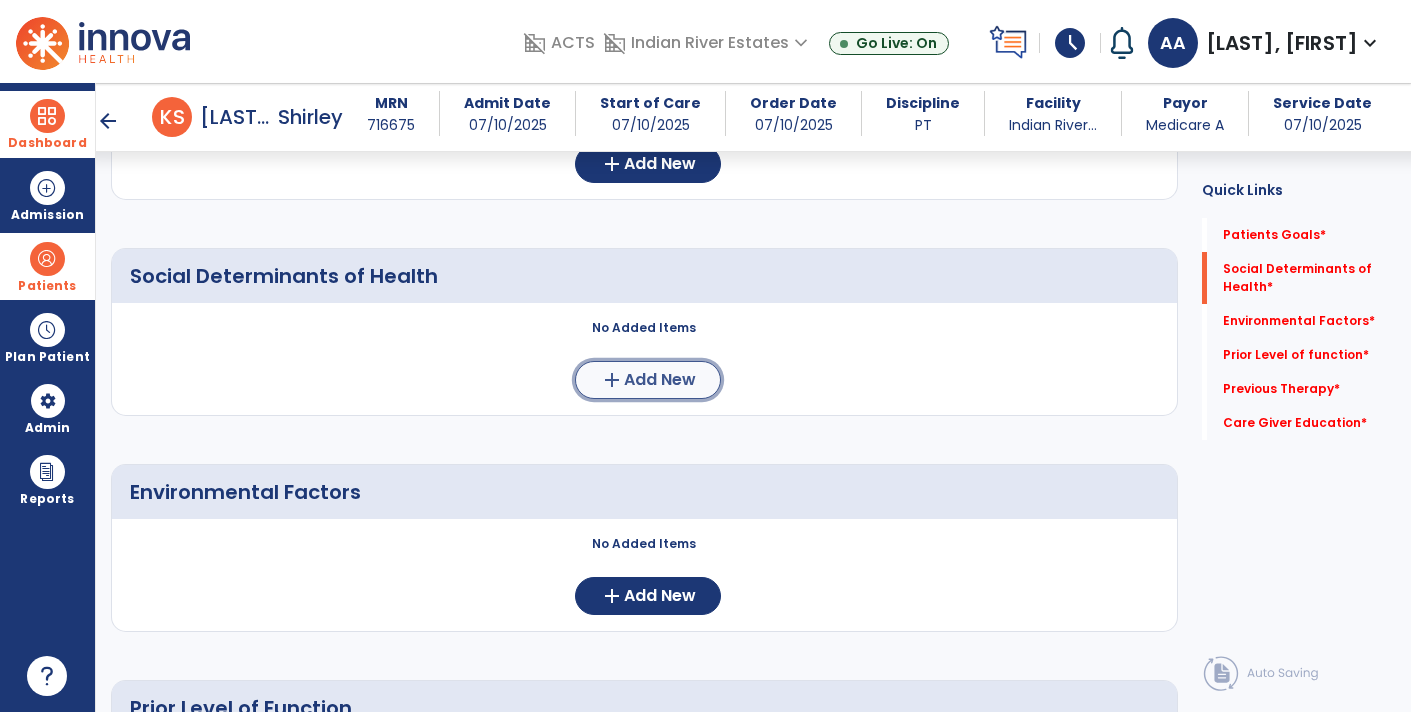 click on "Add New" 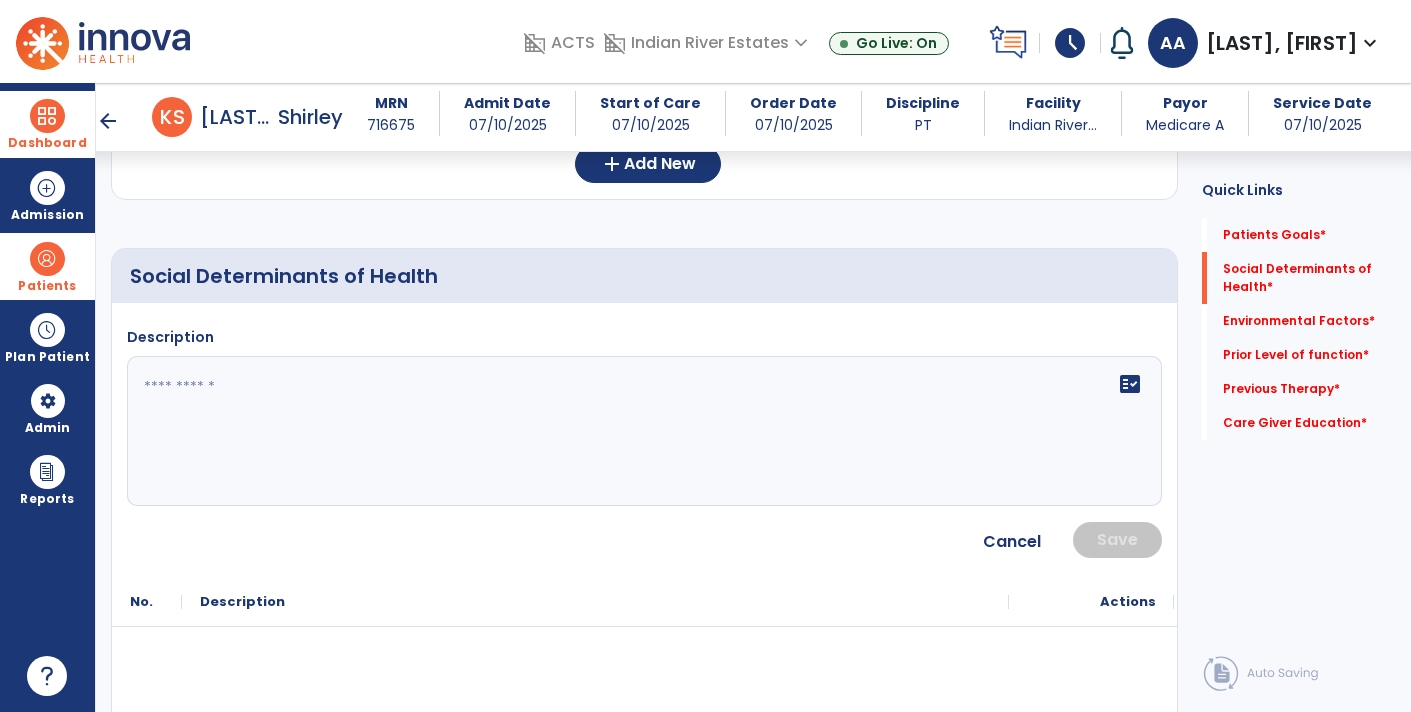 click 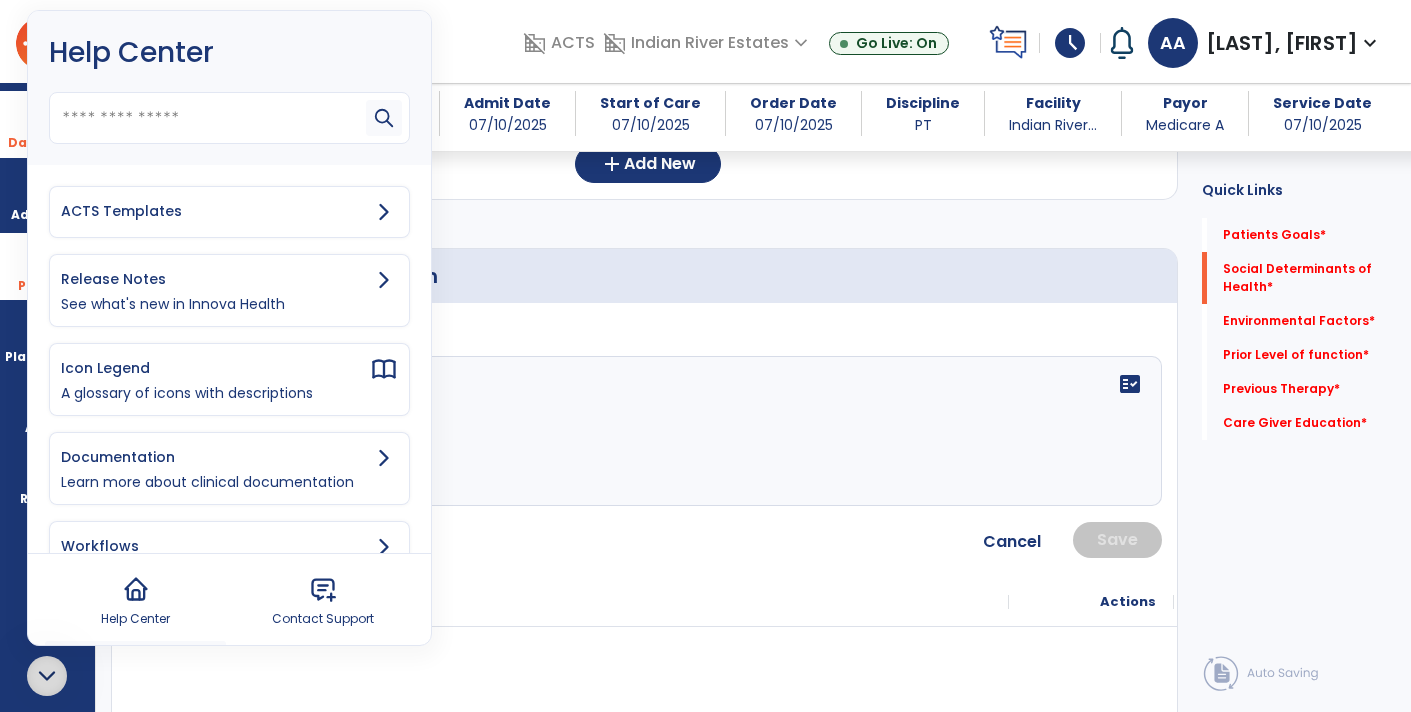 click on "ACTS Templates" at bounding box center (229, 212) 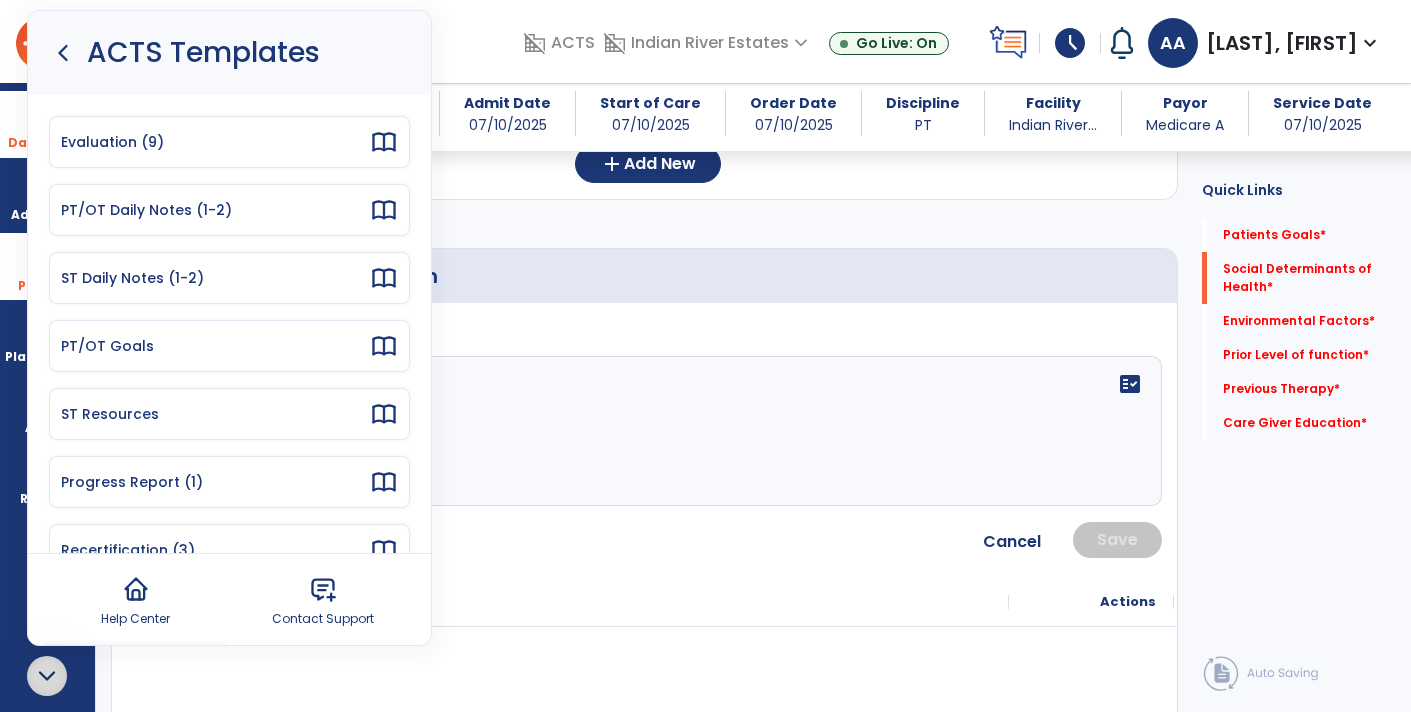 click on "Evaluation (9)" at bounding box center (215, 142) 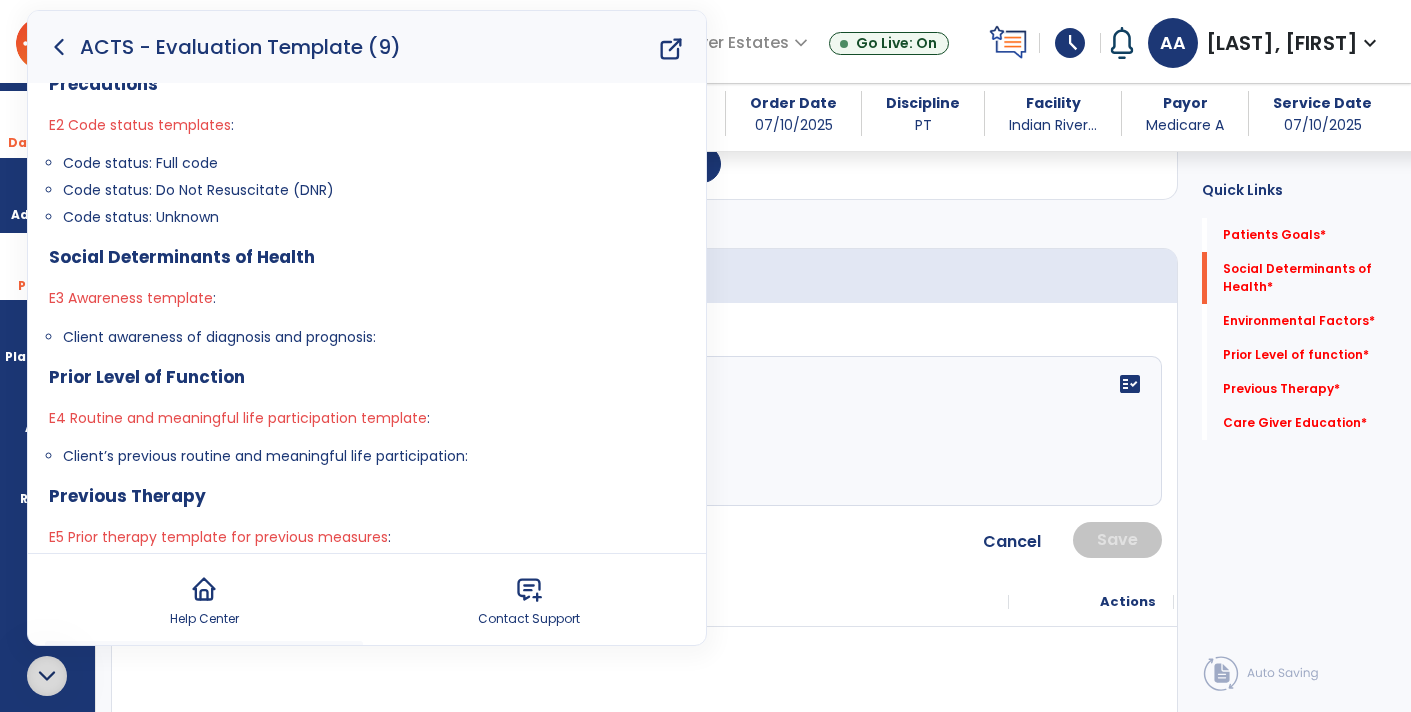 scroll, scrollTop: 345, scrollLeft: 0, axis: vertical 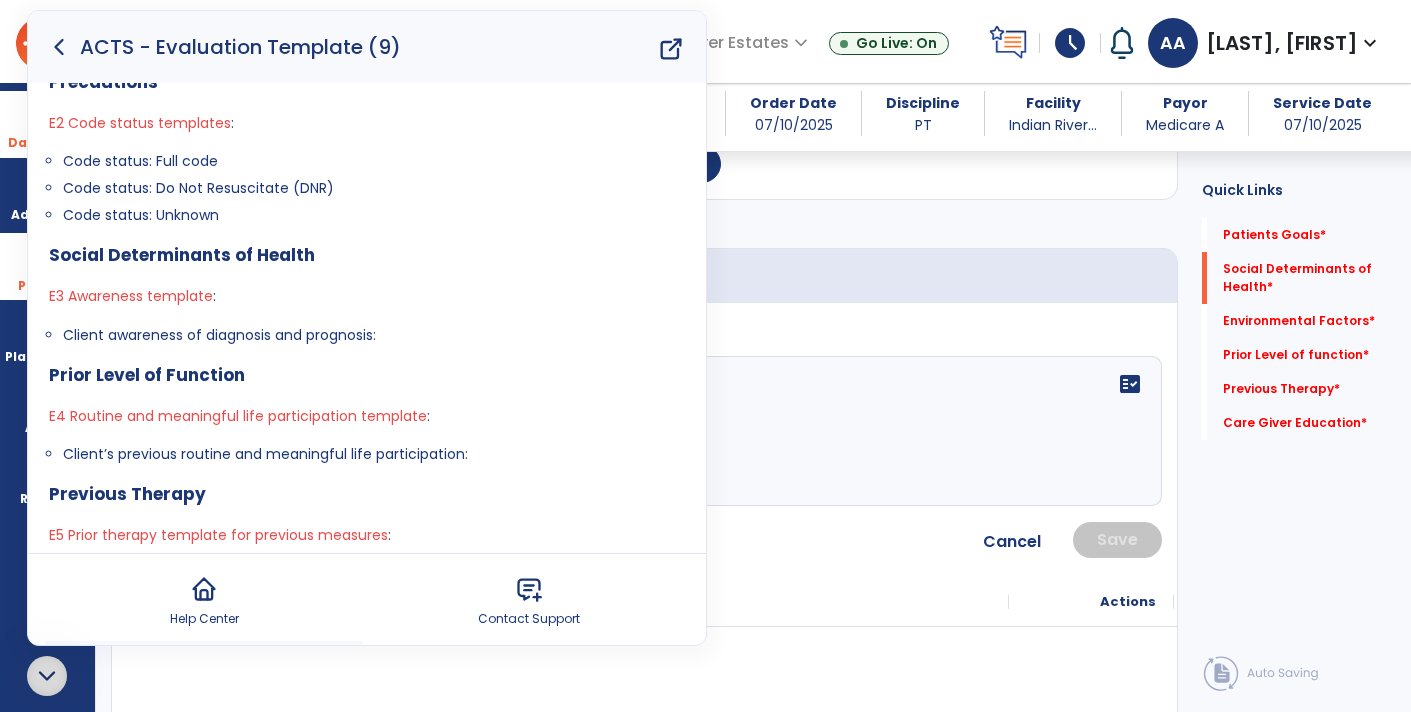 drag, startPoint x: 61, startPoint y: 332, endPoint x: 382, endPoint y: 341, distance: 321.12613 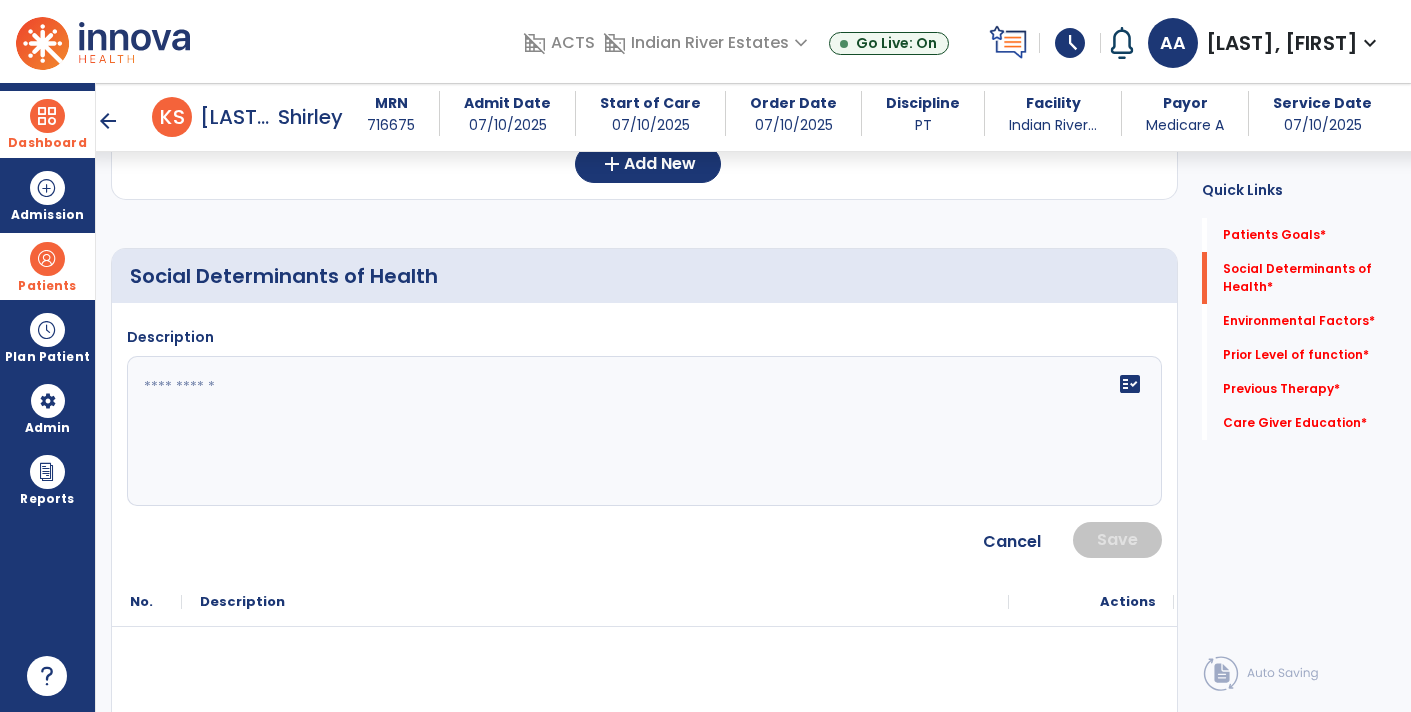 scroll, scrollTop: 0, scrollLeft: 0, axis: both 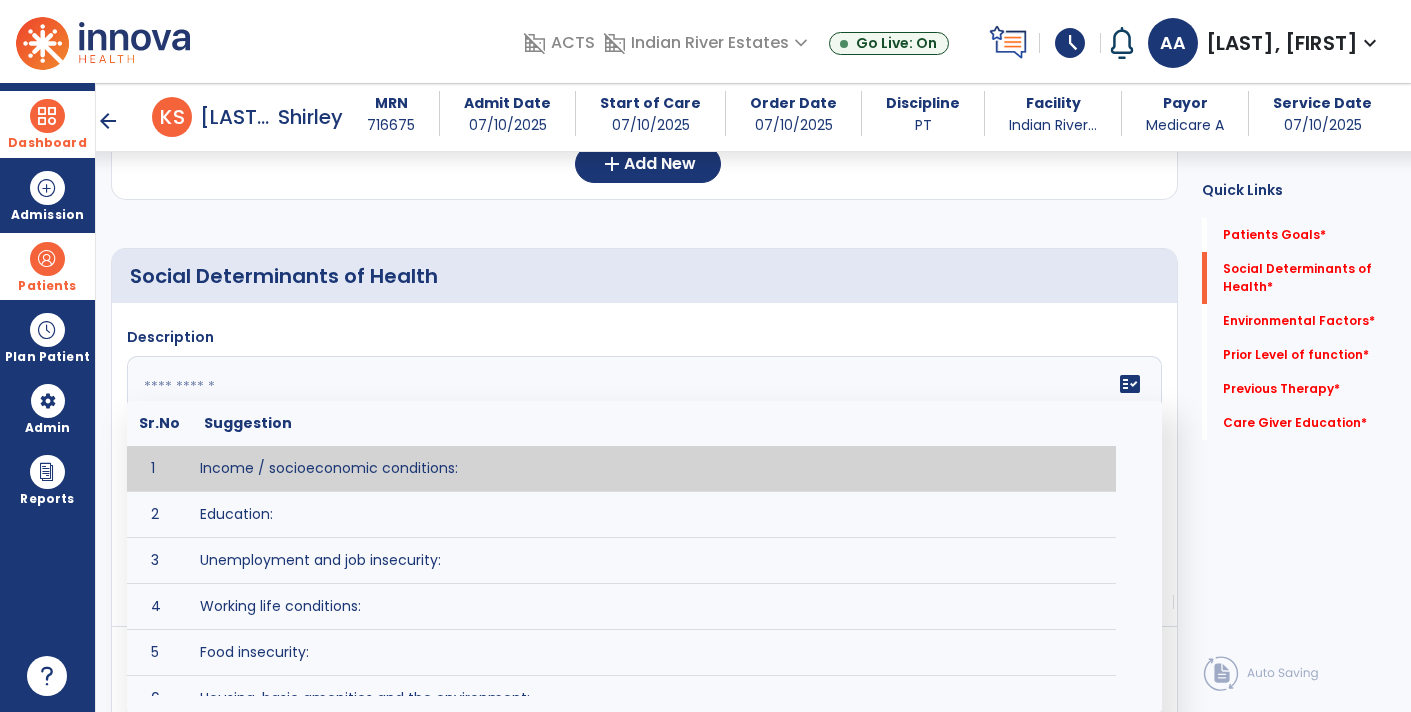 paste on "**********" 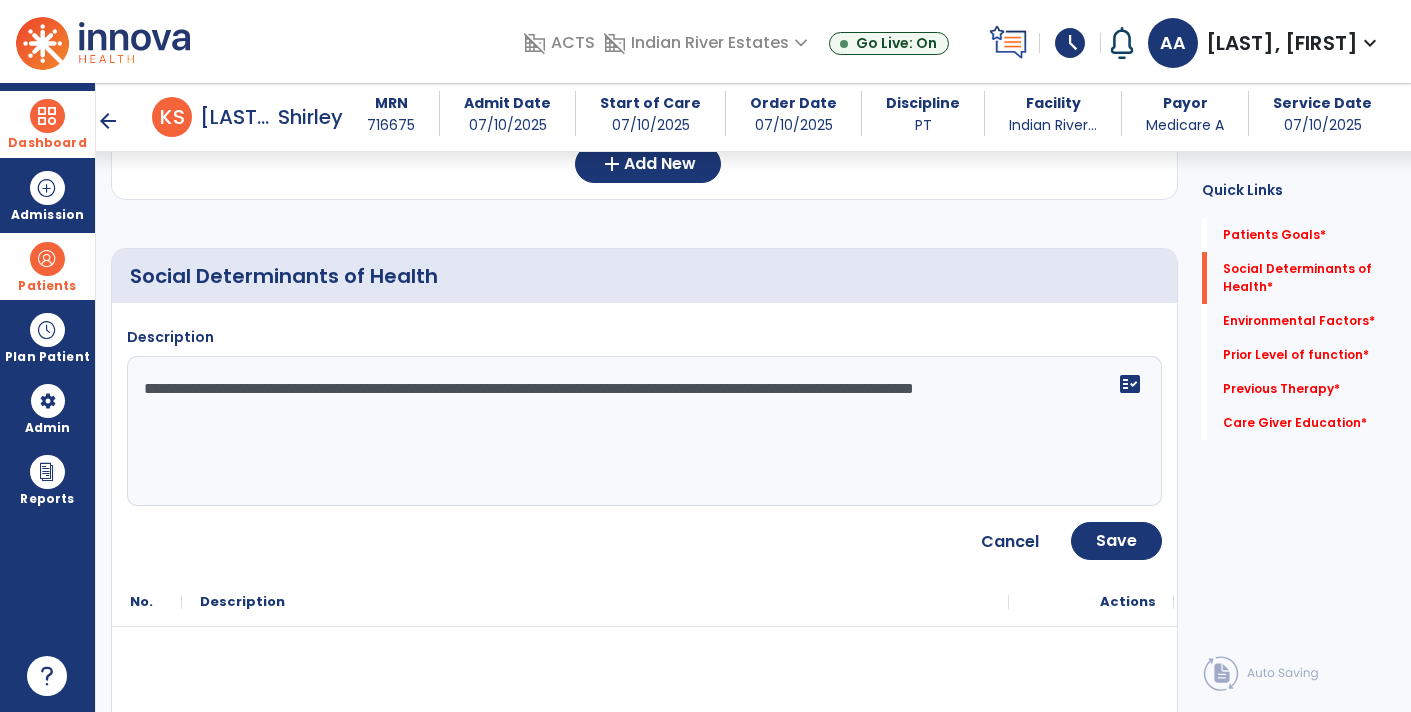type on "**********" 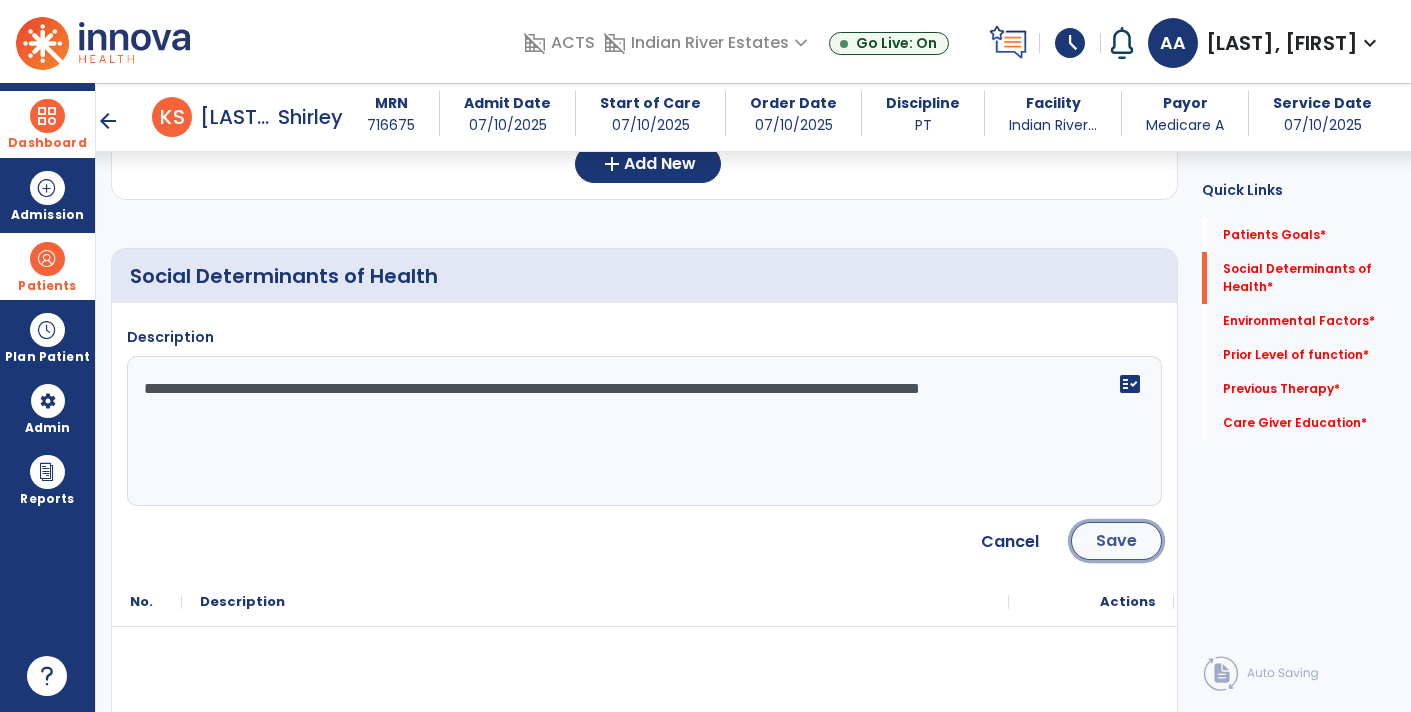 click on "Save" 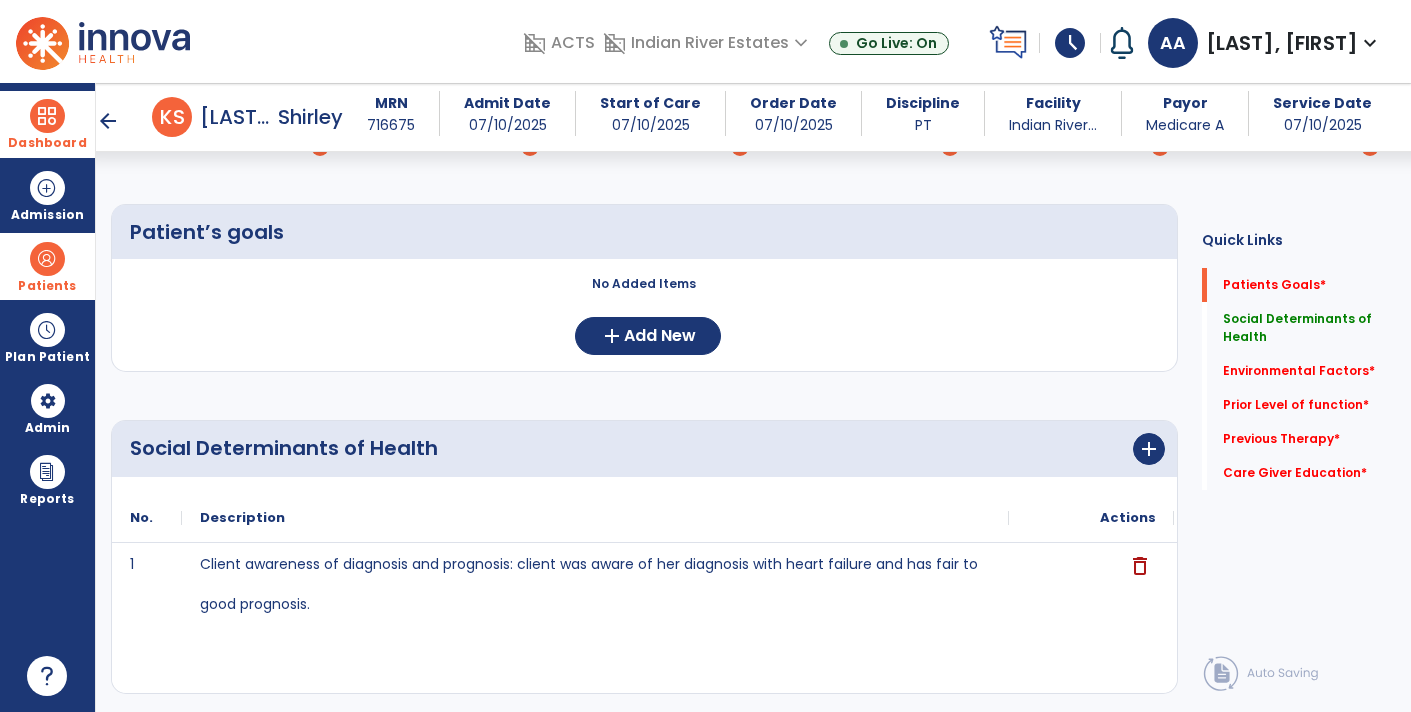 scroll, scrollTop: 118, scrollLeft: 0, axis: vertical 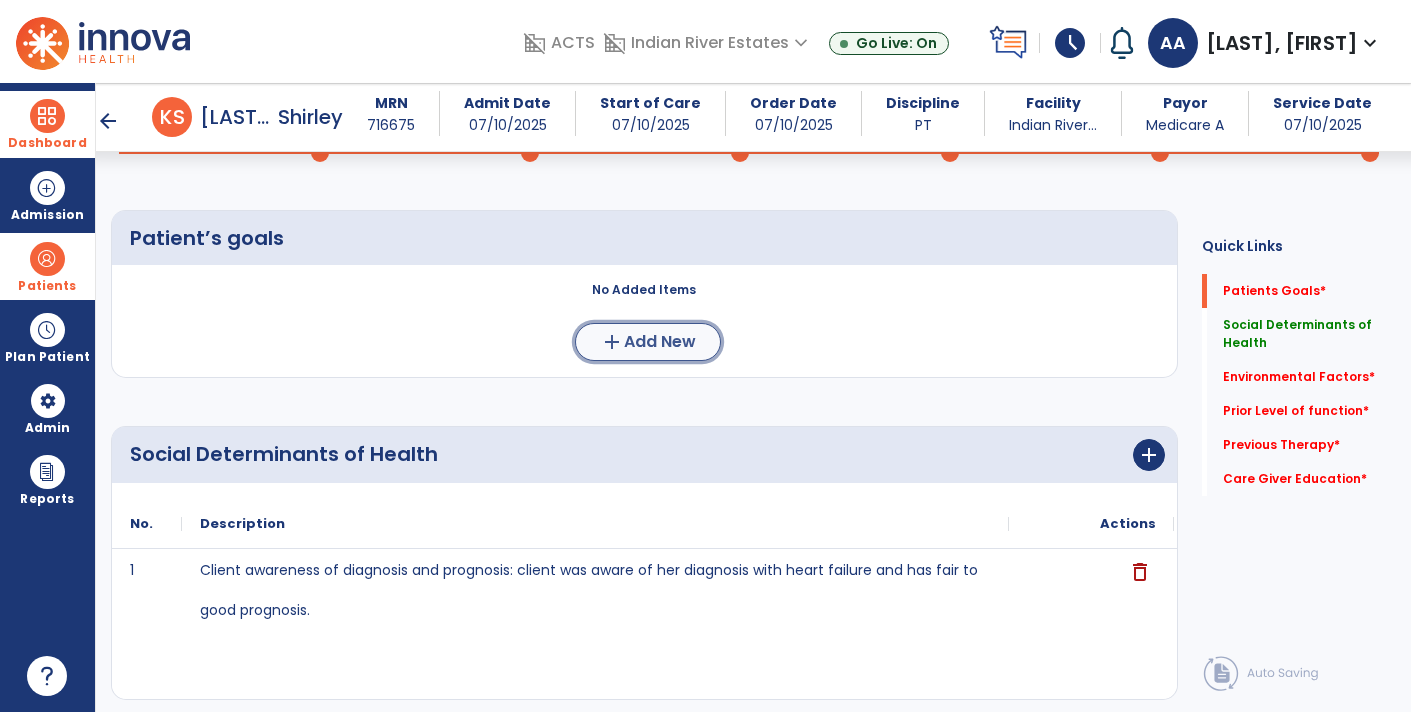 click on "Add New" 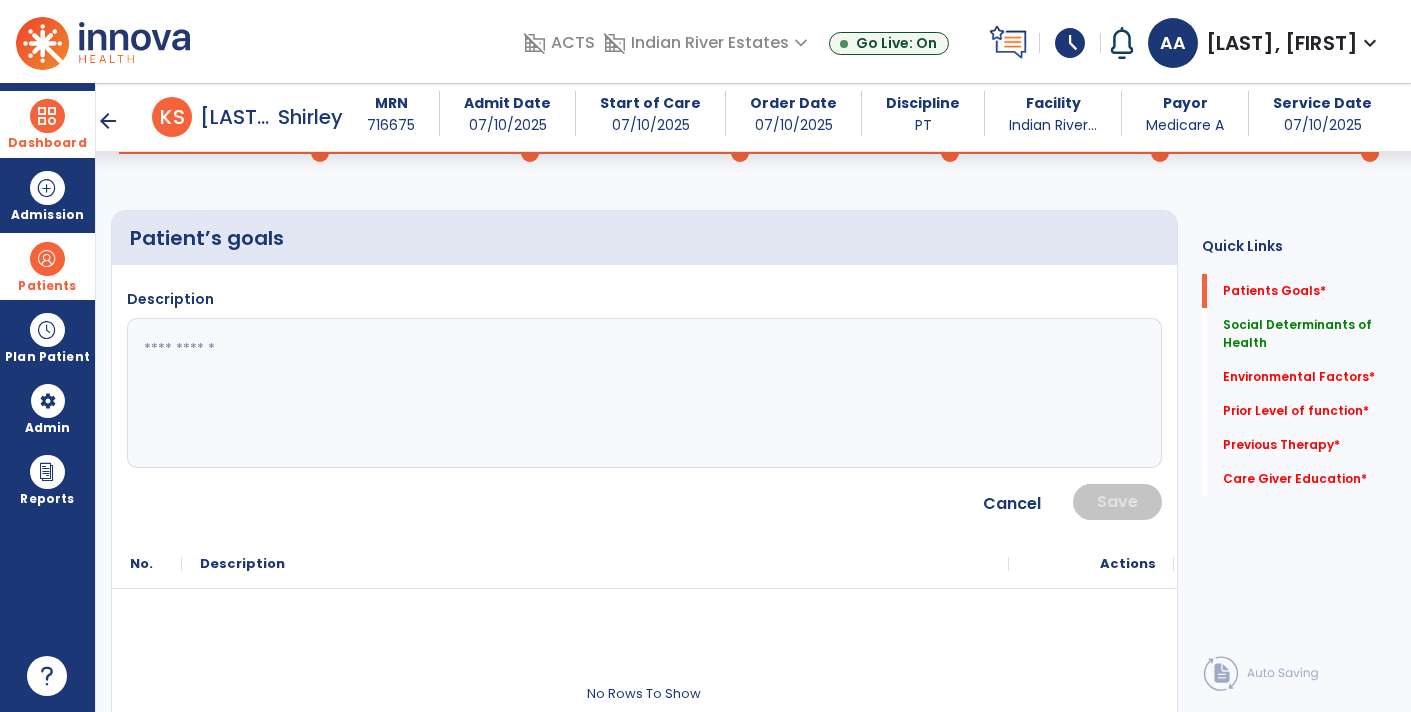 click 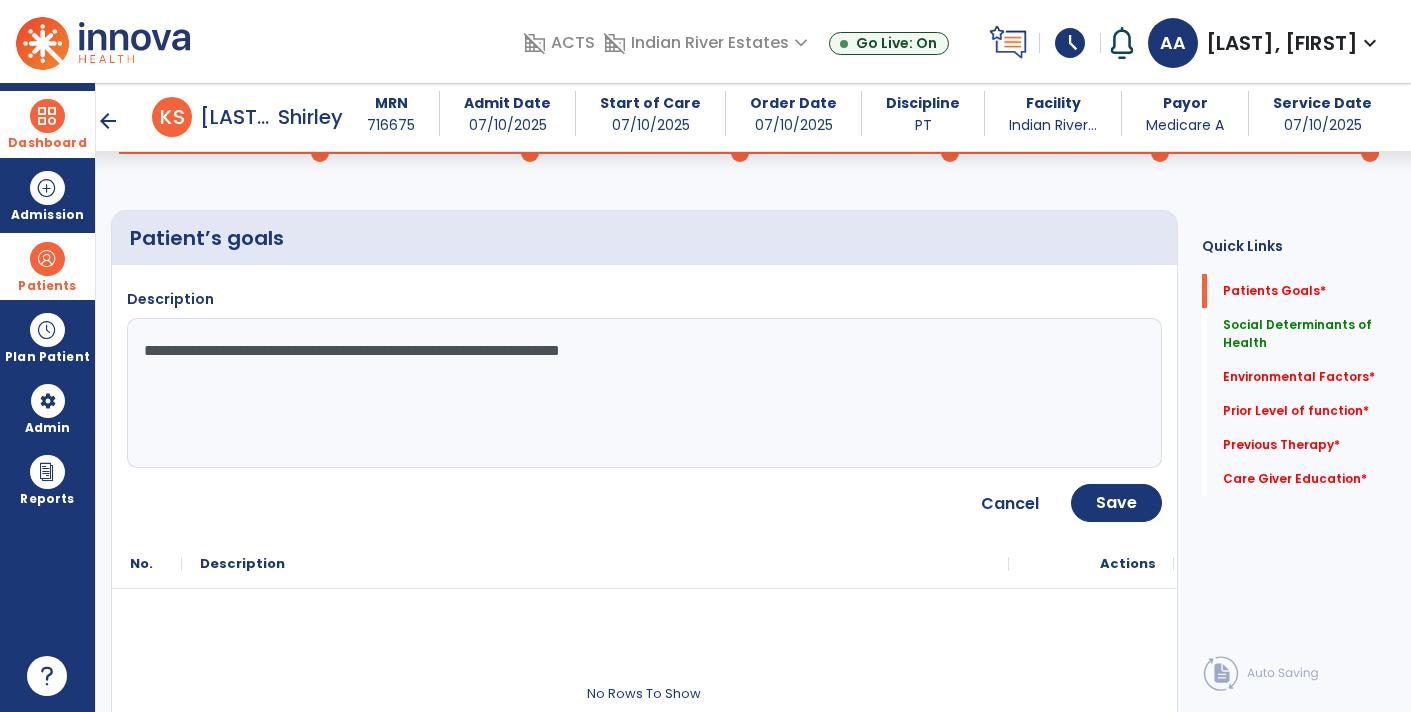 type on "**********" 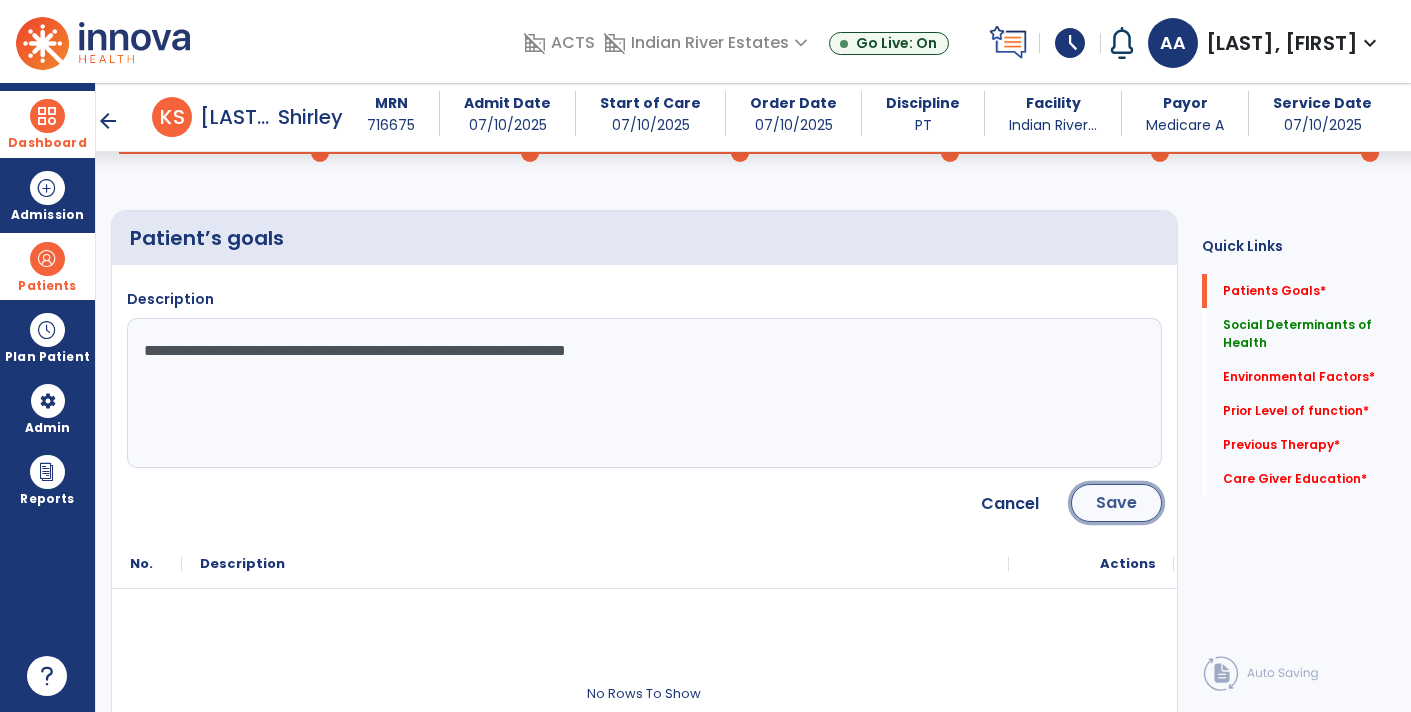 click on "Save" 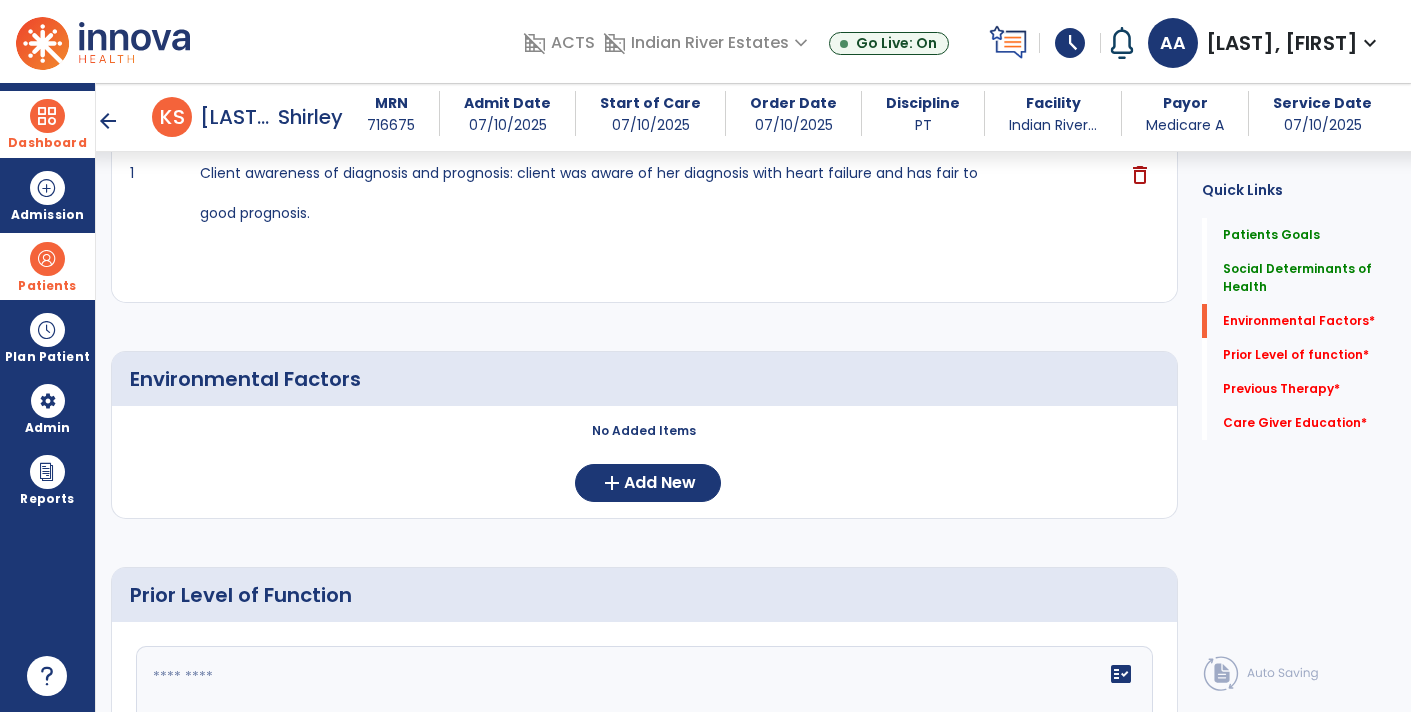 scroll, scrollTop: 632, scrollLeft: 0, axis: vertical 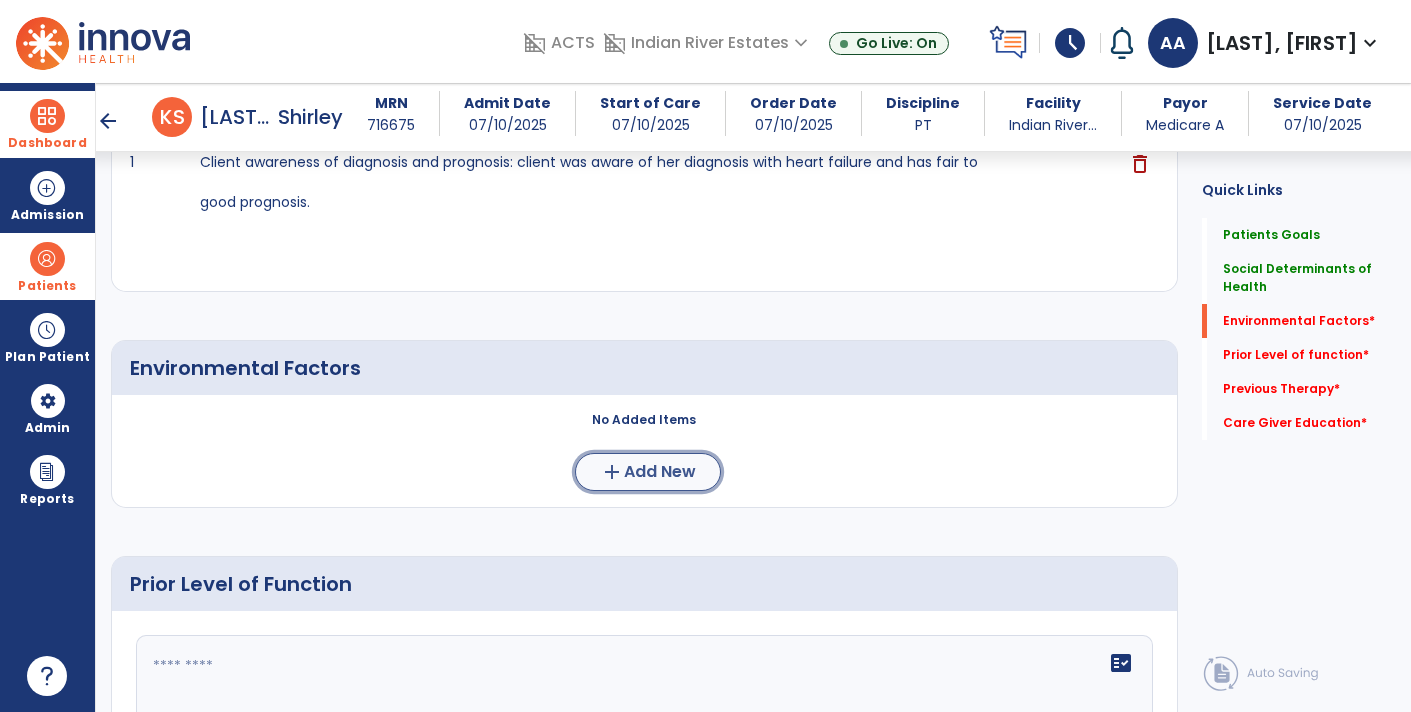 click on "Add New" 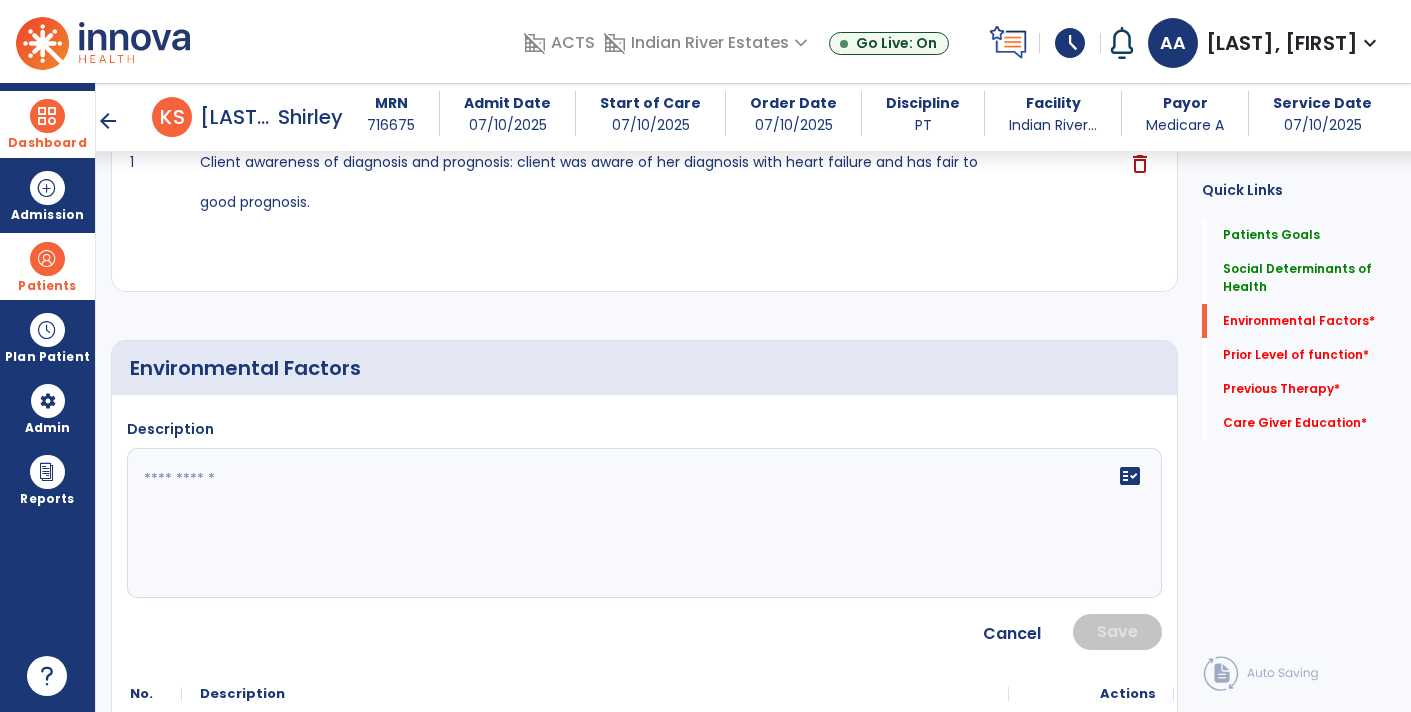 click on "fact_check" 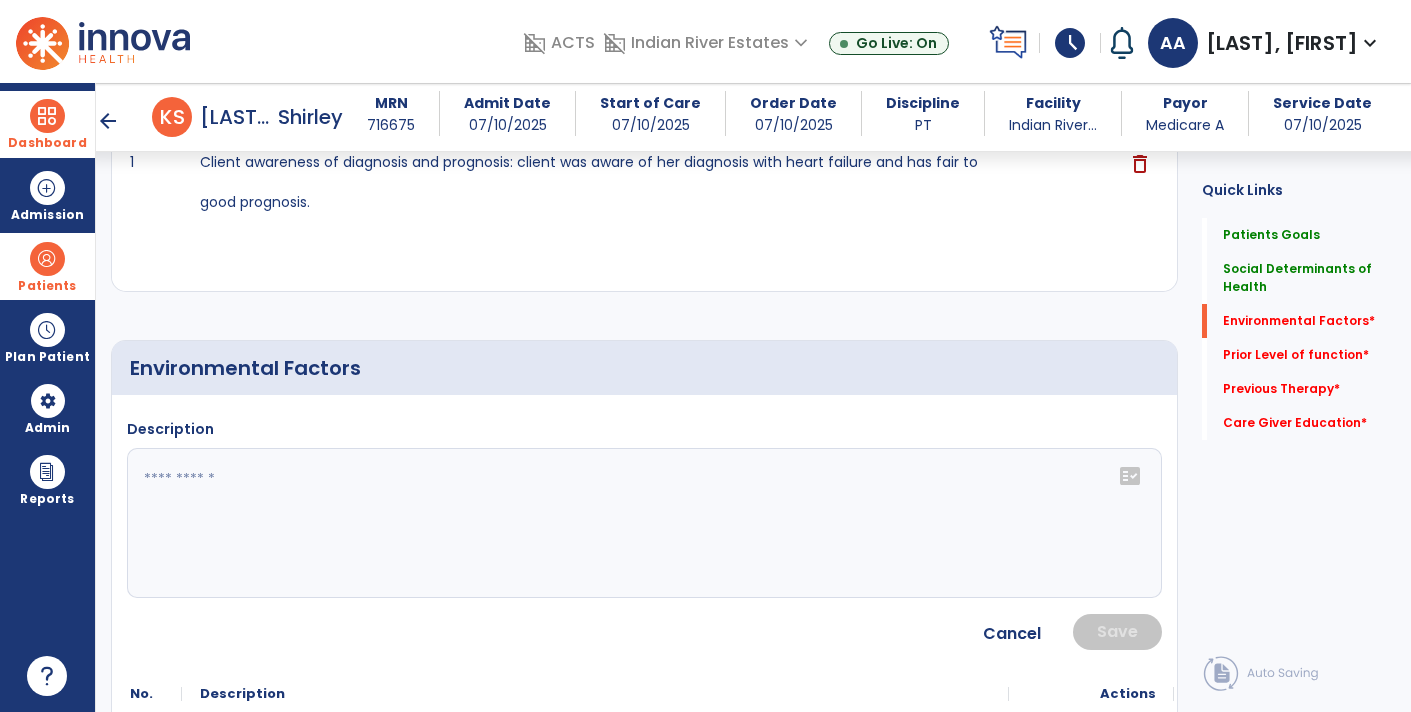 click on "fact_check" 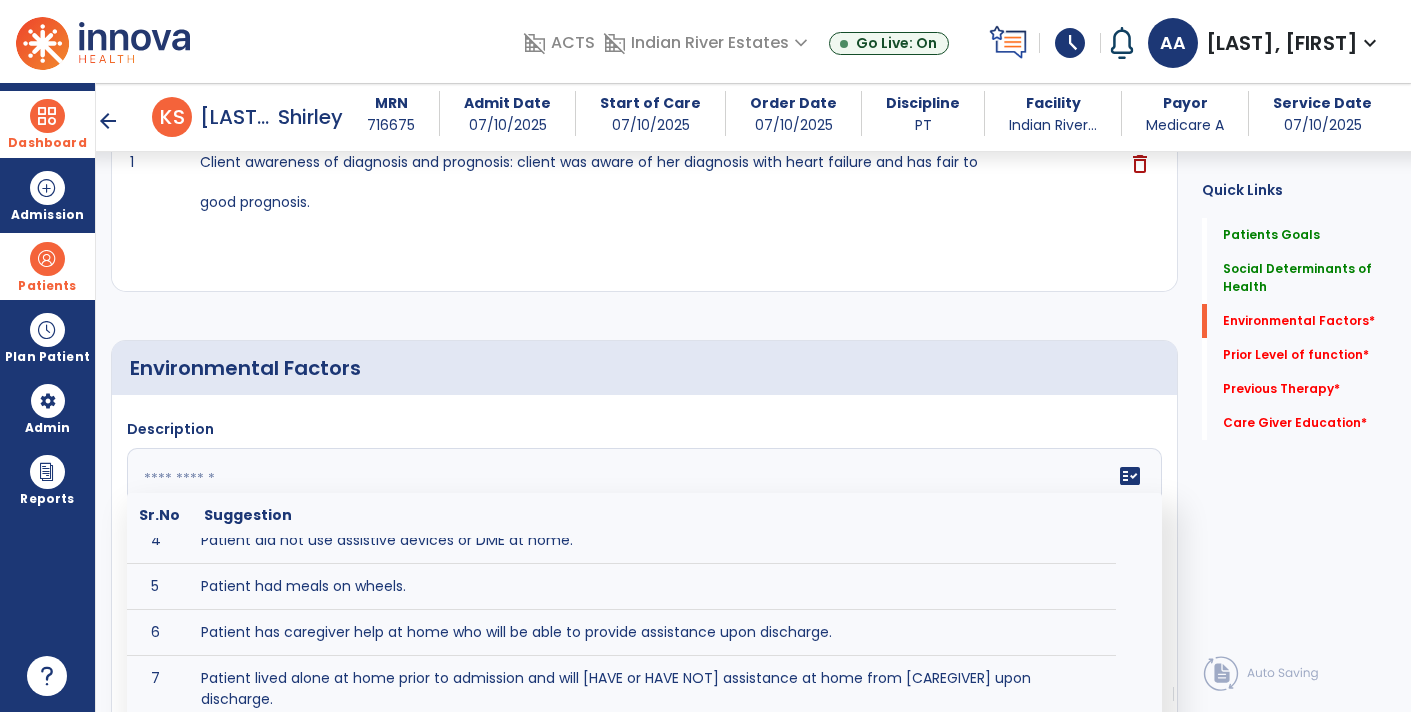 scroll, scrollTop: 155, scrollLeft: 0, axis: vertical 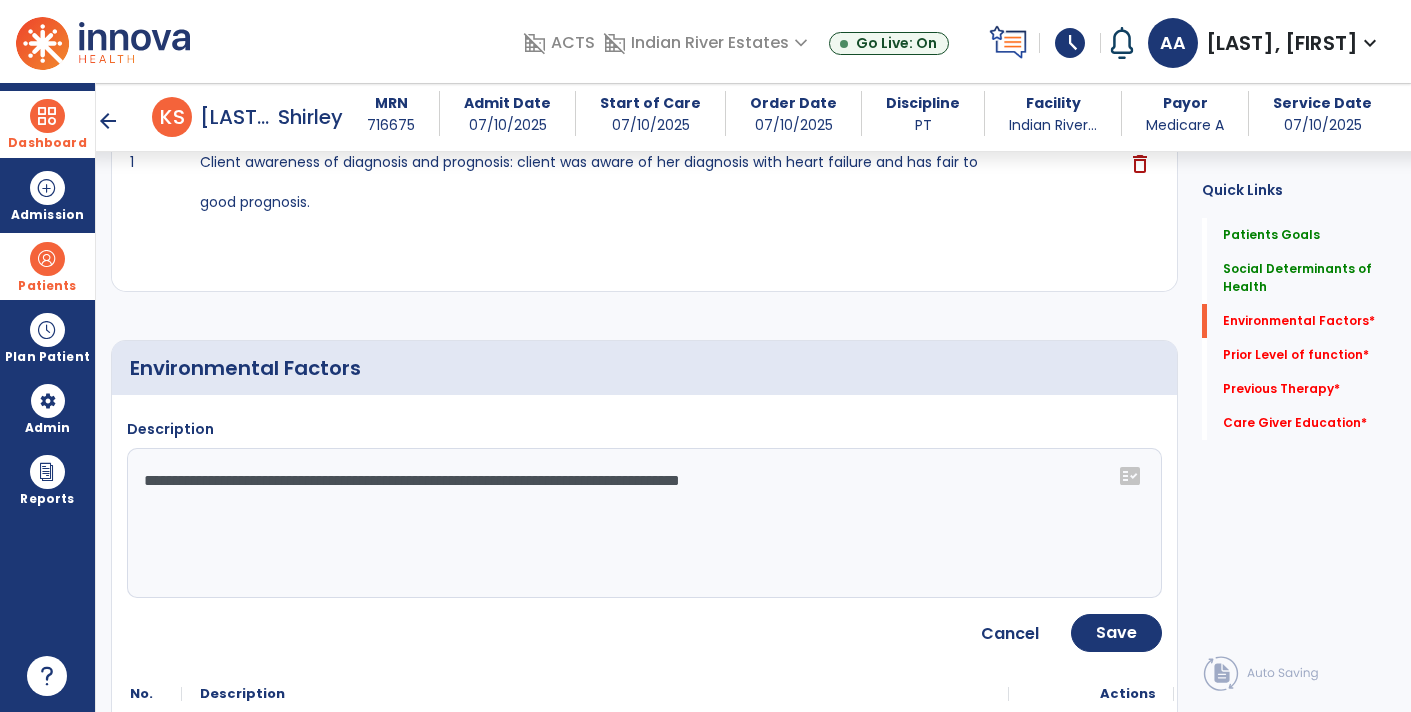 click on "**********" 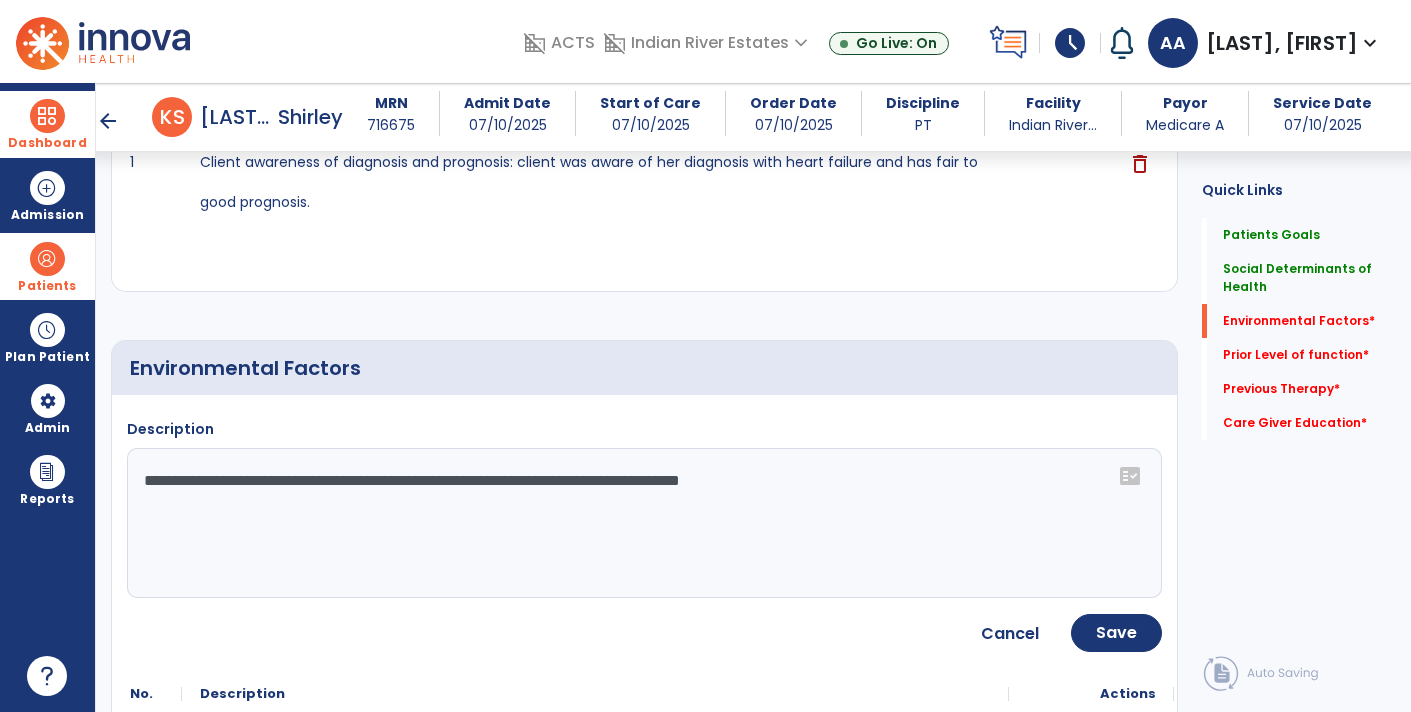 click on "**********" 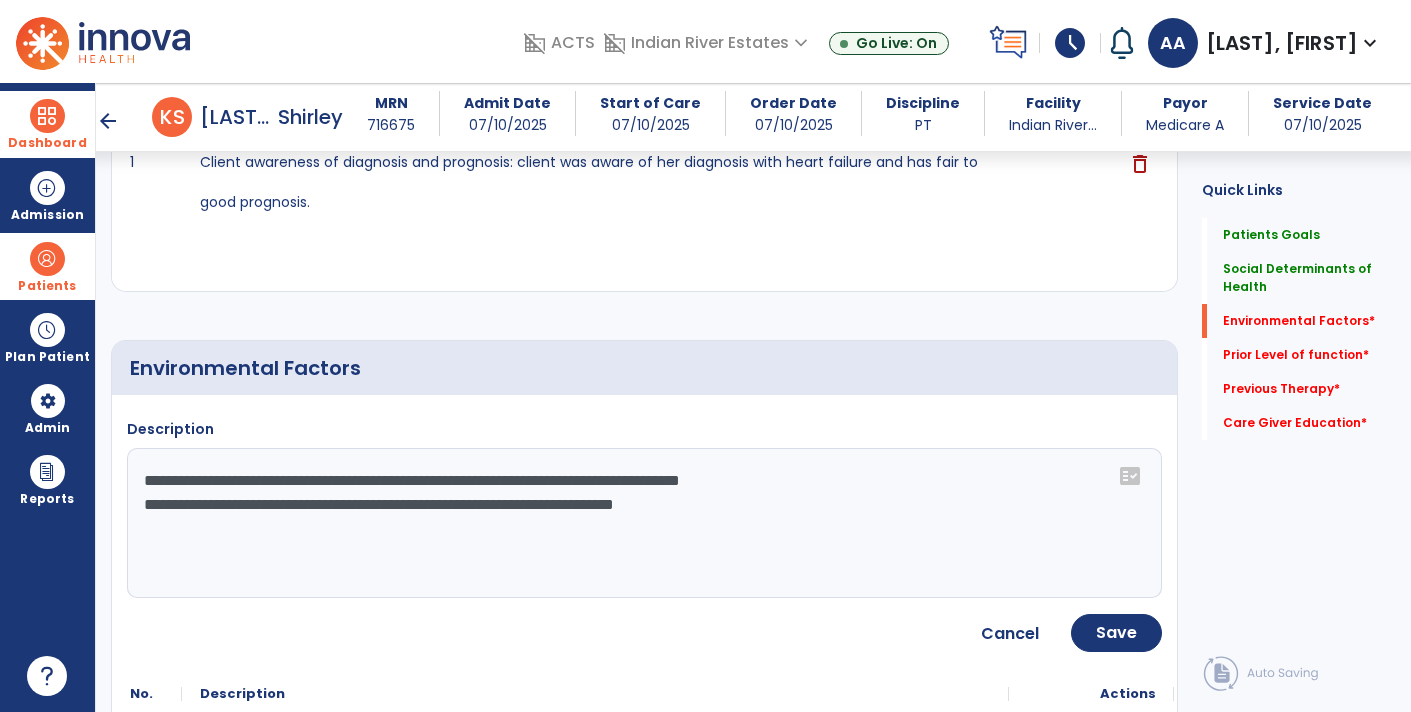 click on "**********" 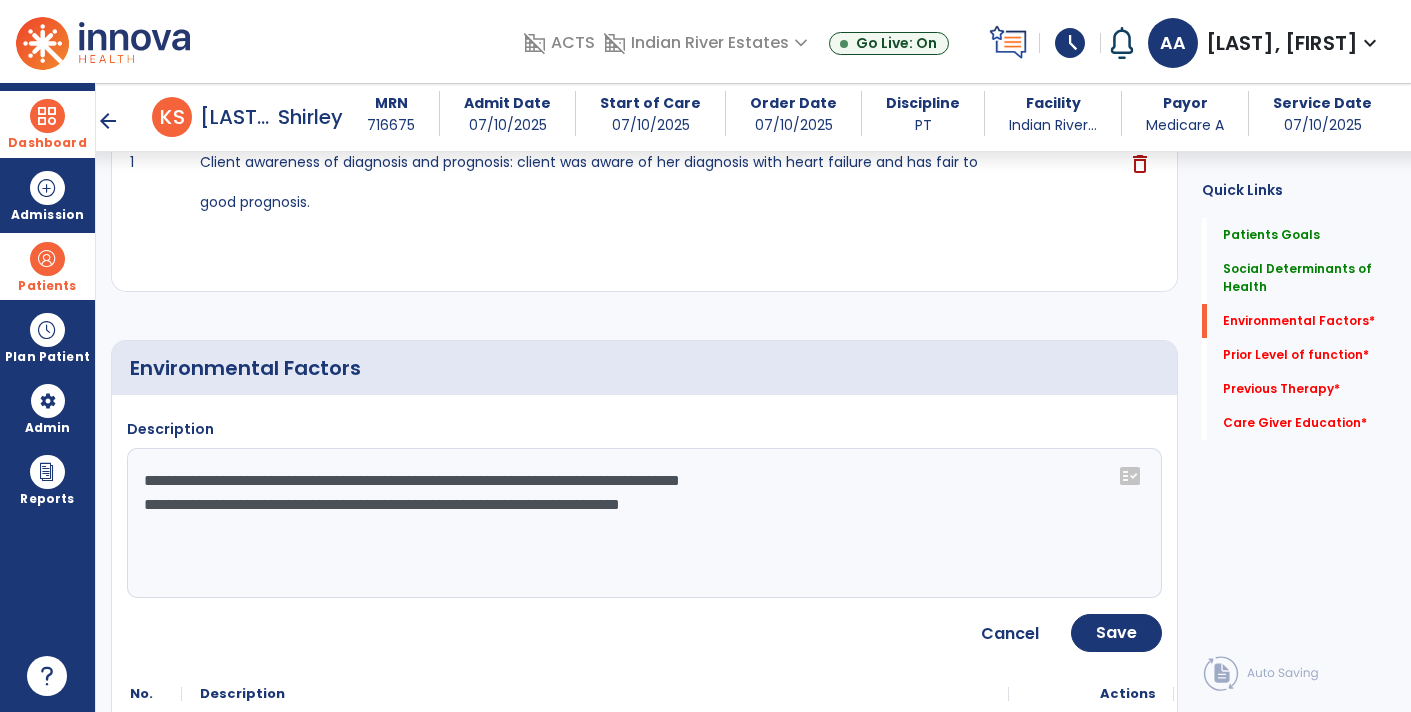 click on "**********" 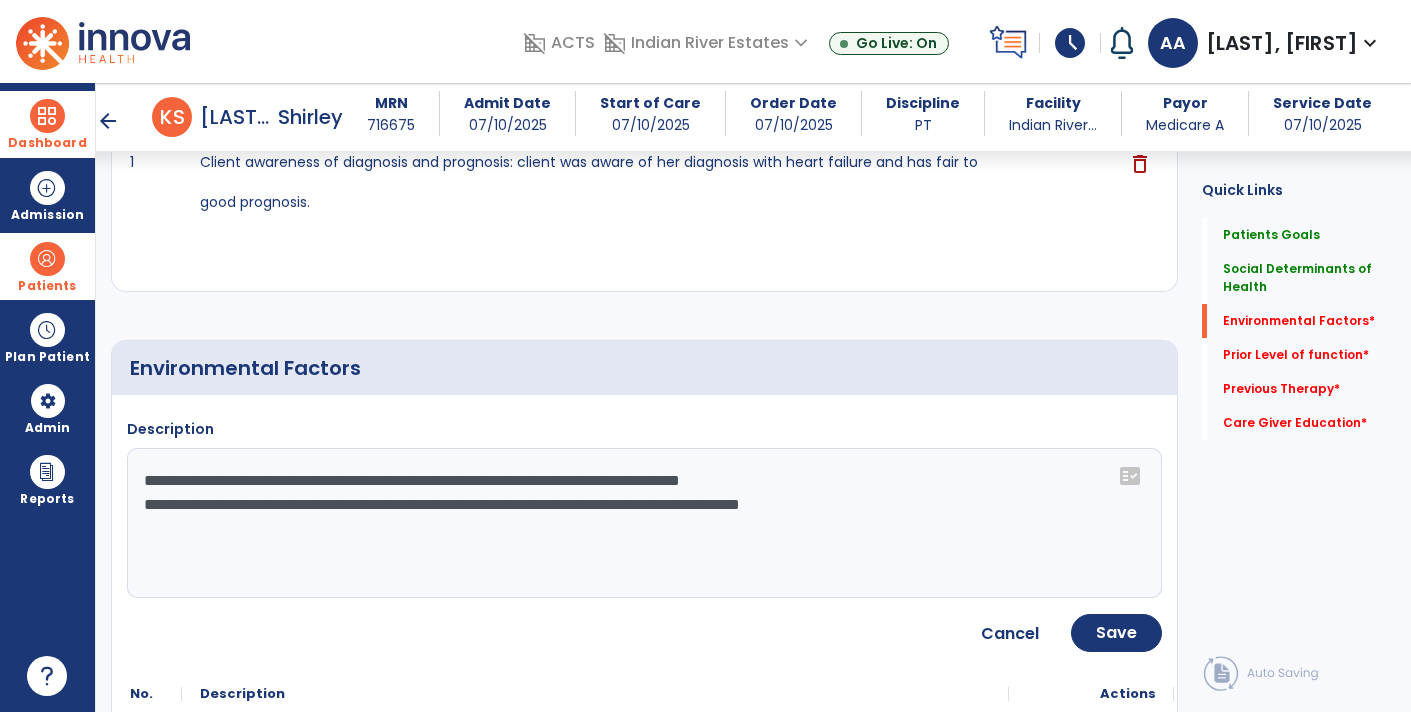 click on "**********" 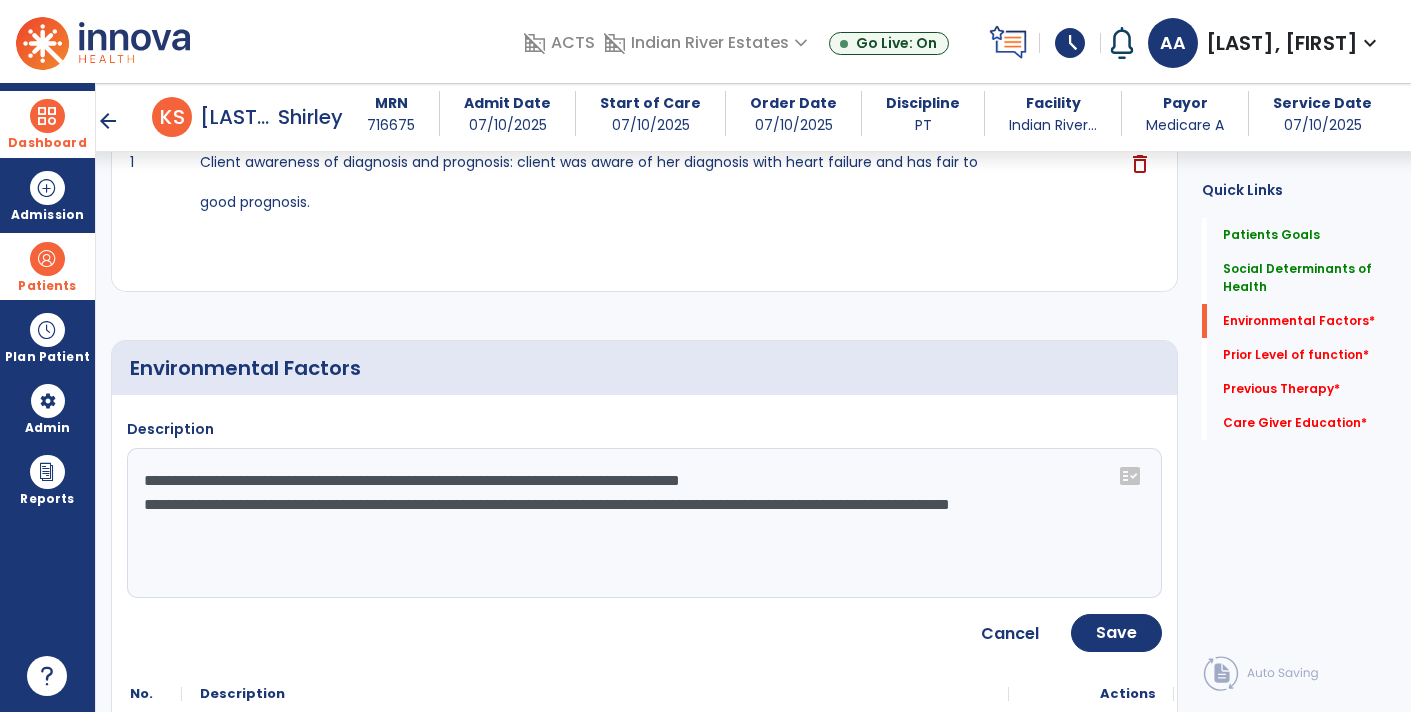 click on "**********" 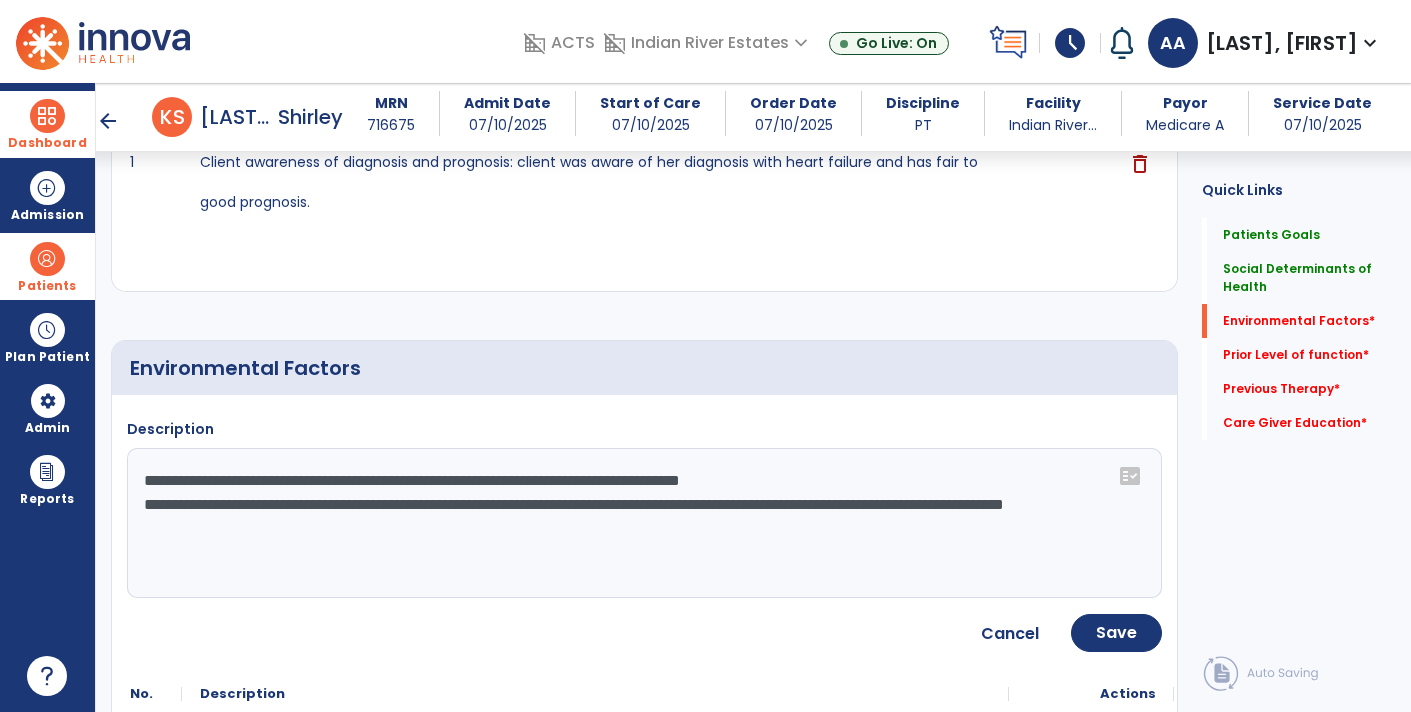 type on "**********" 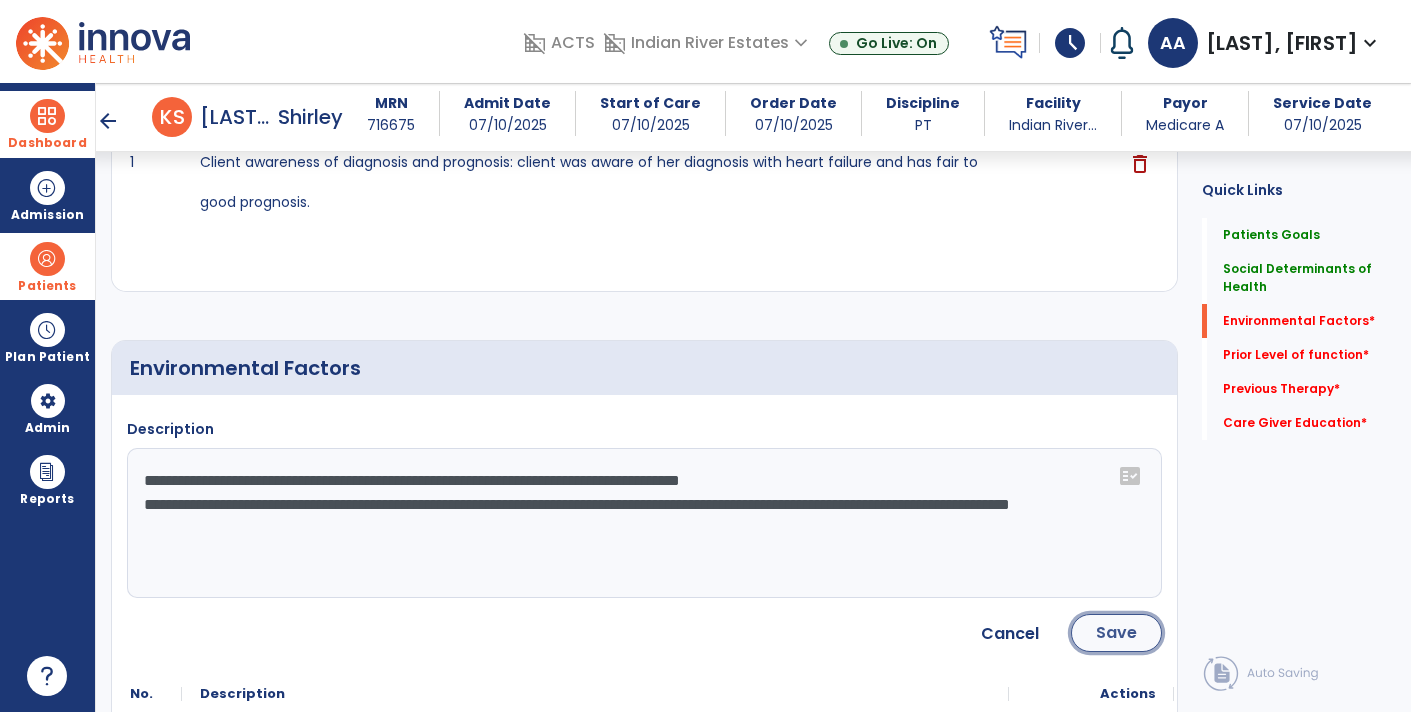 click on "Save" 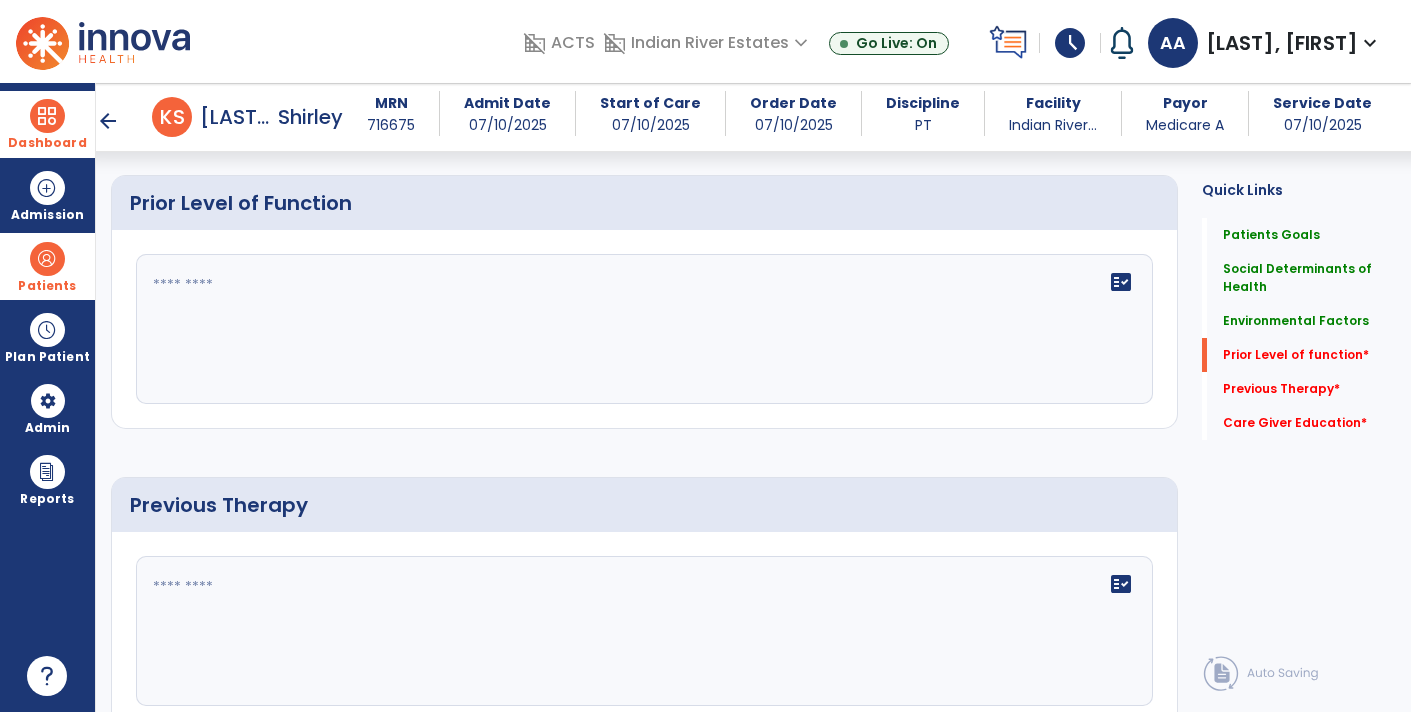 scroll, scrollTop: 1122, scrollLeft: 0, axis: vertical 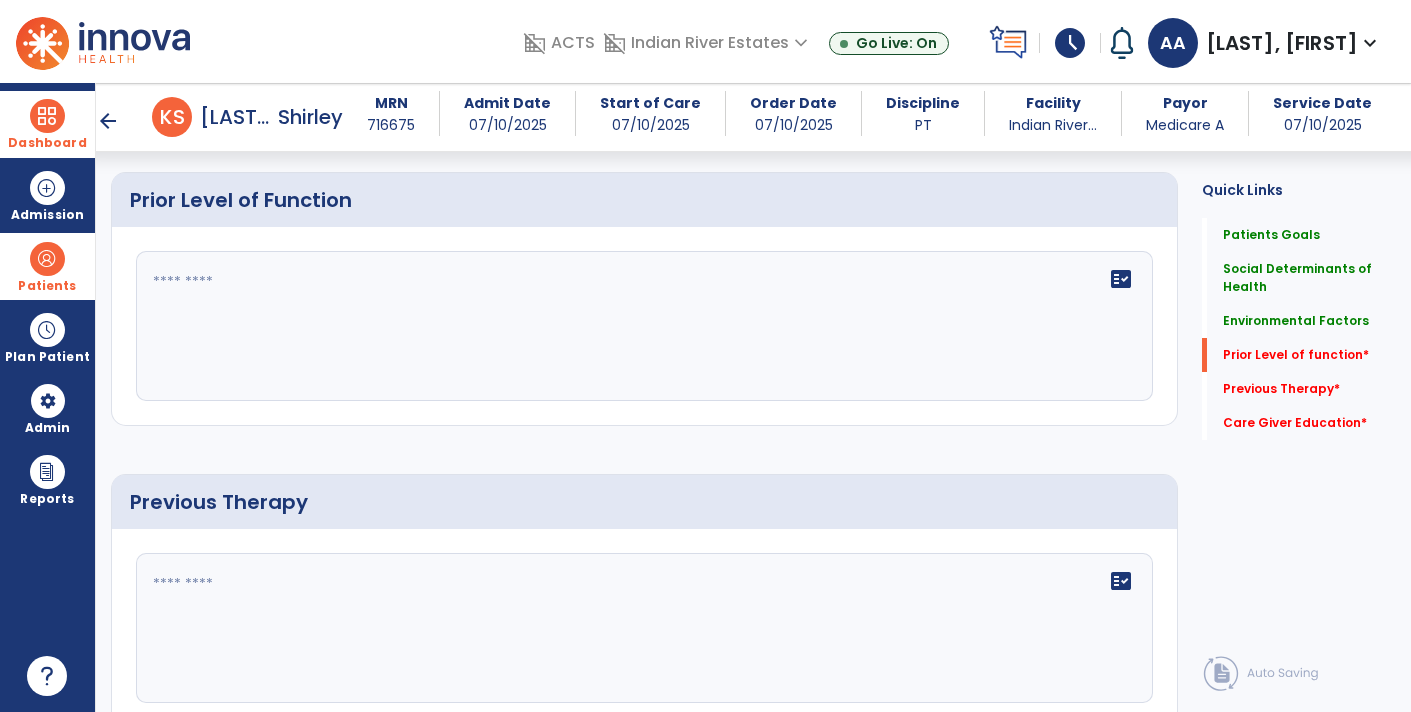 click on "fact_check" 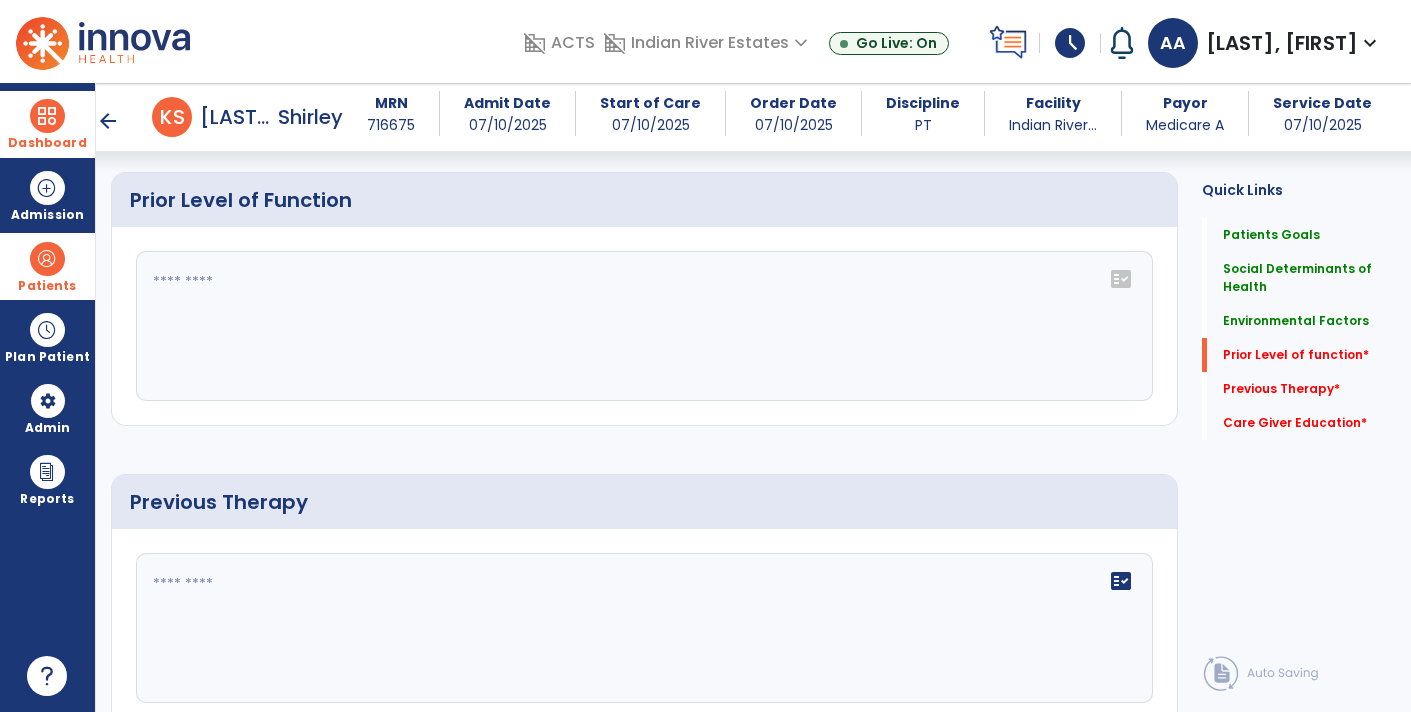 click 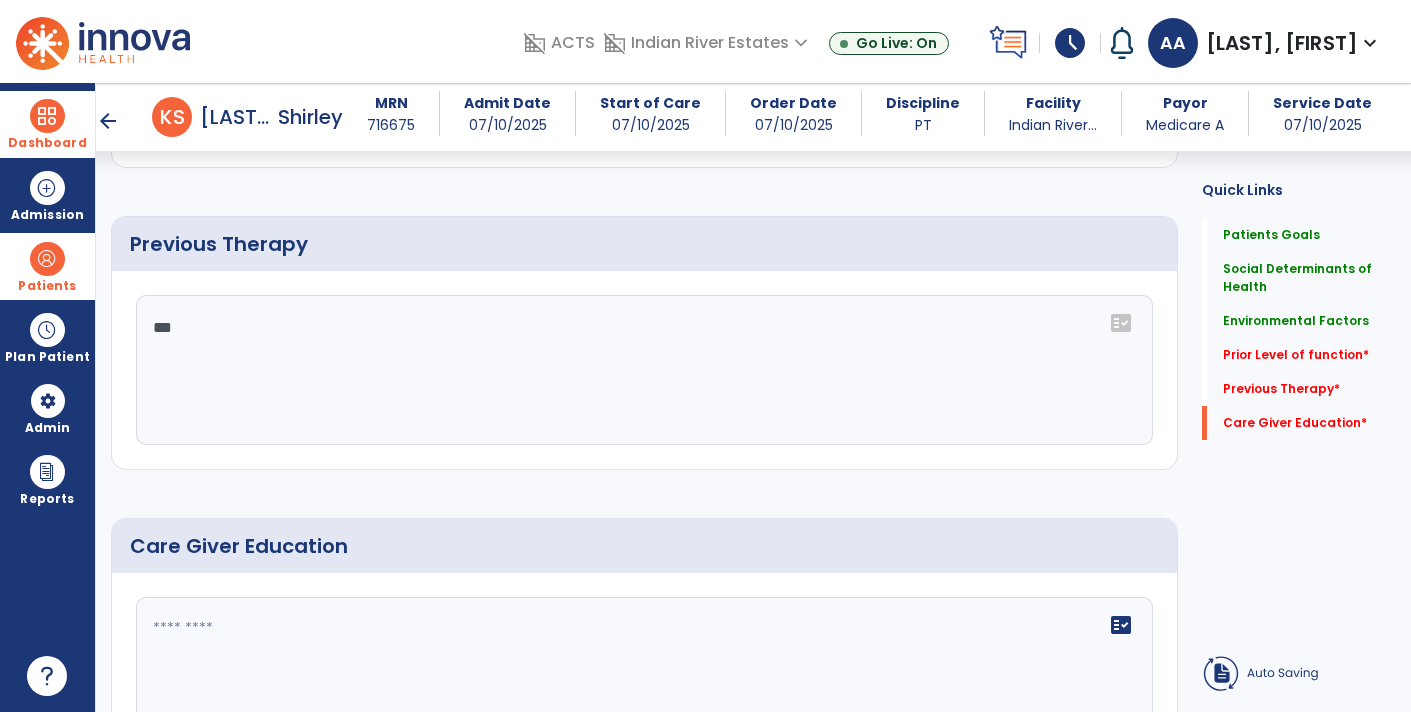 scroll, scrollTop: 1502, scrollLeft: 0, axis: vertical 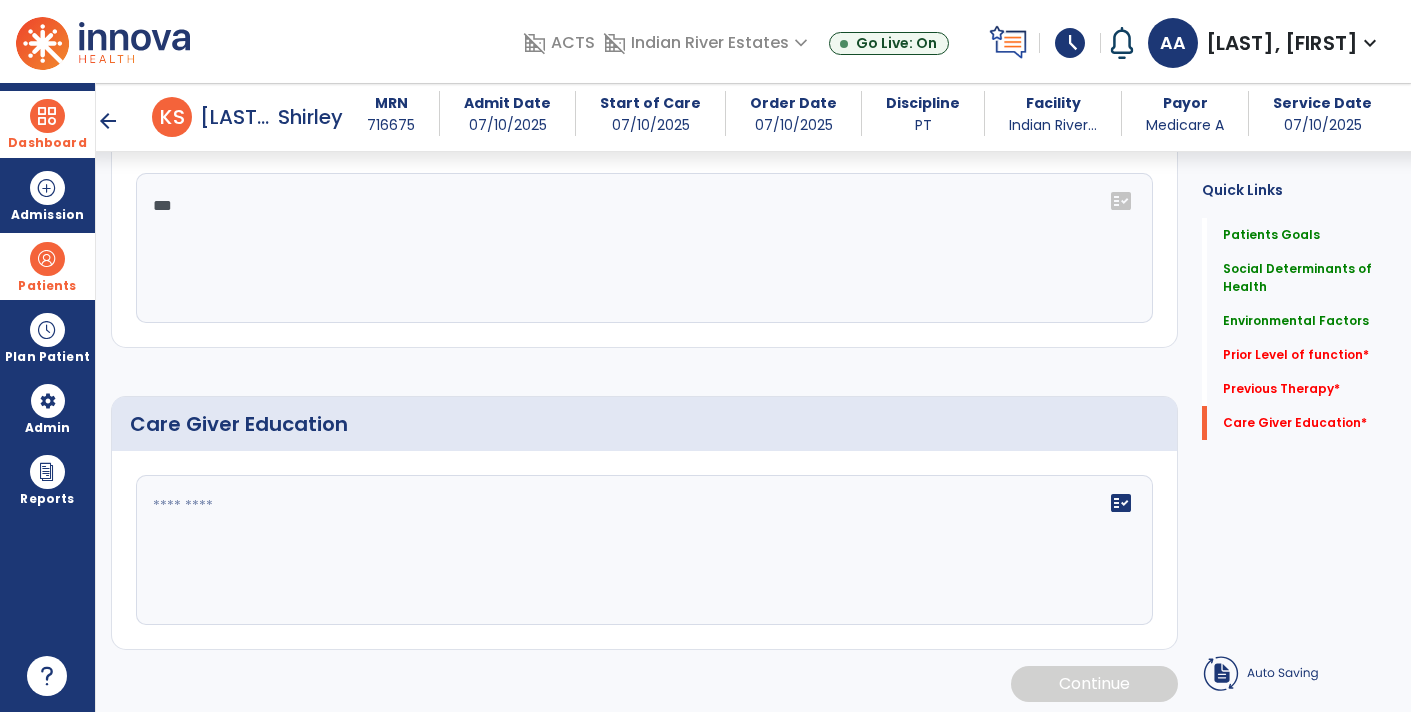 type on "***" 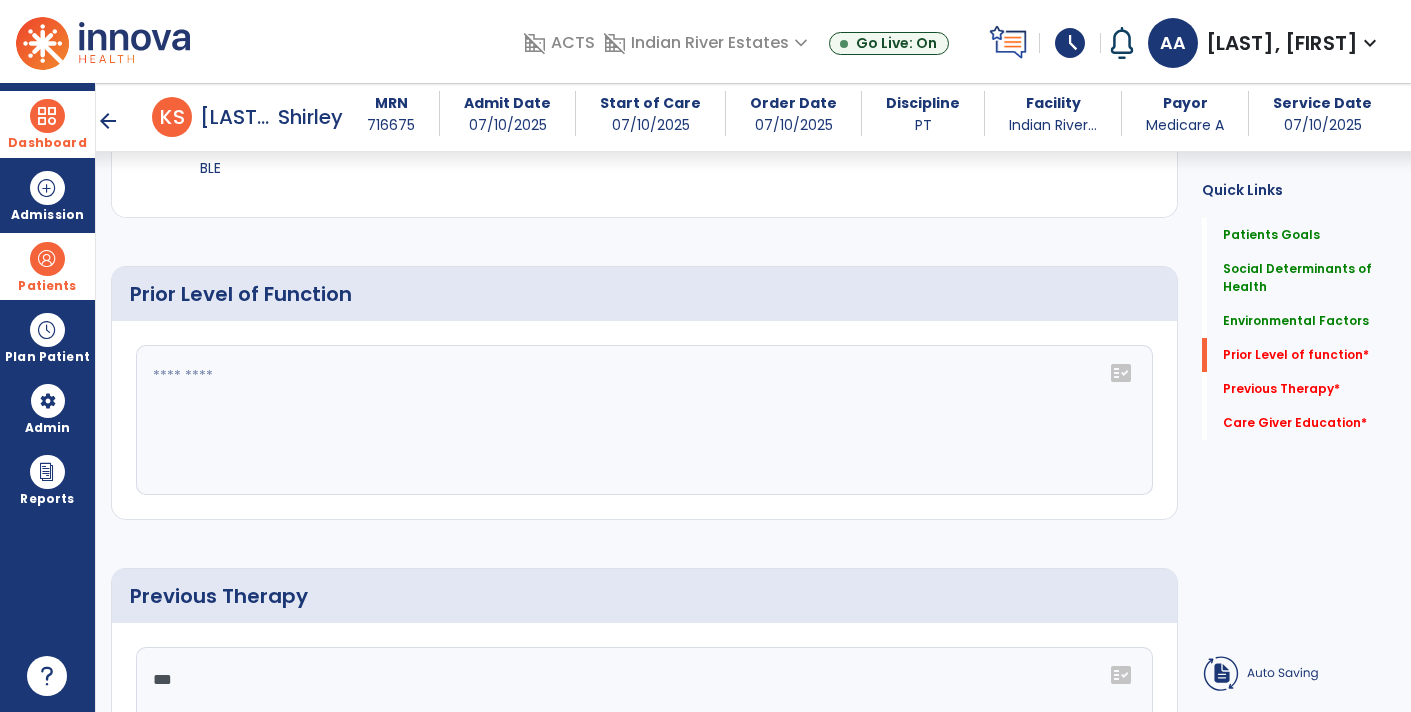 scroll, scrollTop: 1017, scrollLeft: 0, axis: vertical 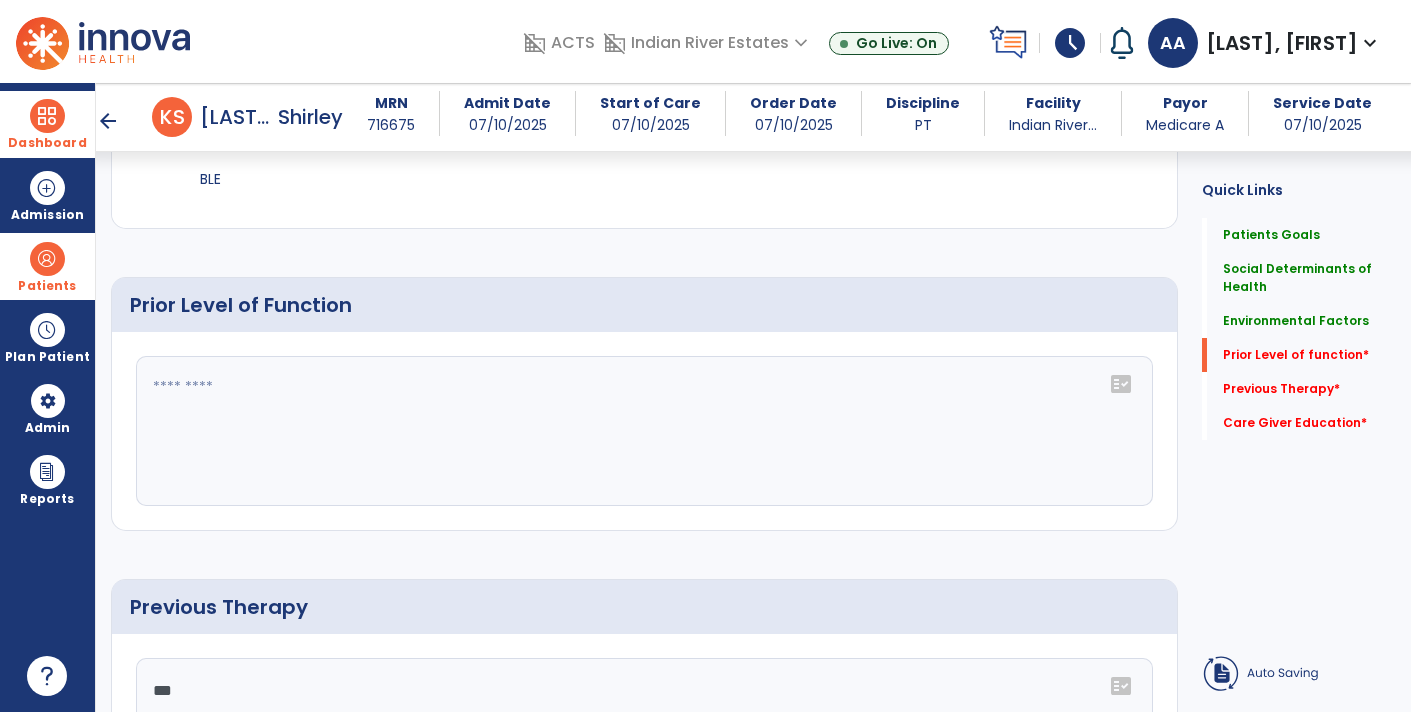 type on "****" 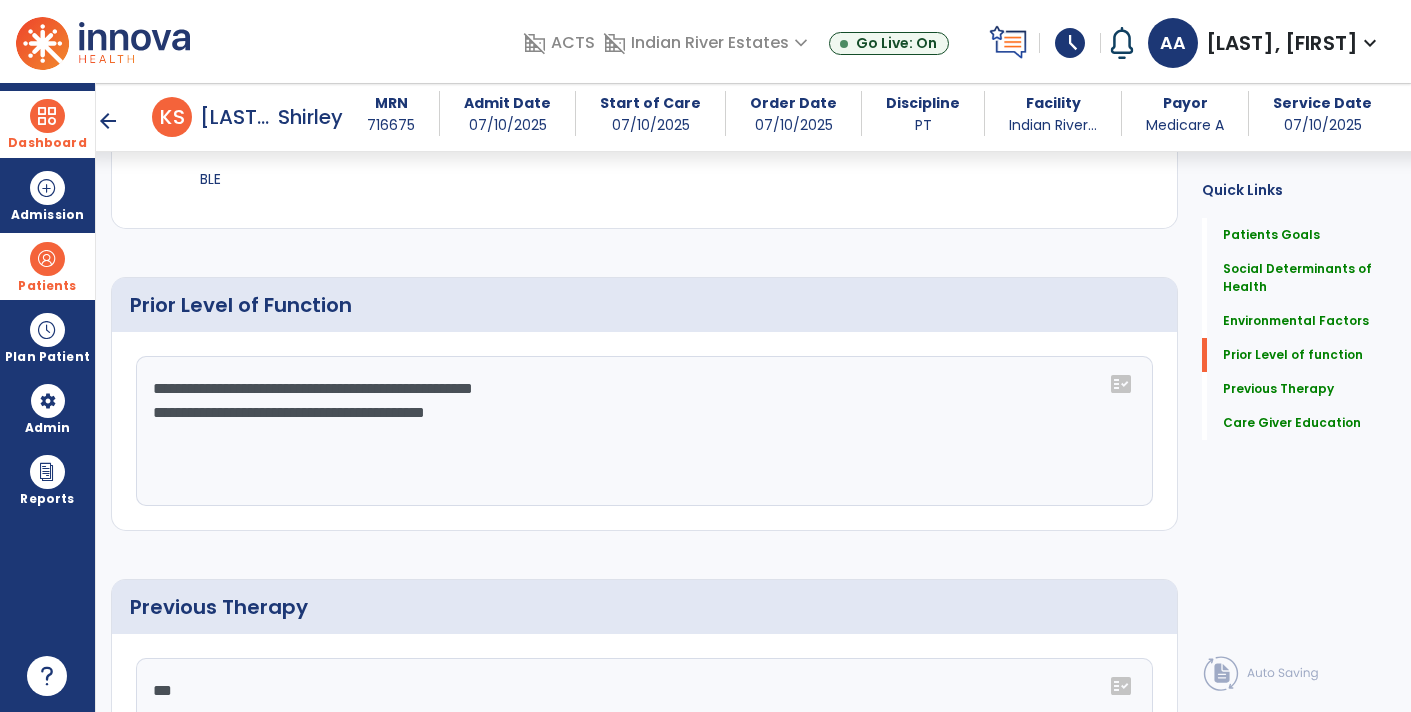 type on "**********" 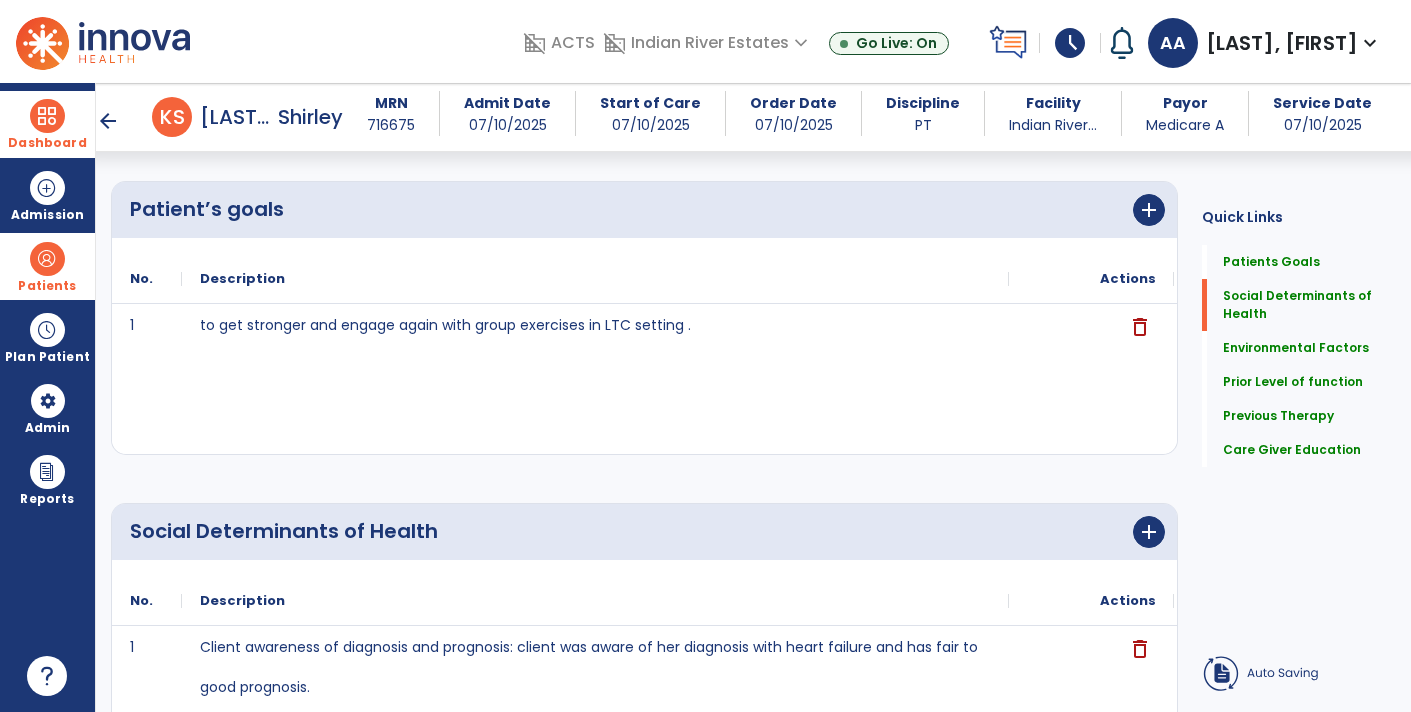 scroll, scrollTop: 0, scrollLeft: 0, axis: both 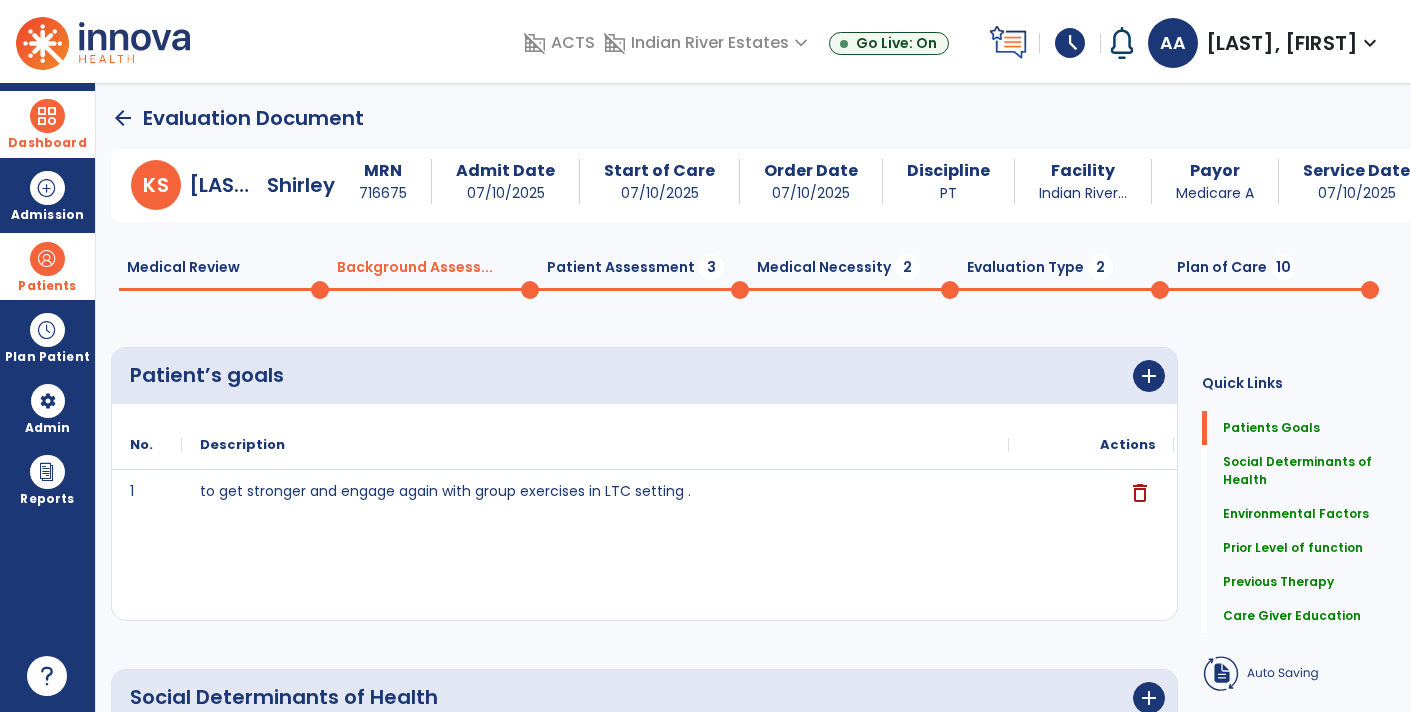 click on "Medical Necessity  2" 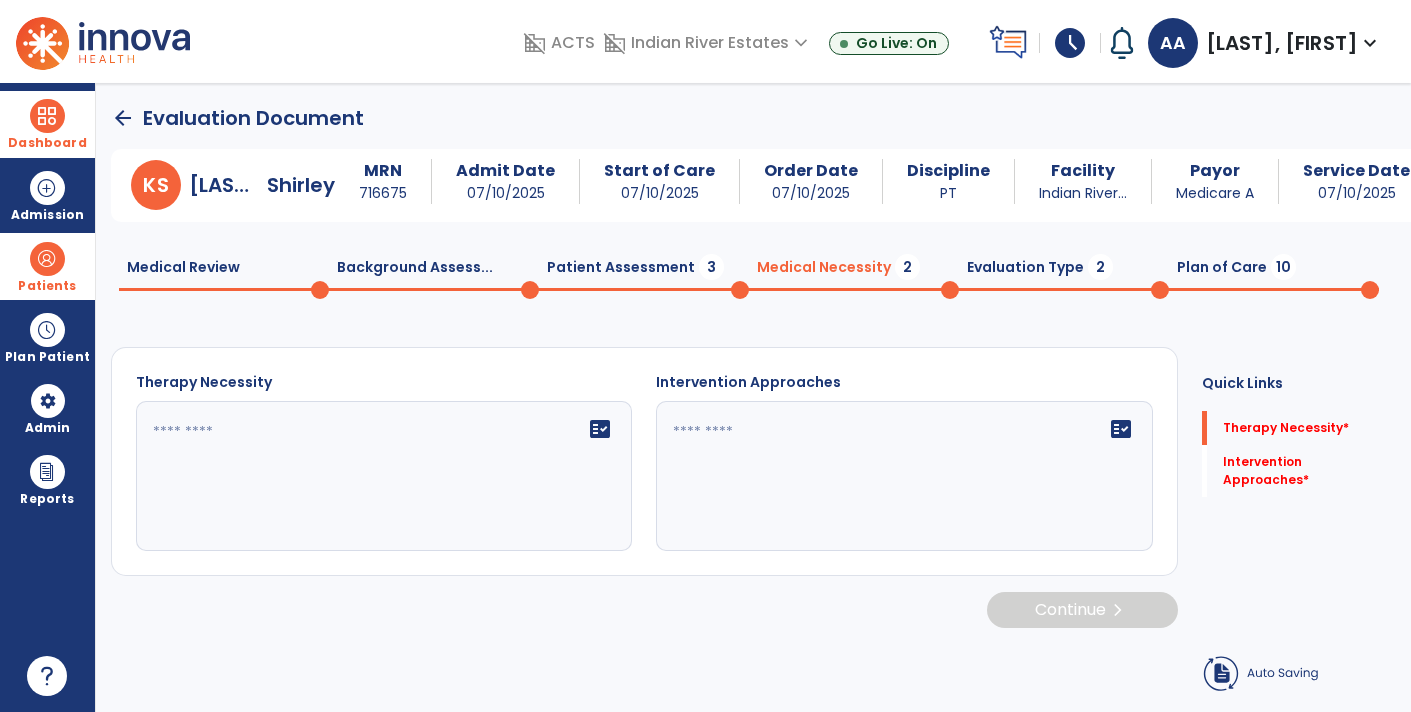 click on "fact_check" 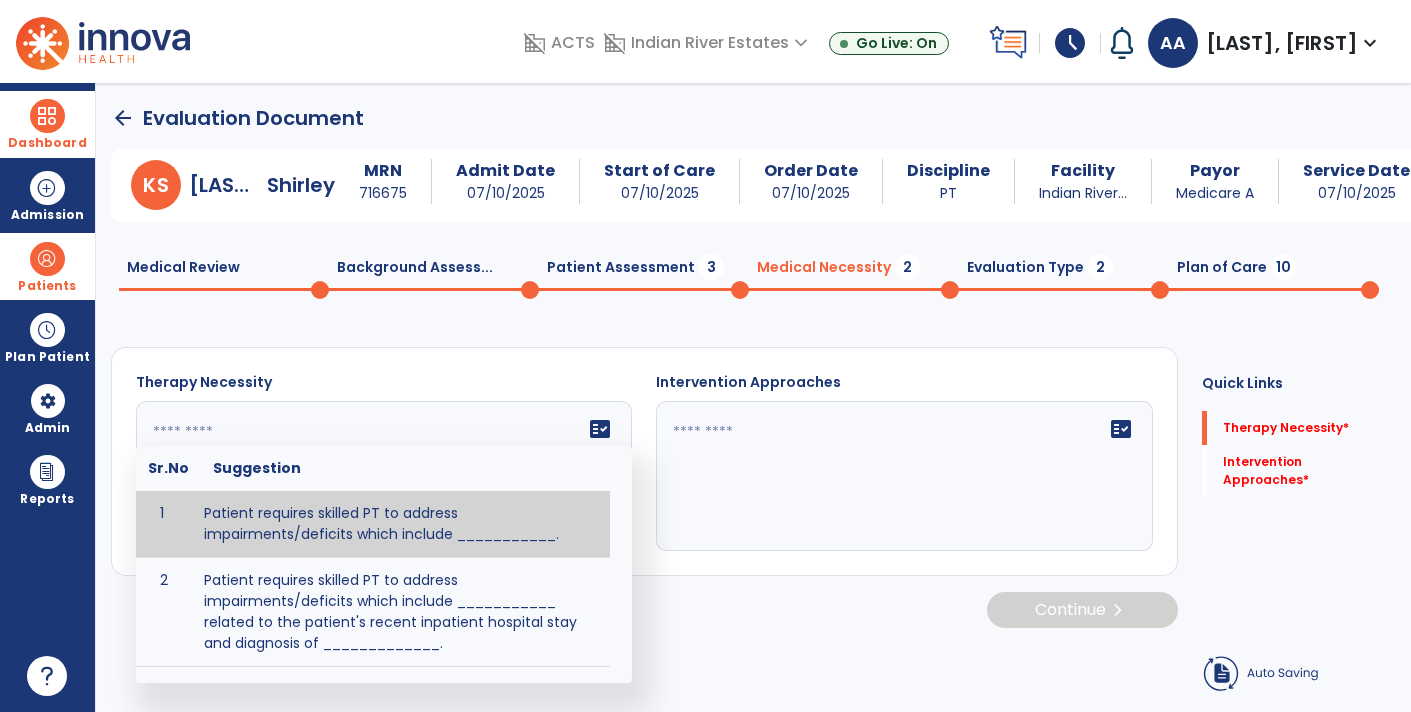 click at bounding box center [47, 116] 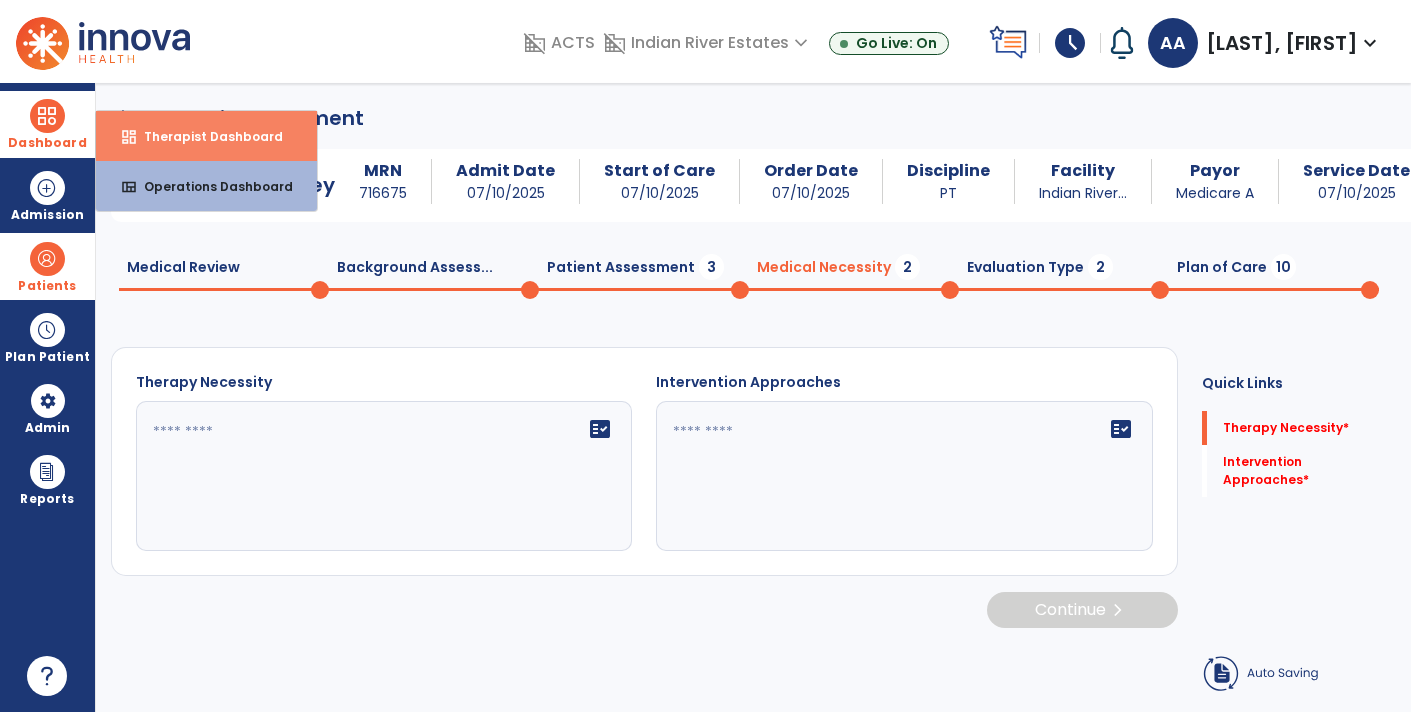 click on "Therapist Dashboard" at bounding box center [205, 136] 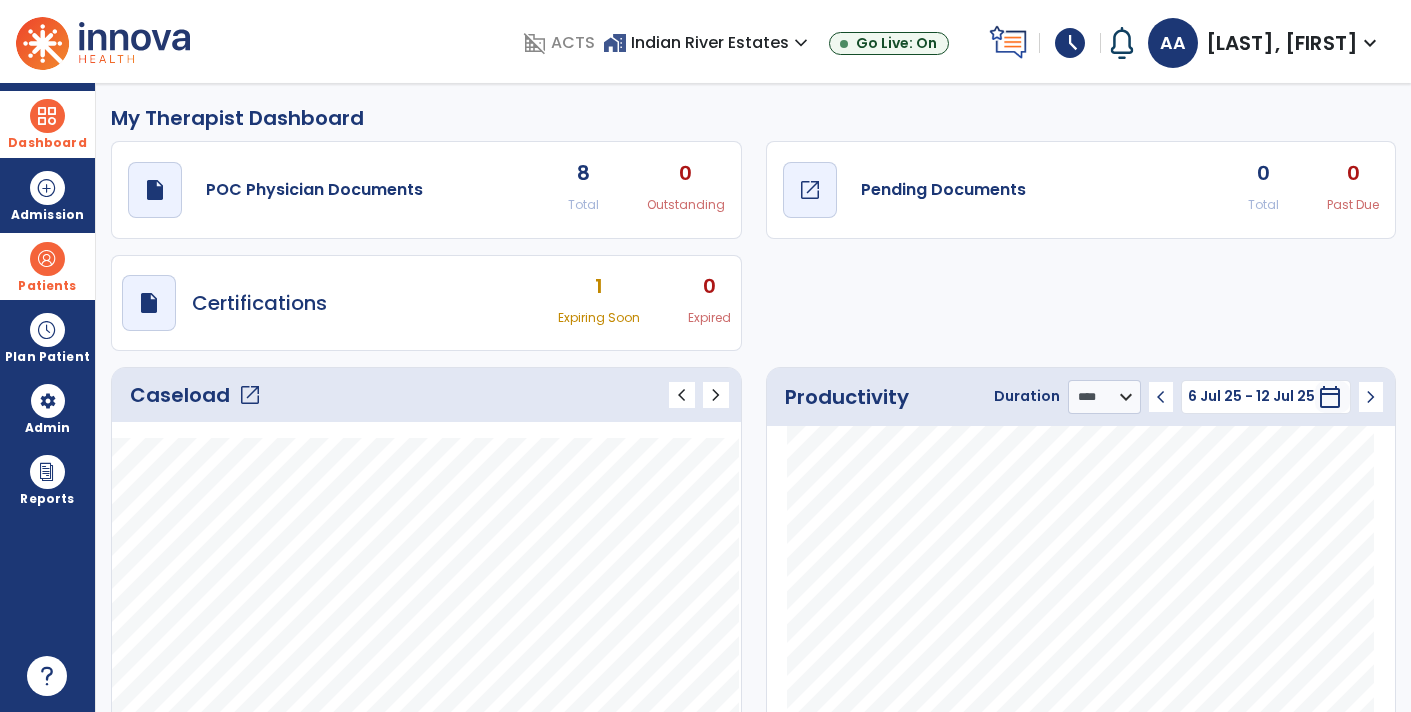 click on "draft   open_in_new  Pending Documents" 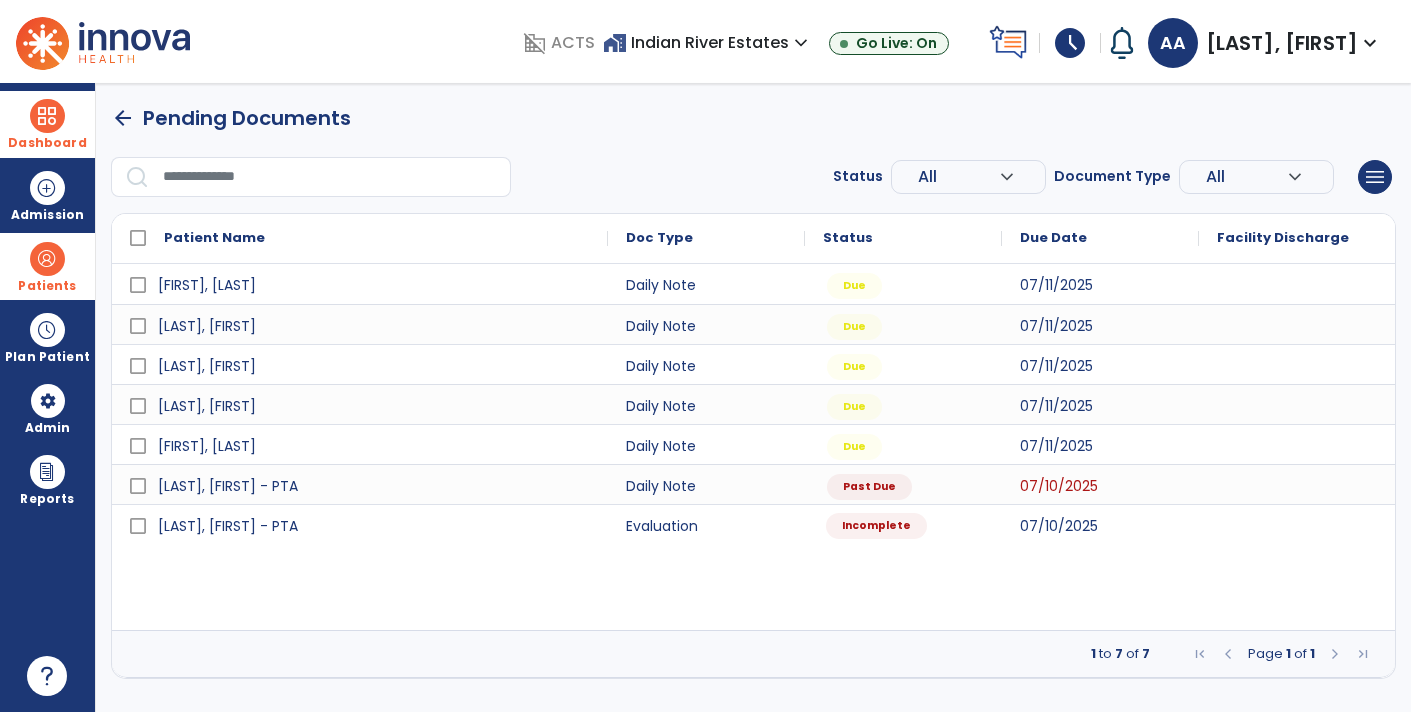 click on "Incomplete" at bounding box center [876, 526] 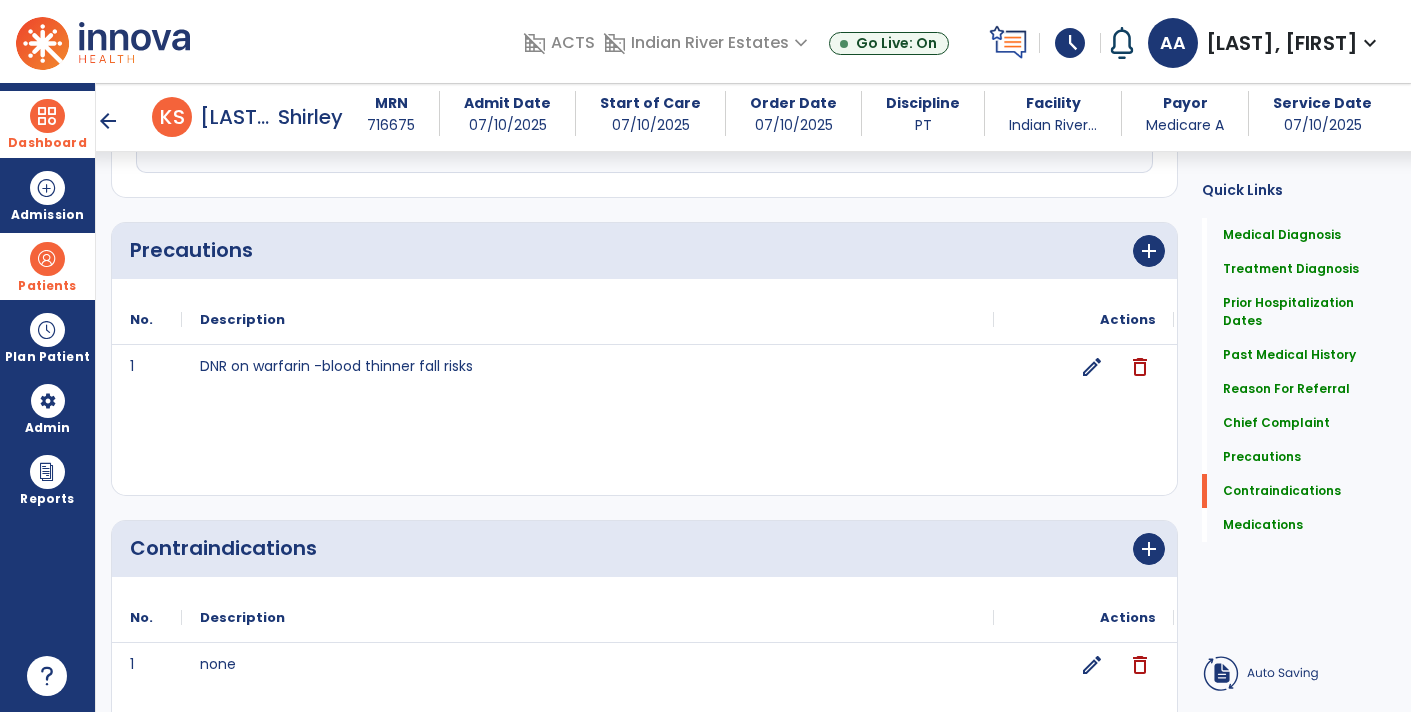 scroll, scrollTop: 2287, scrollLeft: 0, axis: vertical 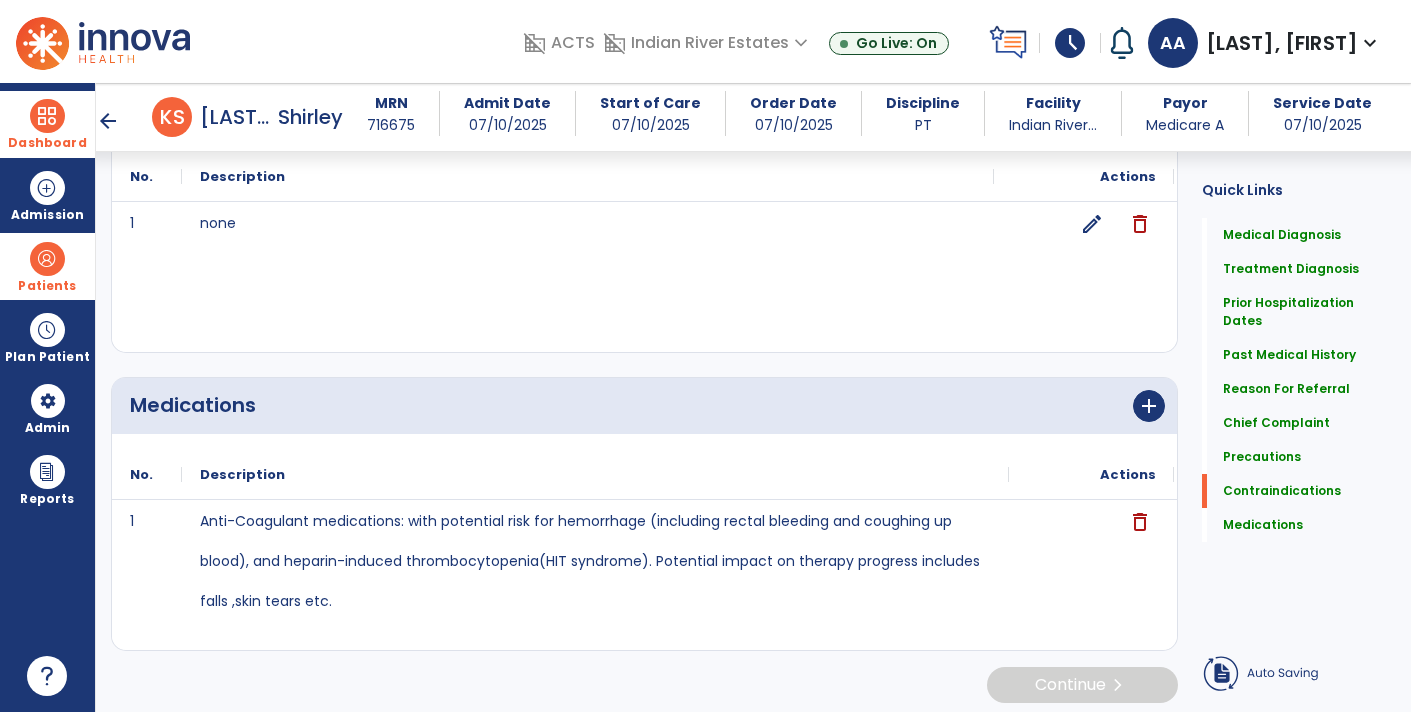 click at bounding box center [47, 116] 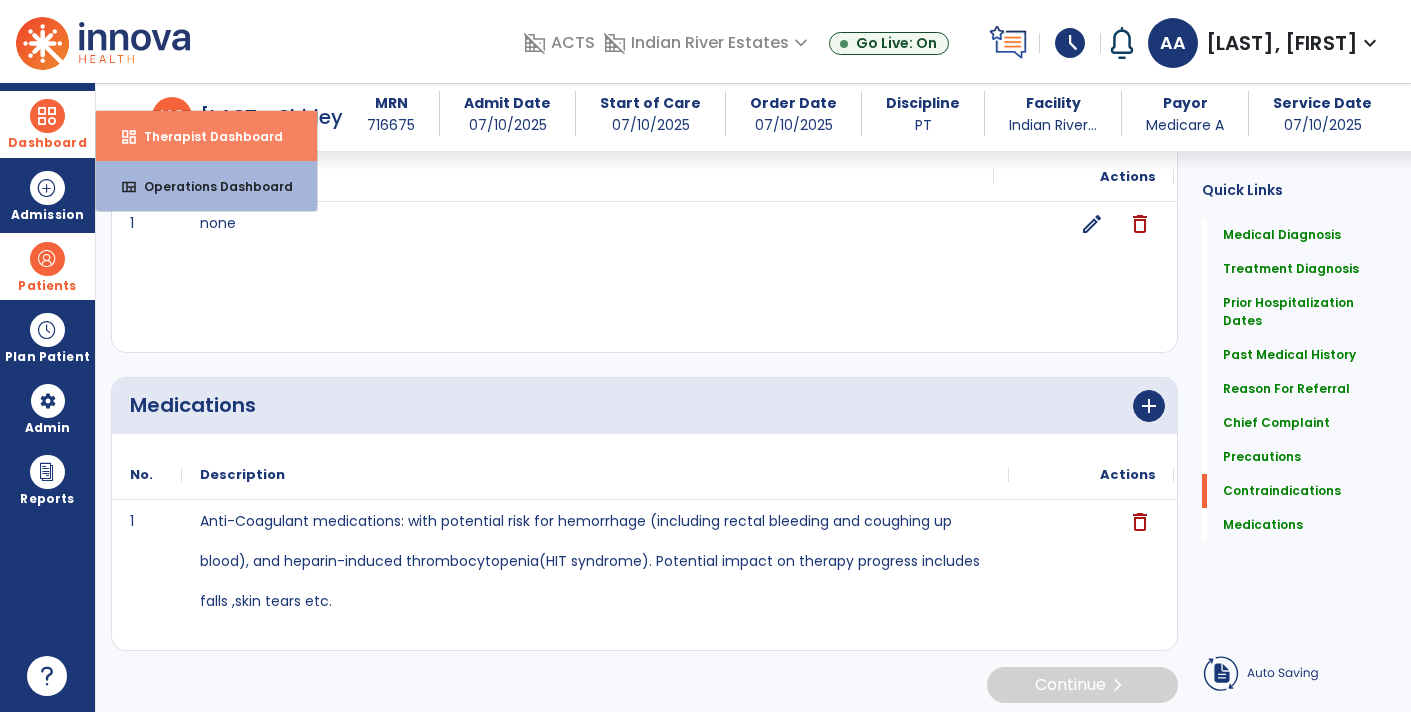 click on "dashboard  Therapist Dashboard" at bounding box center [206, 136] 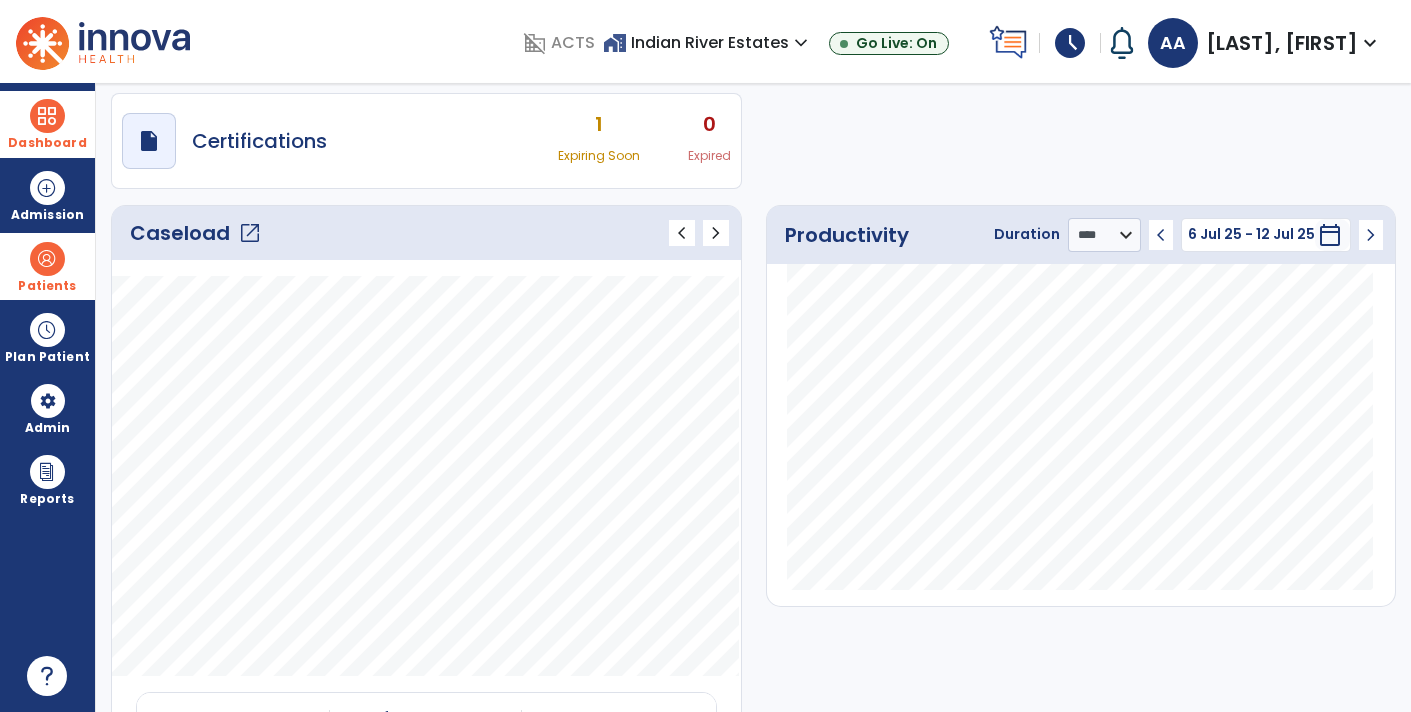 scroll, scrollTop: 0, scrollLeft: 0, axis: both 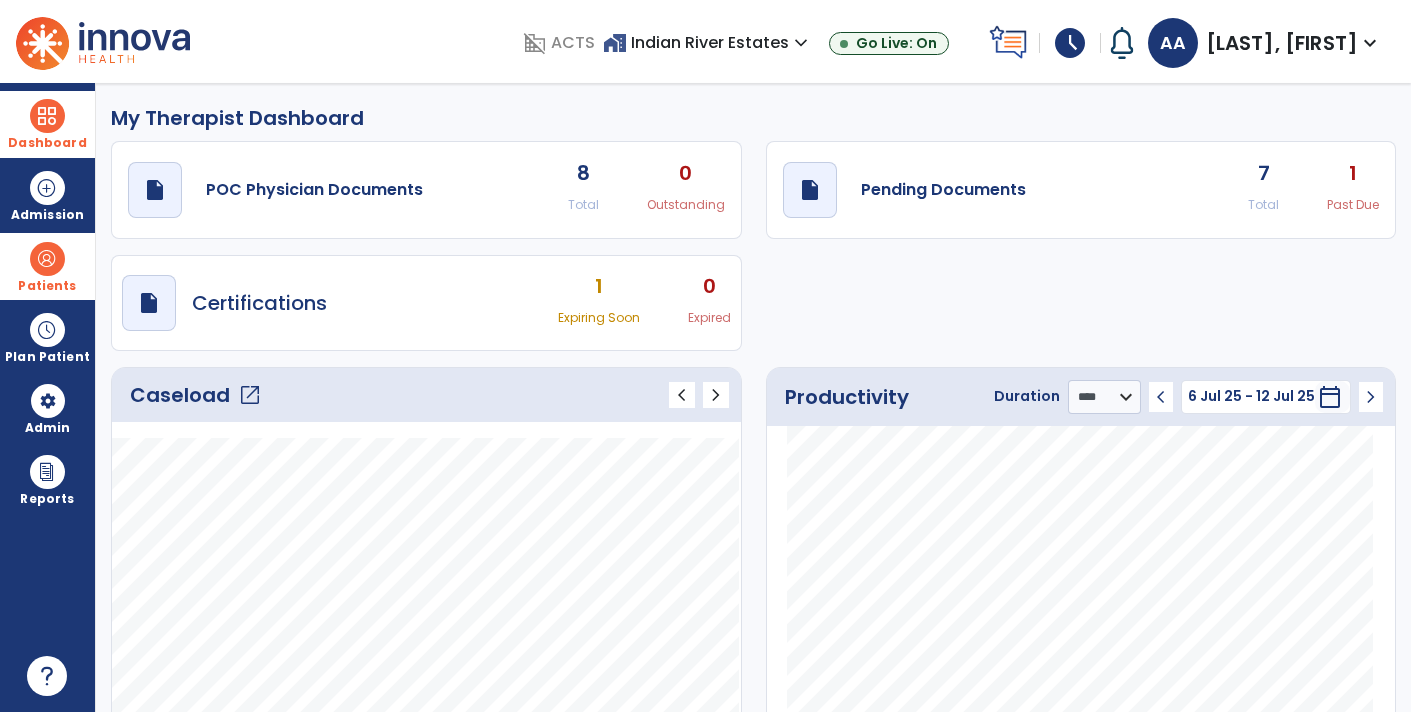 click on "Total" 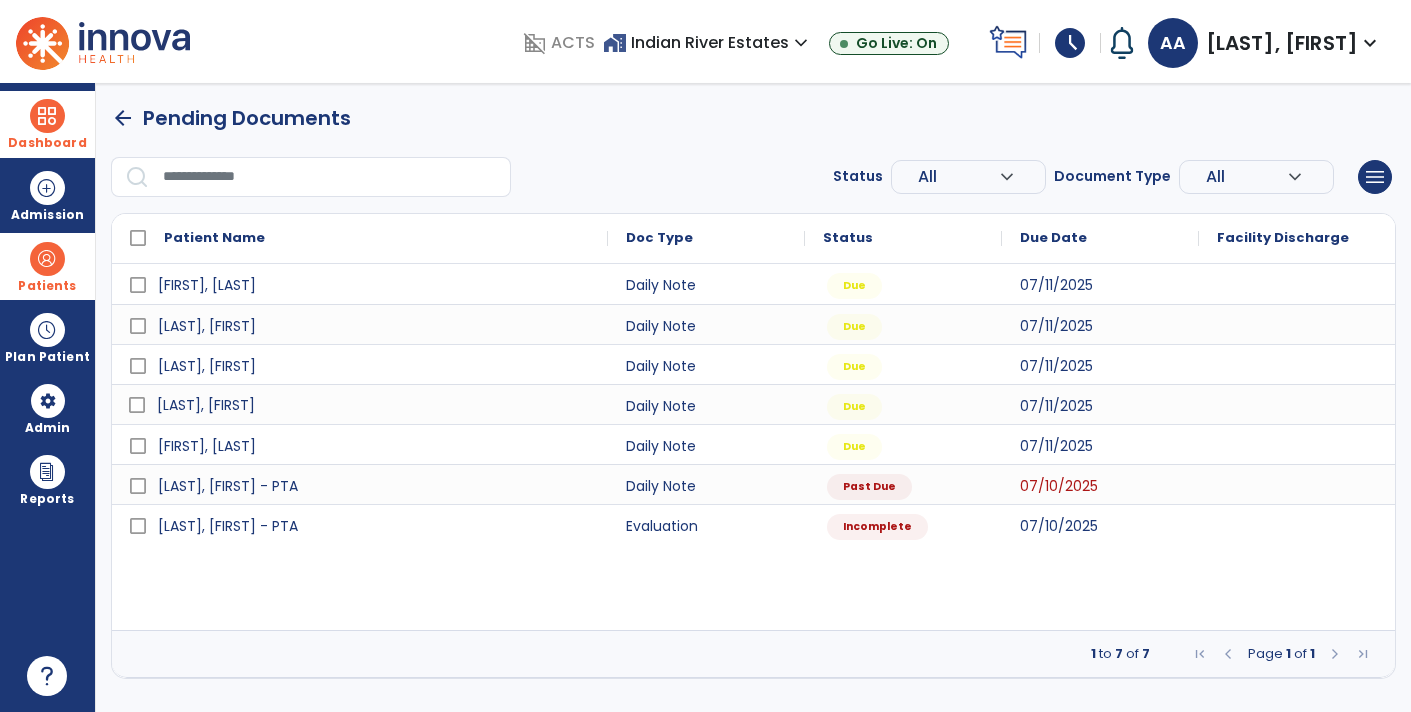 click on "[LAST], [FIRST]" at bounding box center (206, 405) 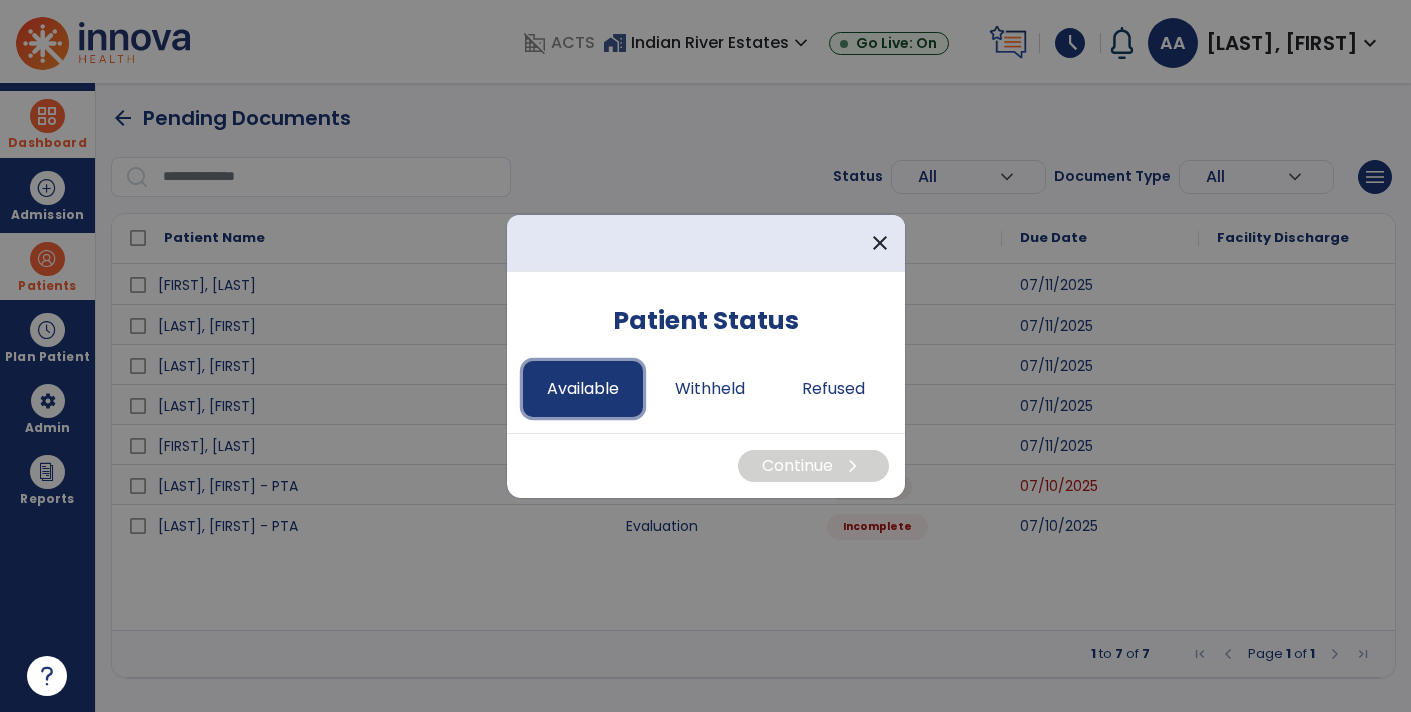 click on "Available" at bounding box center [583, 389] 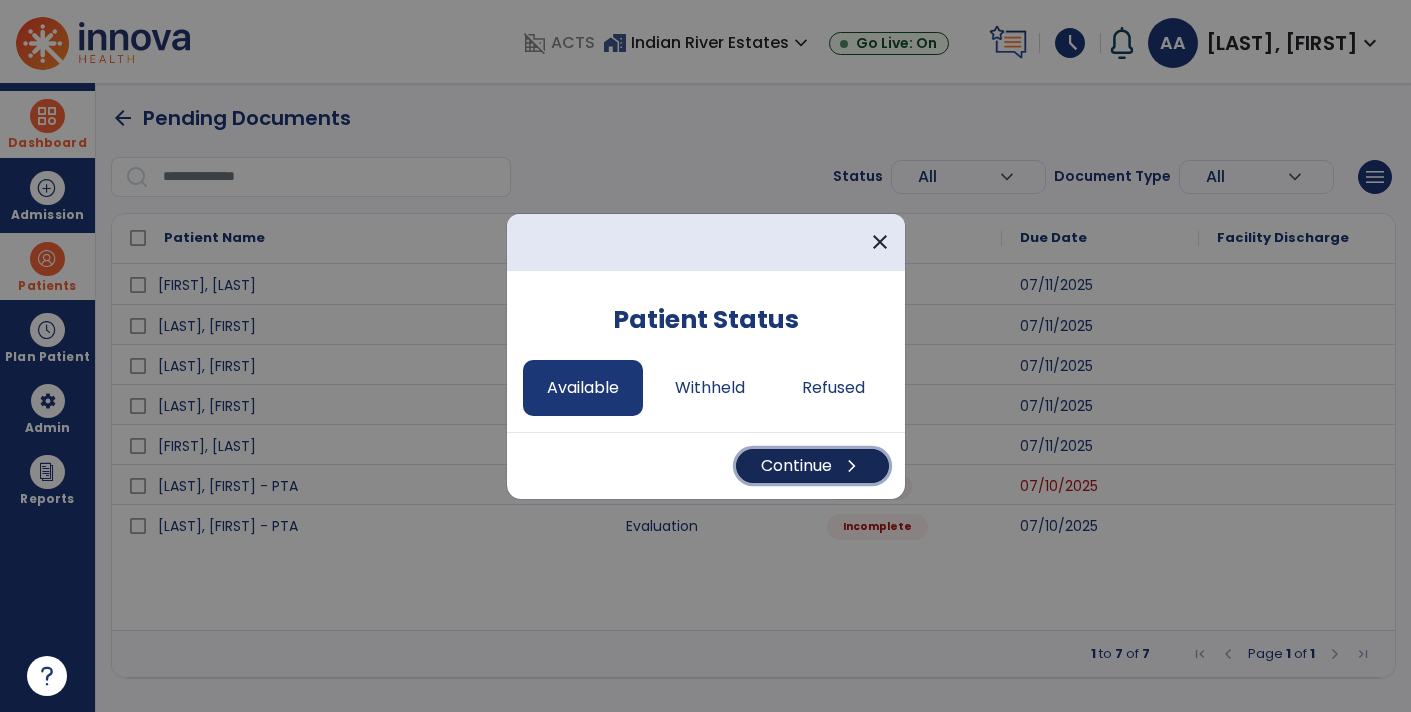 click on "Continue   chevron_right" at bounding box center (812, 466) 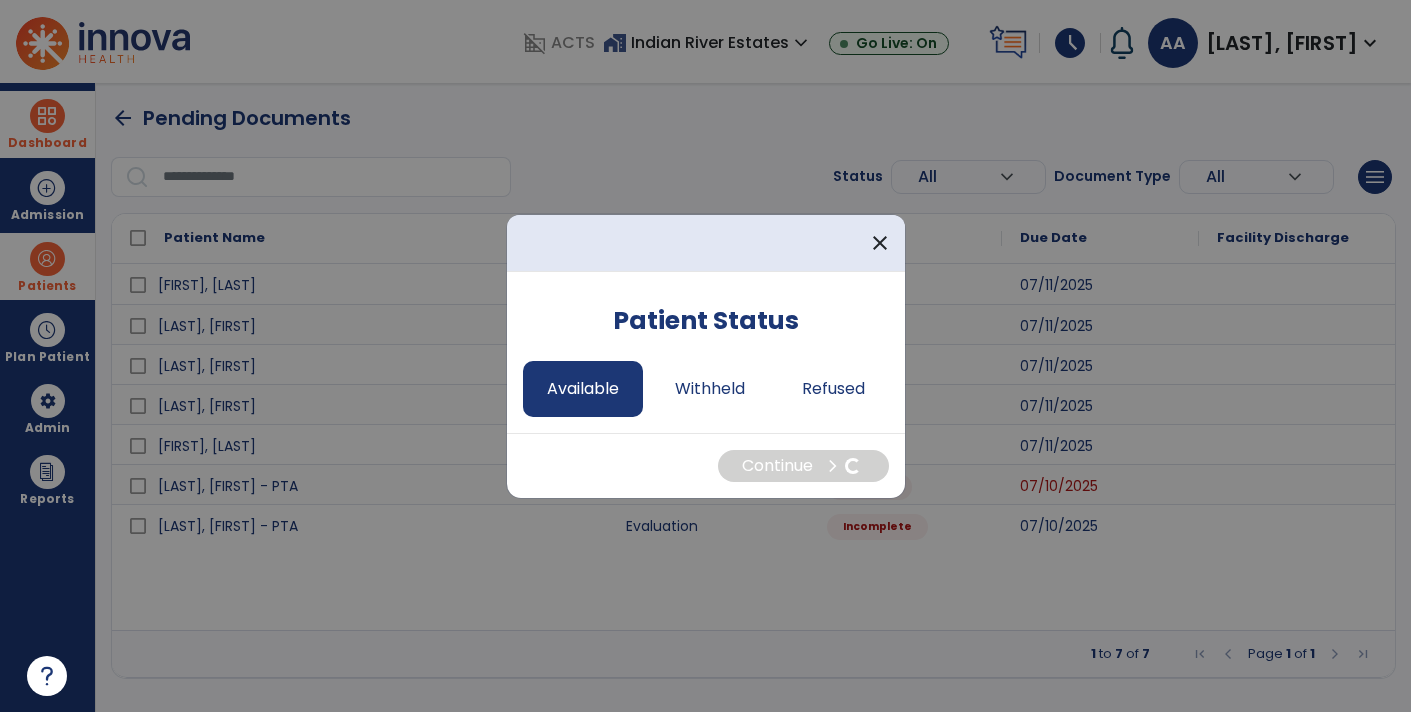 select on "*" 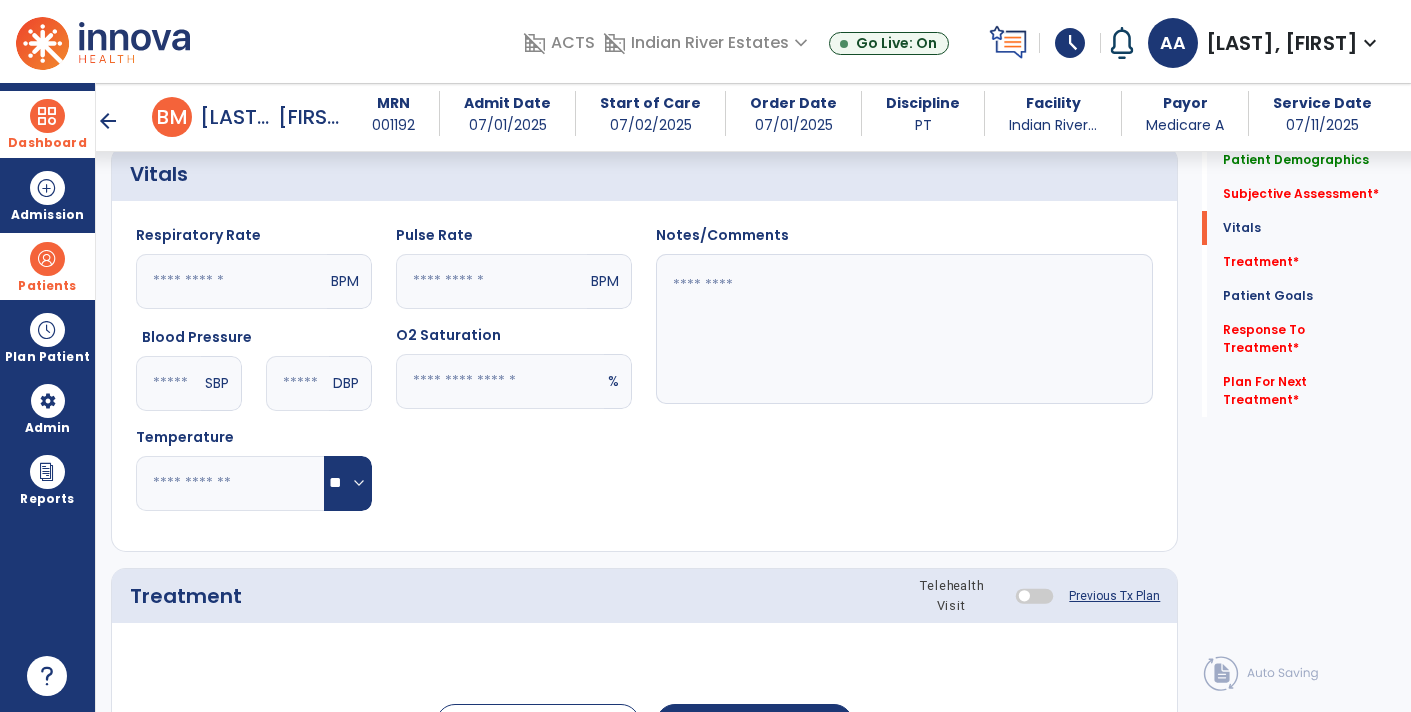 scroll, scrollTop: 801, scrollLeft: 0, axis: vertical 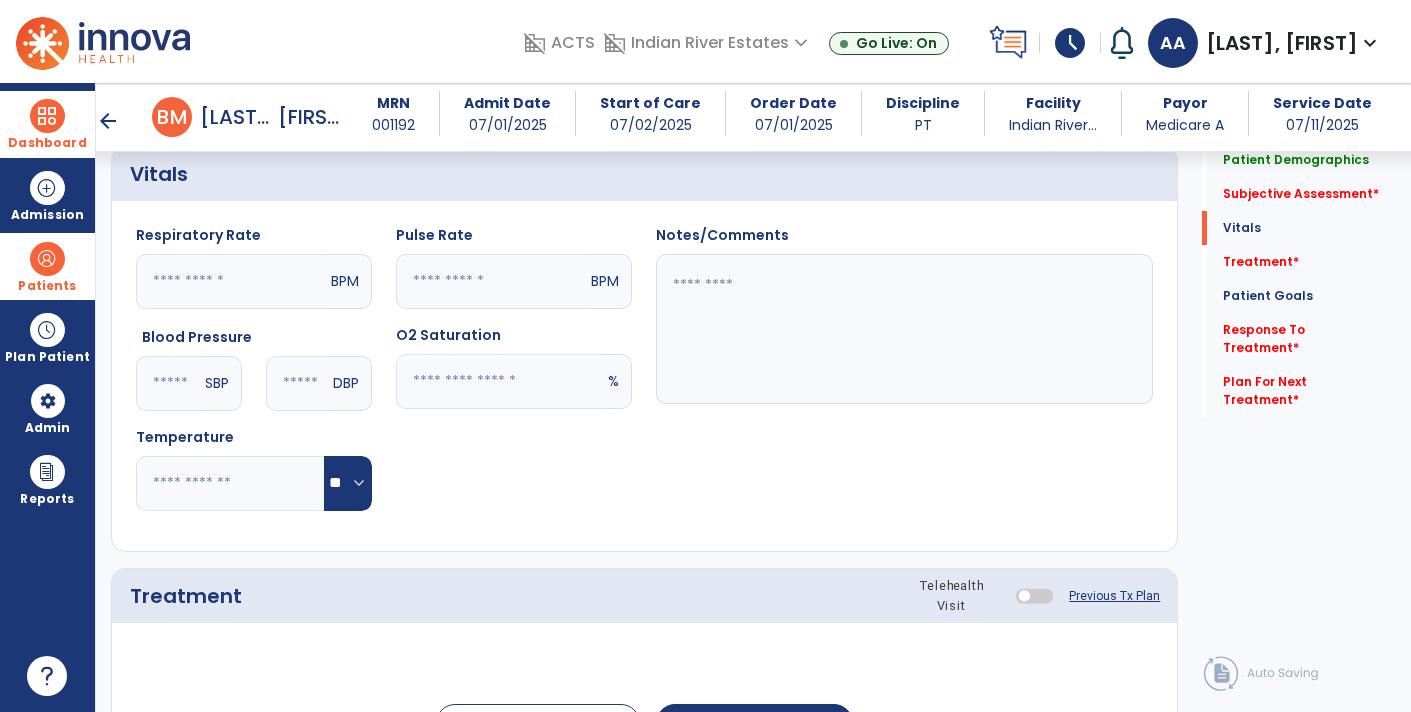 click 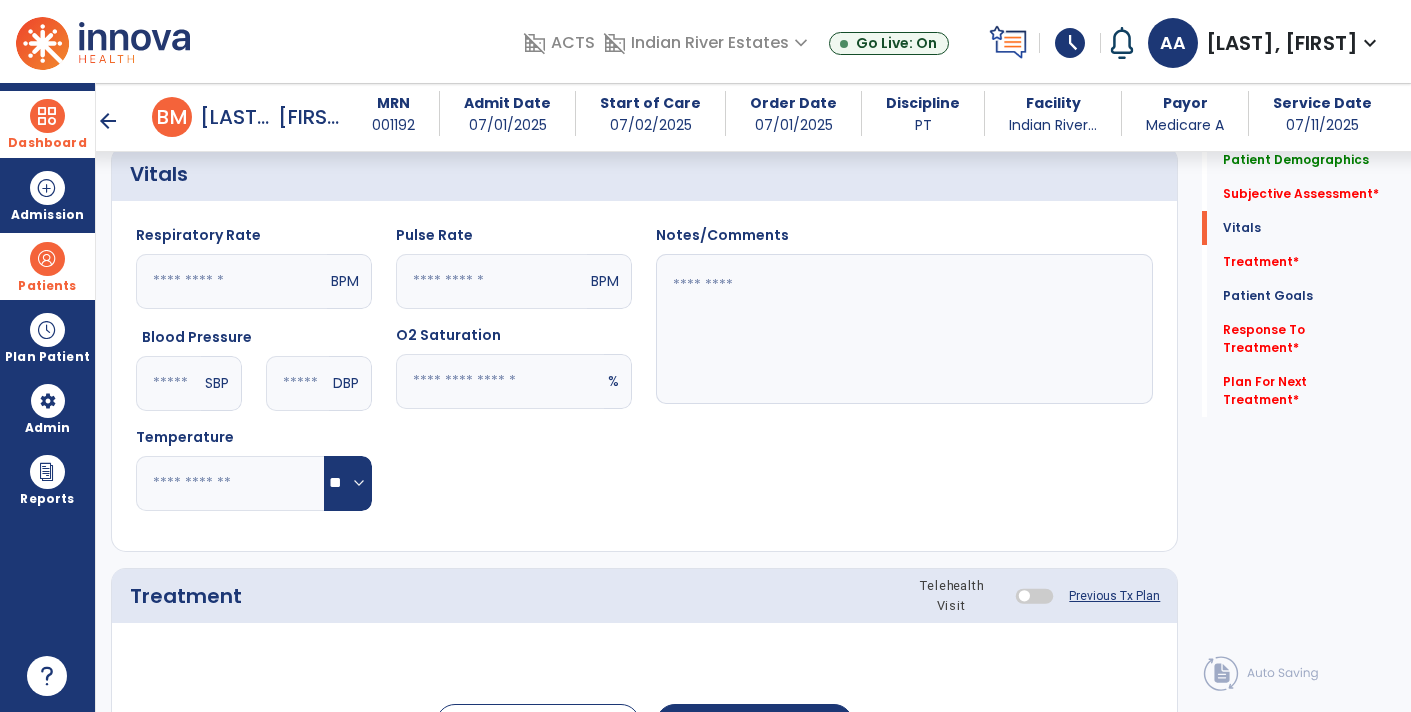 click 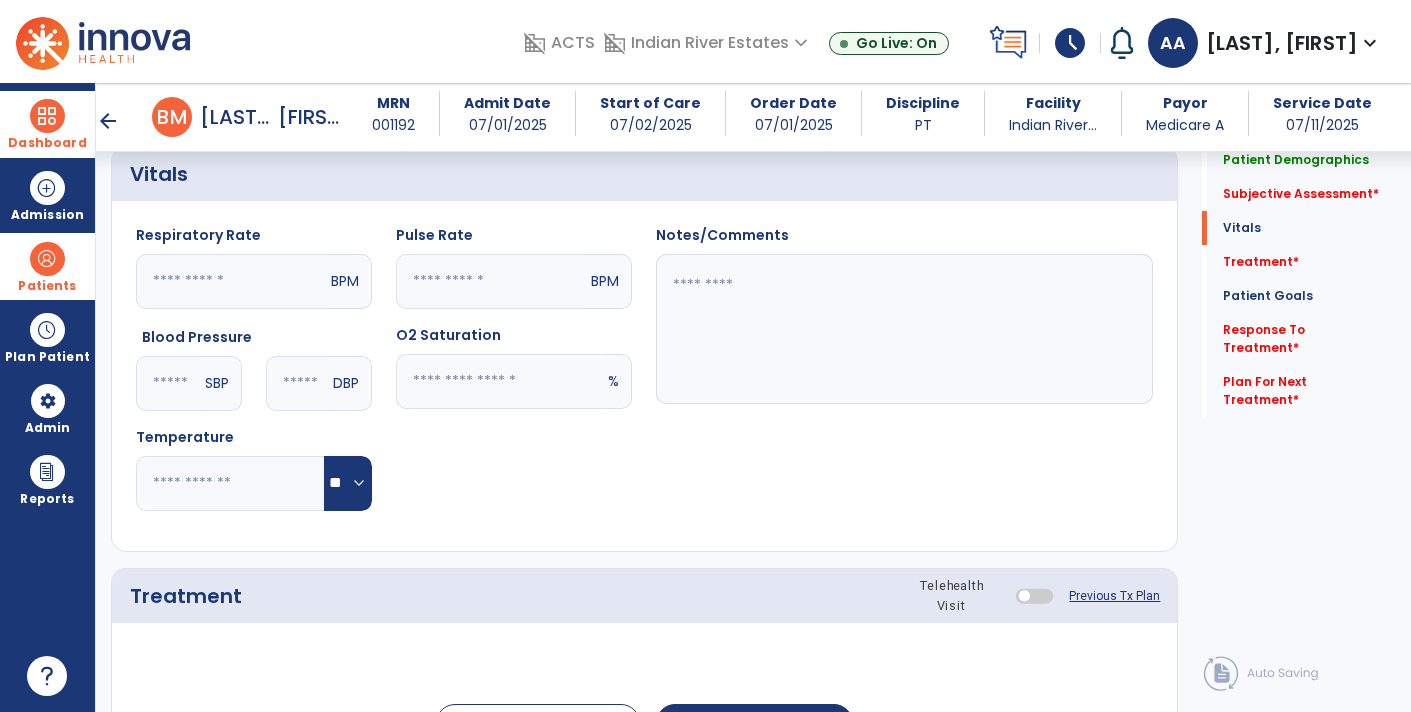 type on "**" 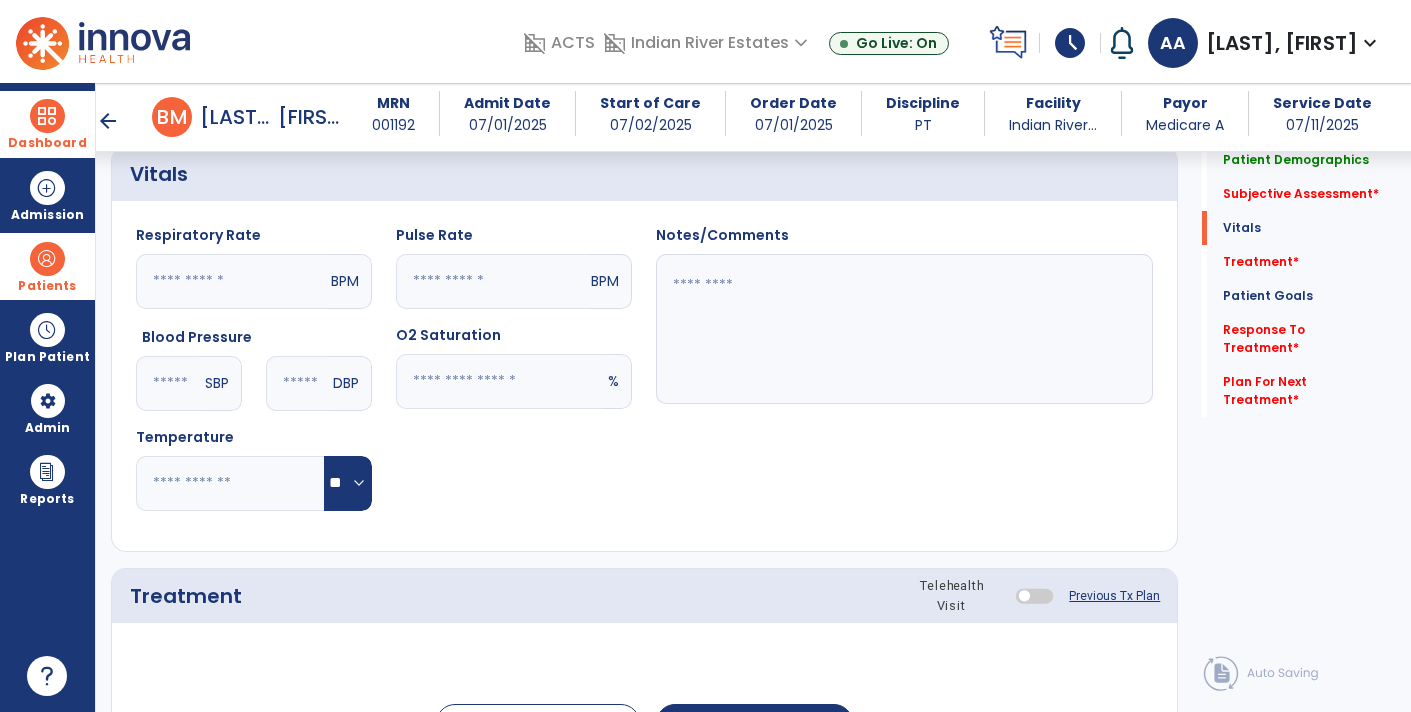 click 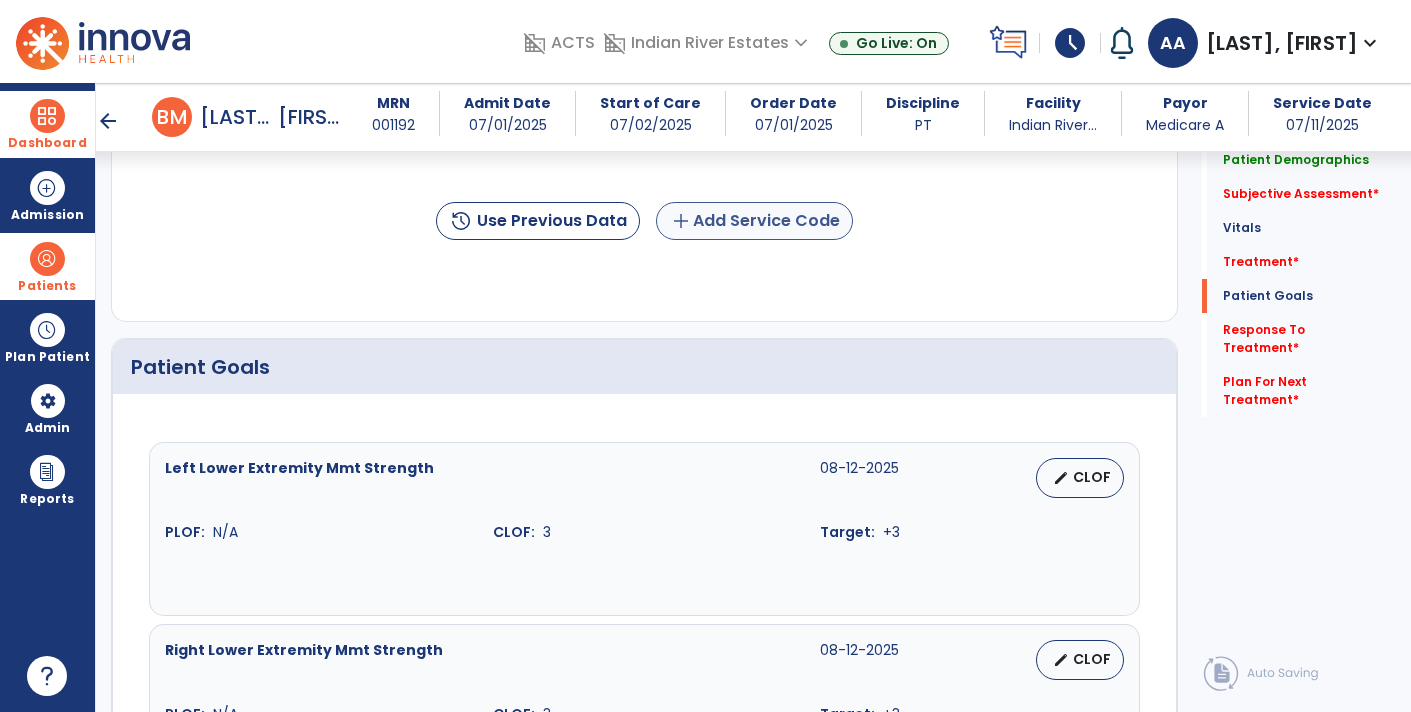 type on "**********" 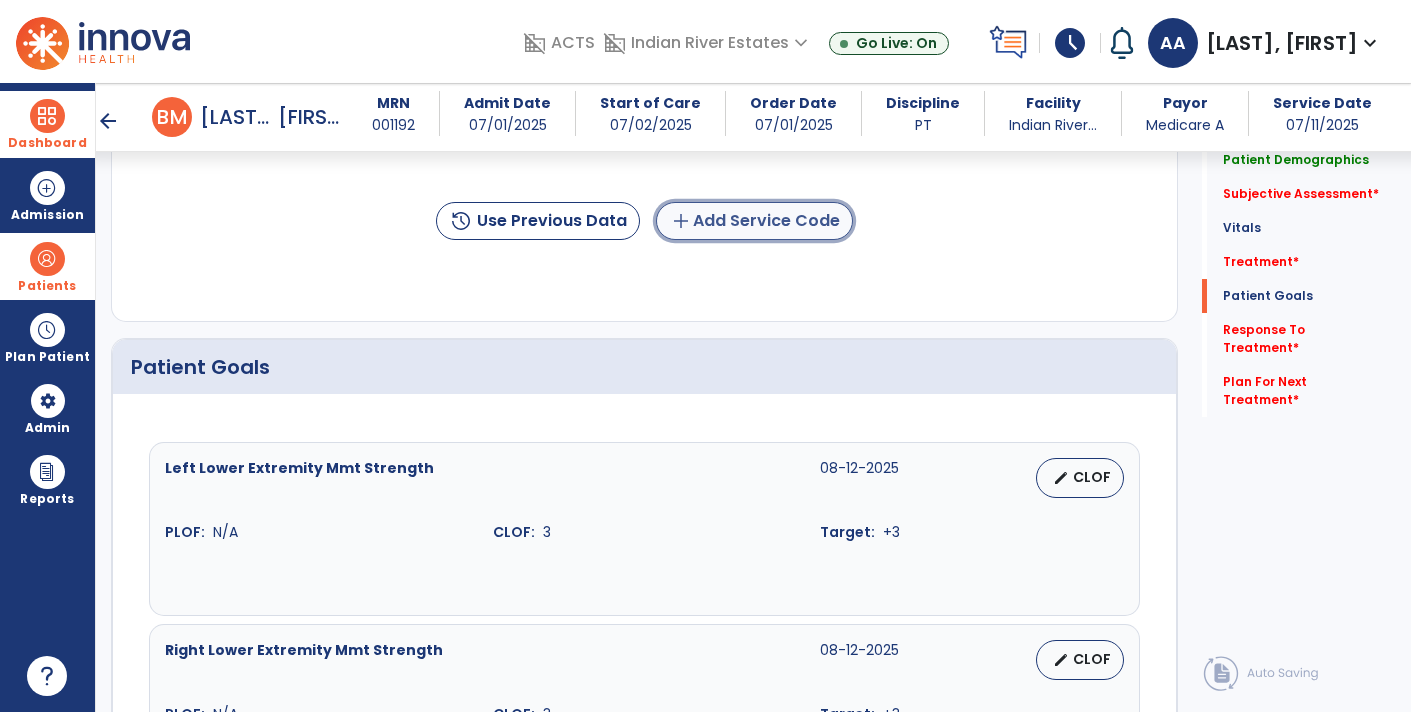 click on "add  Add Service Code" 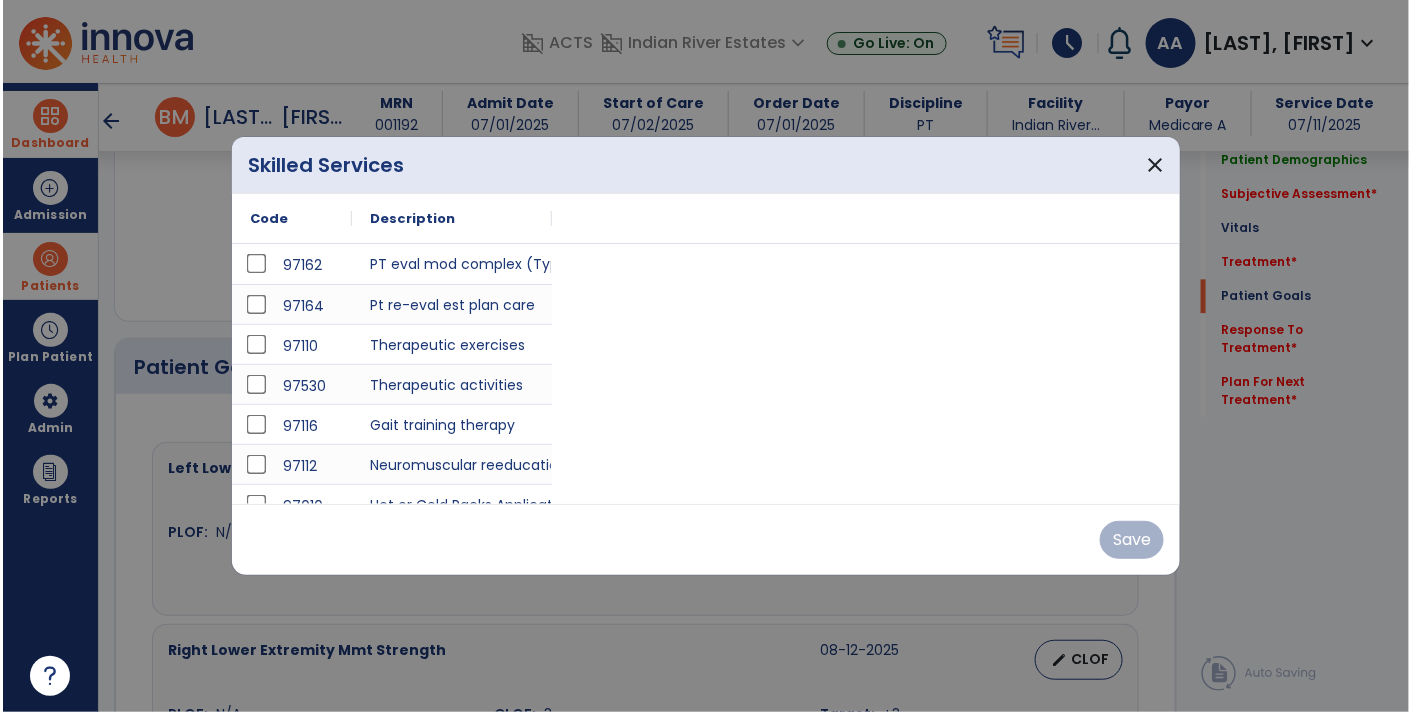 scroll, scrollTop: 1303, scrollLeft: 0, axis: vertical 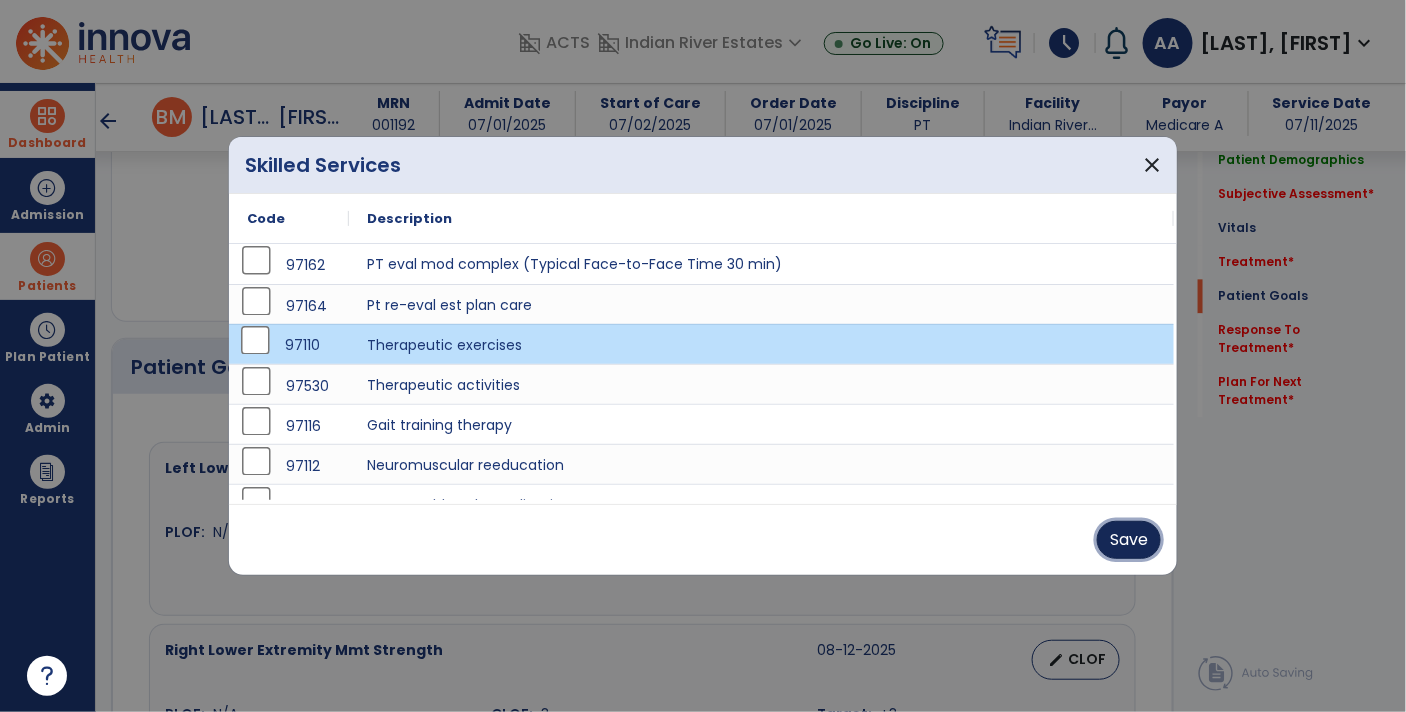 click on "Save" at bounding box center (1129, 540) 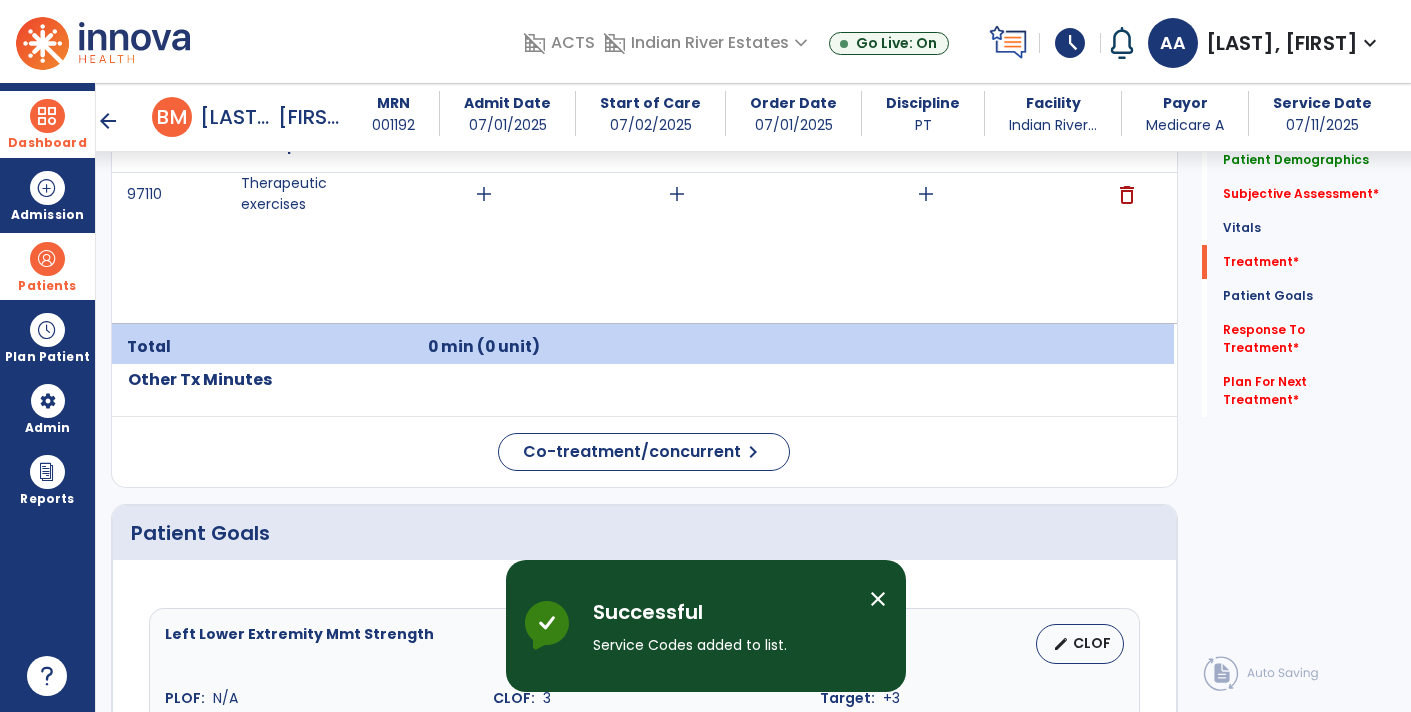 scroll, scrollTop: 1304, scrollLeft: 0, axis: vertical 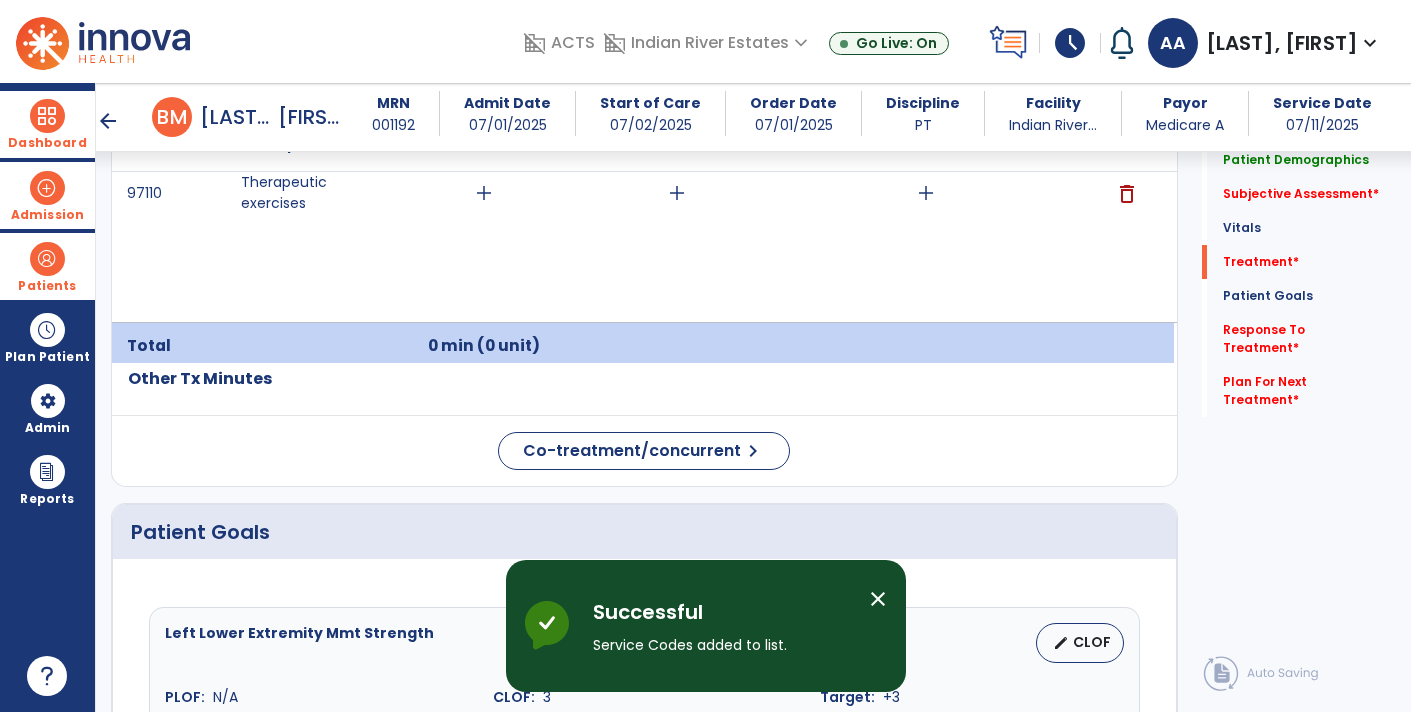 click at bounding box center (47, 188) 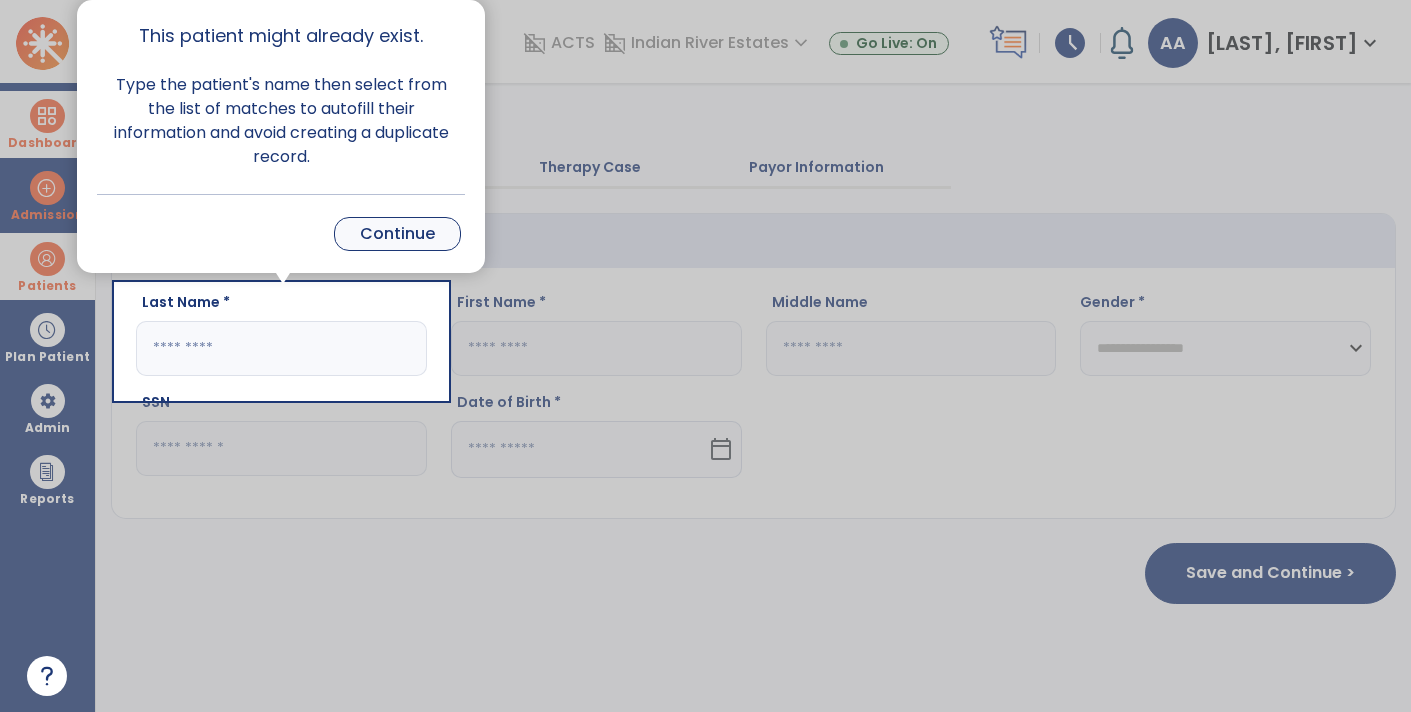 click on "Continue" at bounding box center [397, 234] 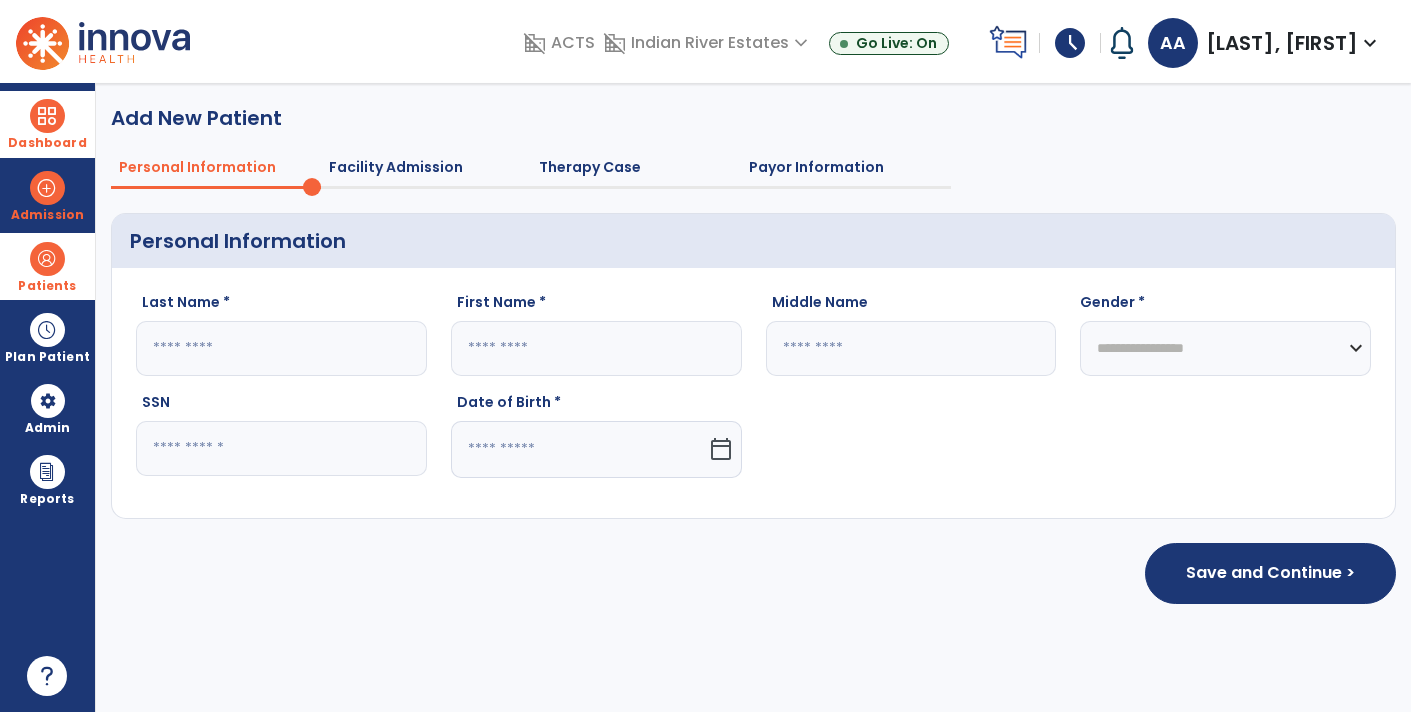 click at bounding box center [47, 259] 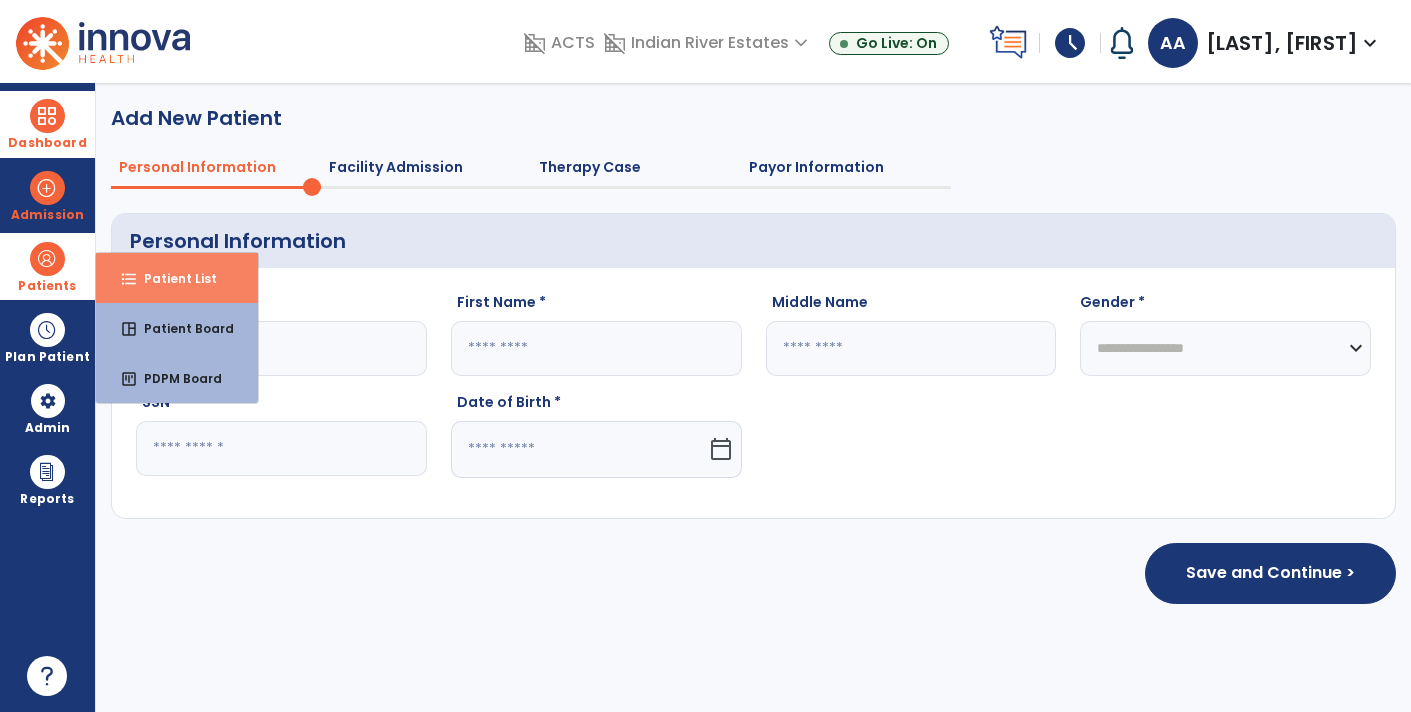 click on "Patient List" at bounding box center (172, 278) 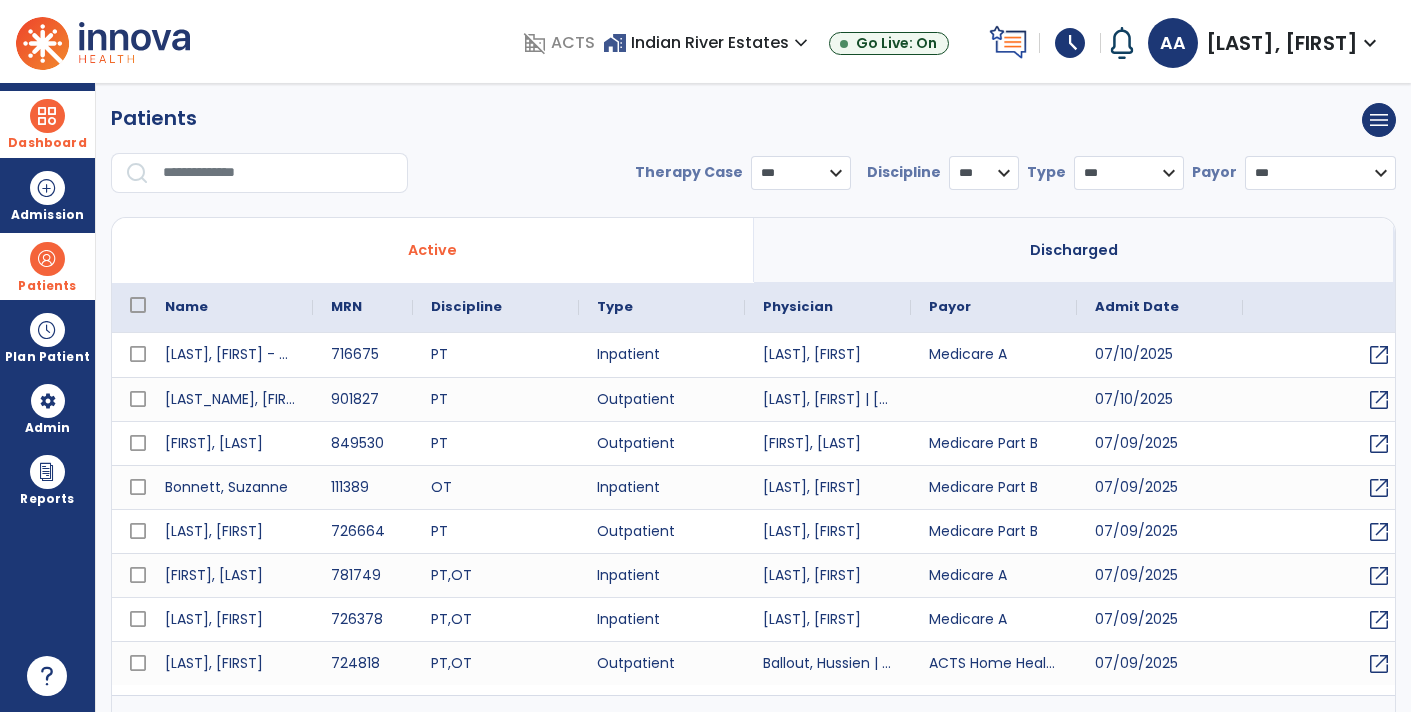 select on "***" 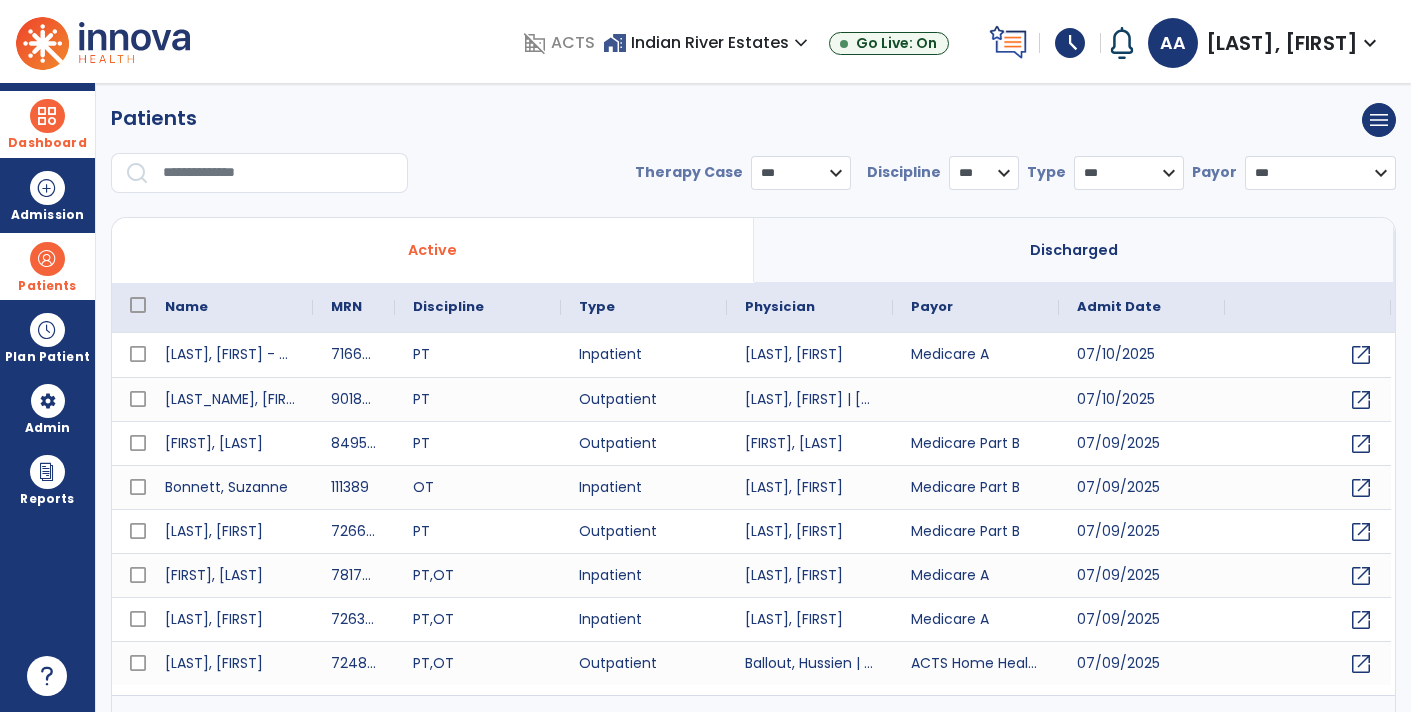click at bounding box center (278, 173) 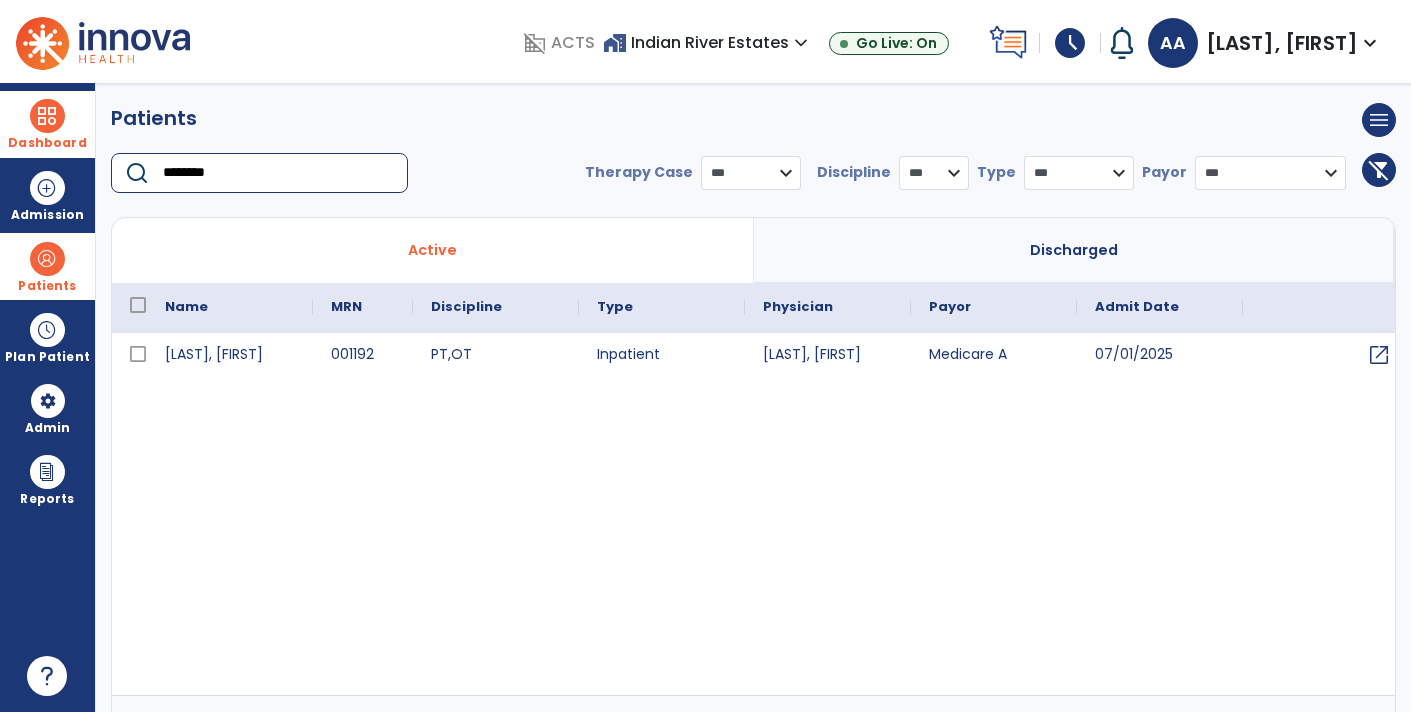 type on "********" 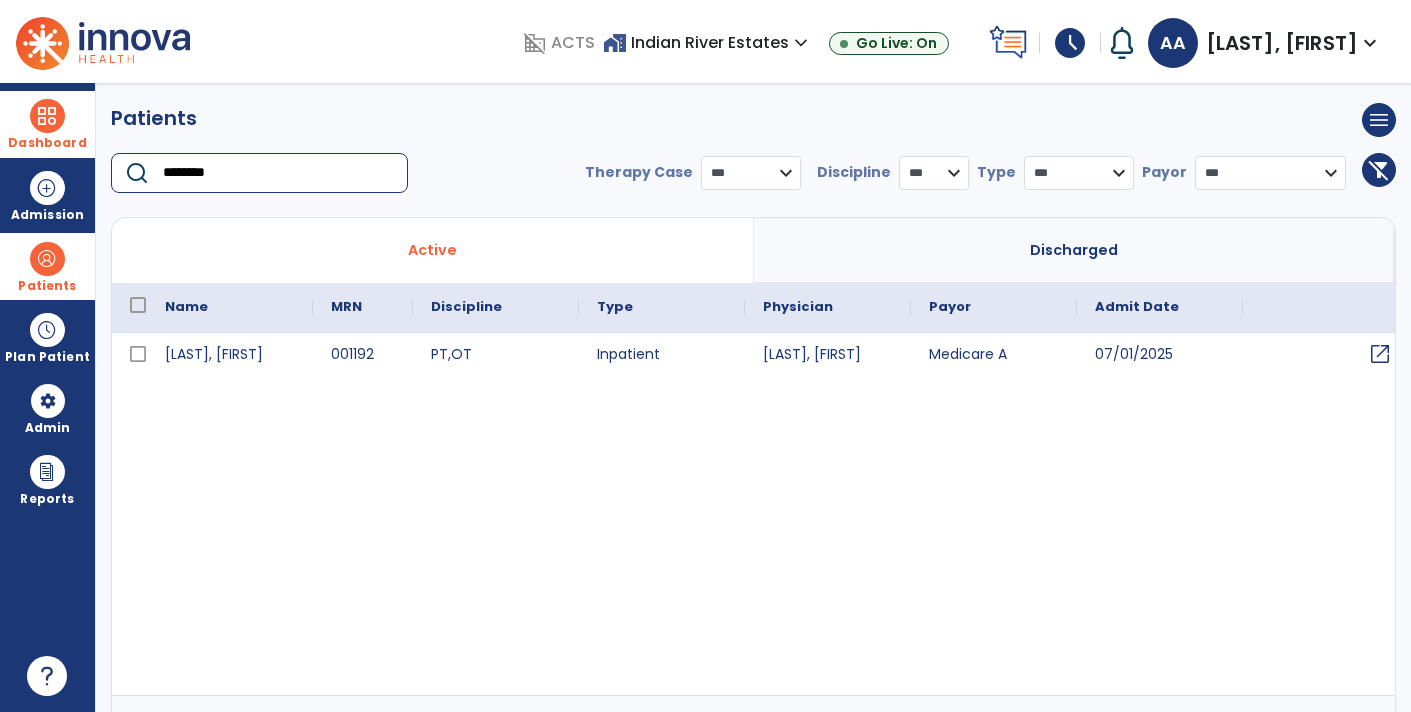 click on "open_in_new" at bounding box center (1380, 354) 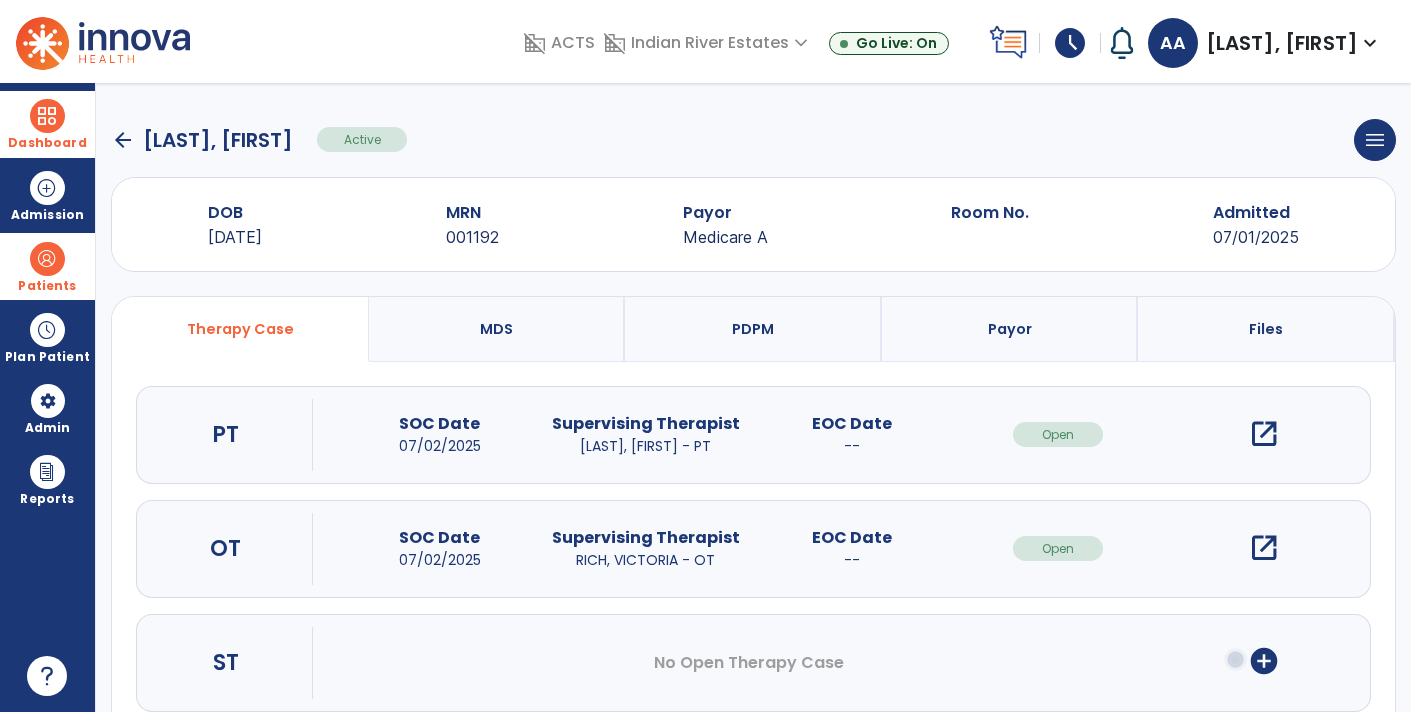 click on "open_in_new" at bounding box center (1264, 434) 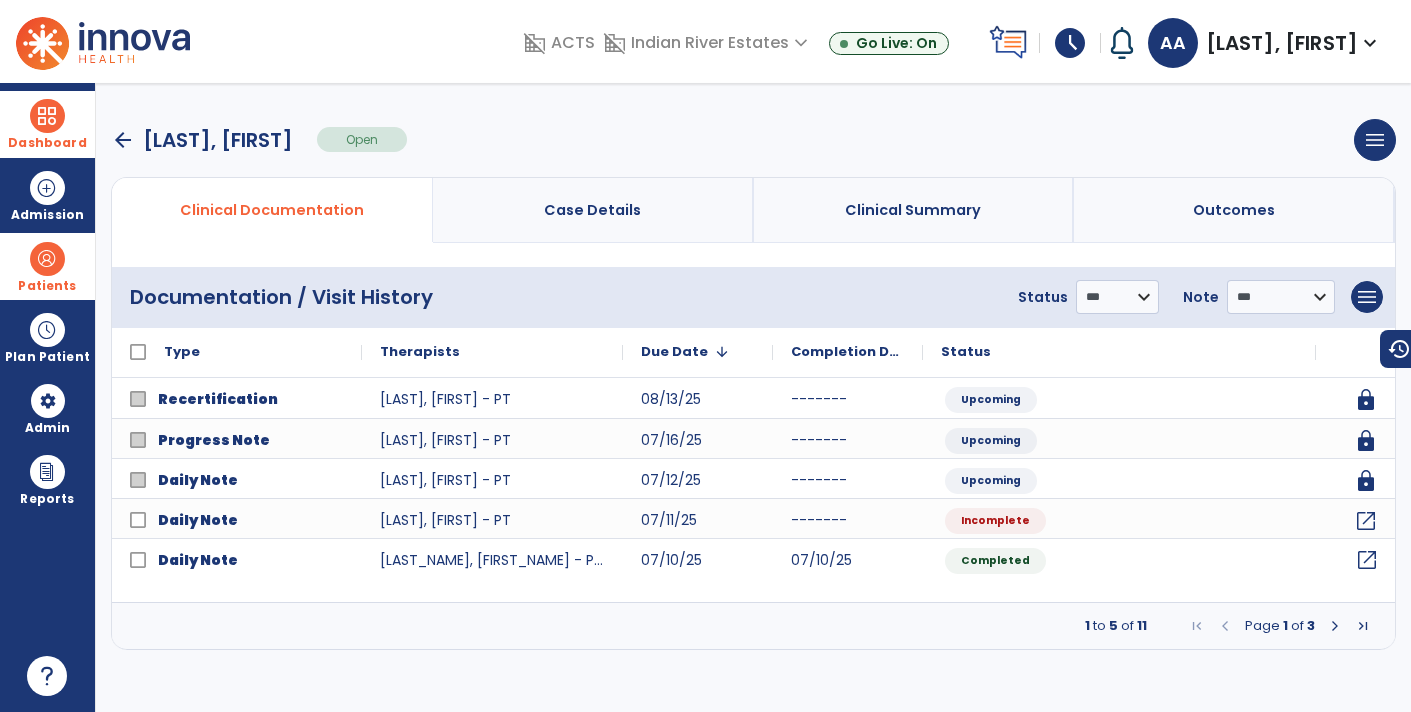 click on "open_in_new" 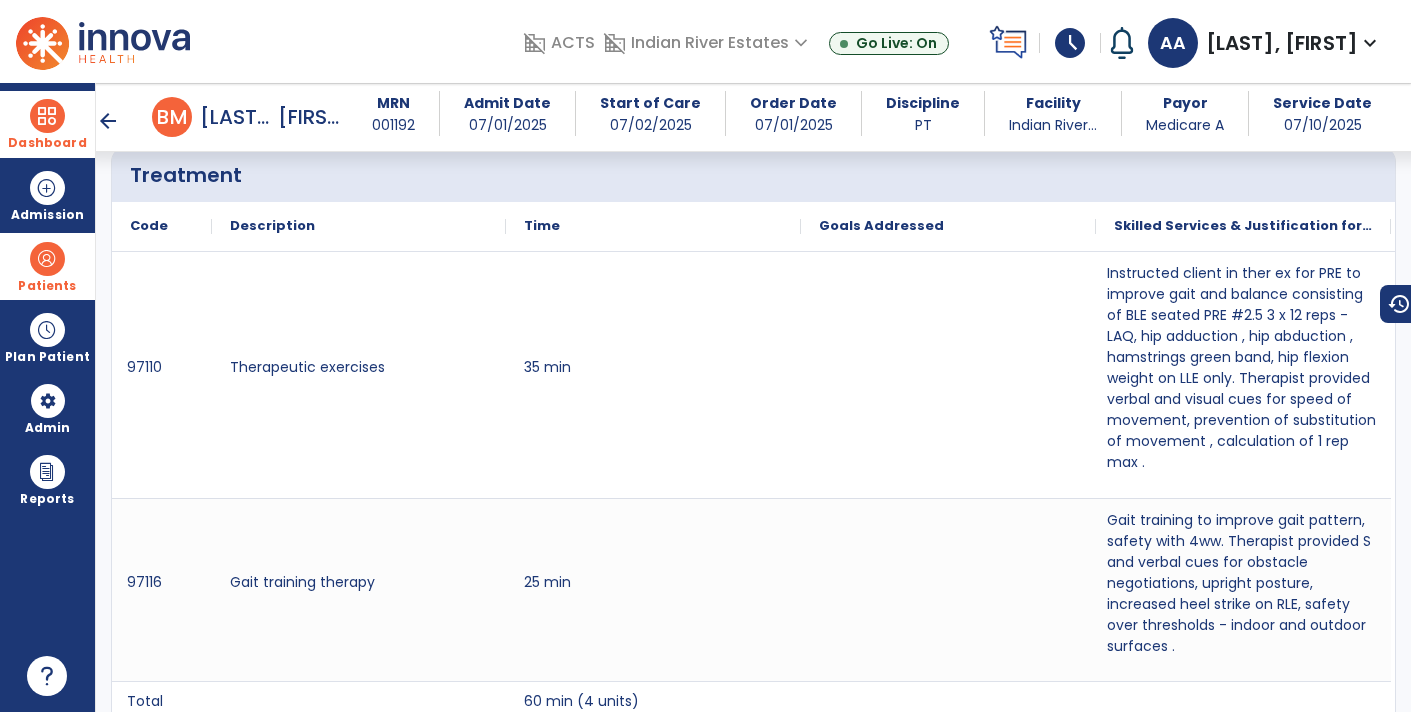 scroll, scrollTop: 1418, scrollLeft: 0, axis: vertical 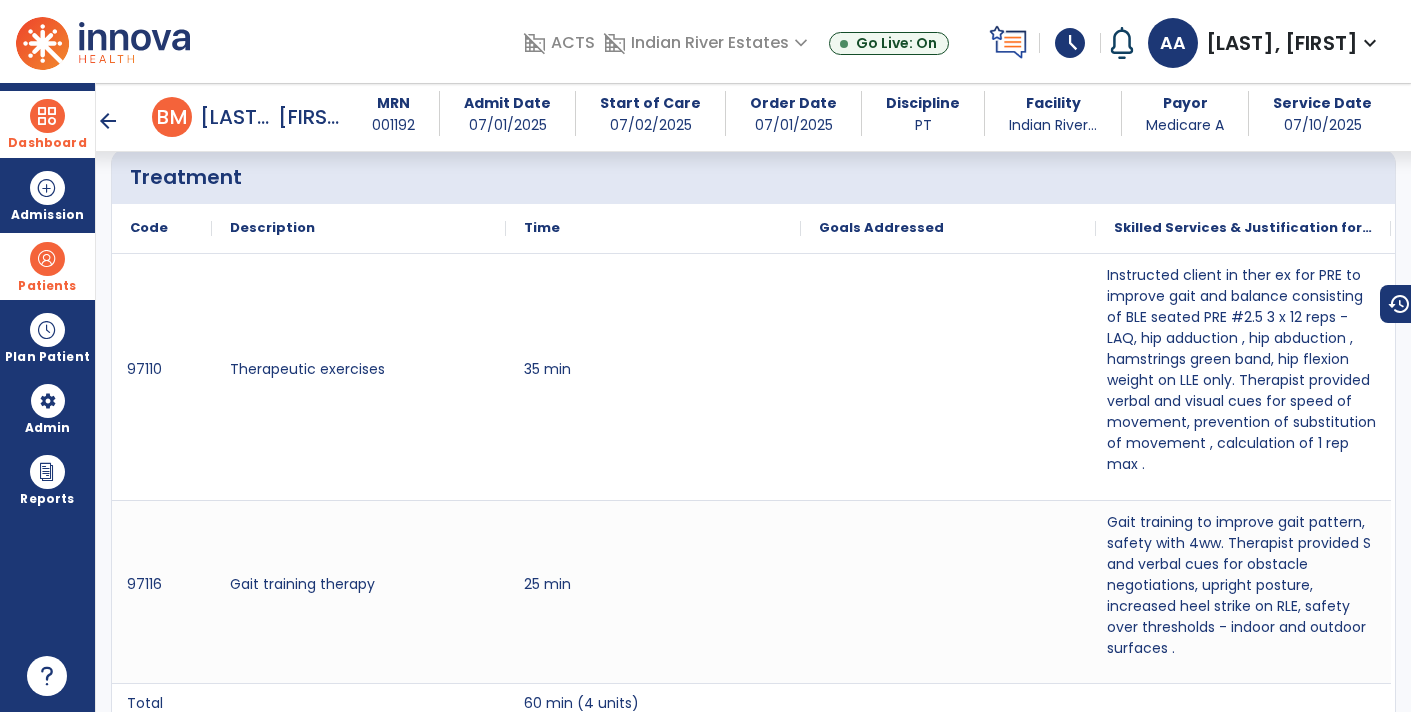 click on "arrow_back" at bounding box center [108, 121] 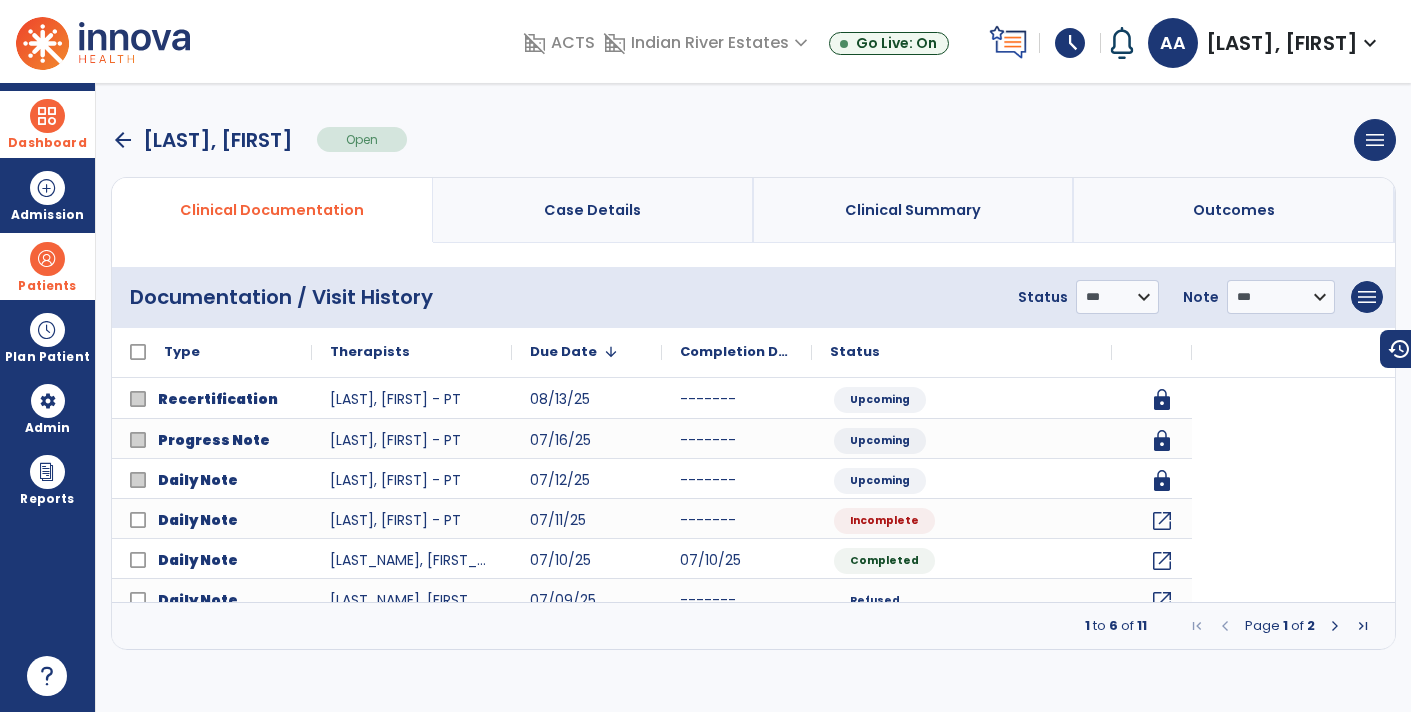 scroll, scrollTop: 0, scrollLeft: 0, axis: both 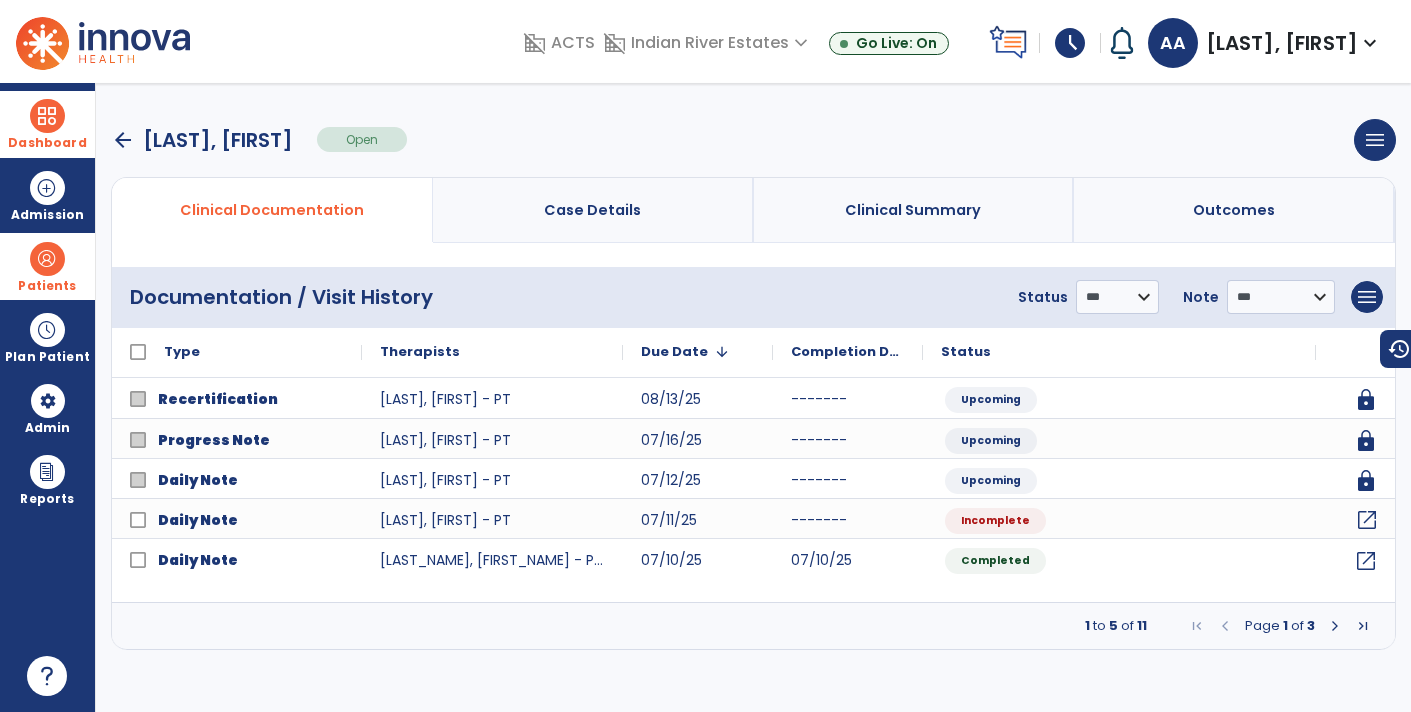 click on "open_in_new" 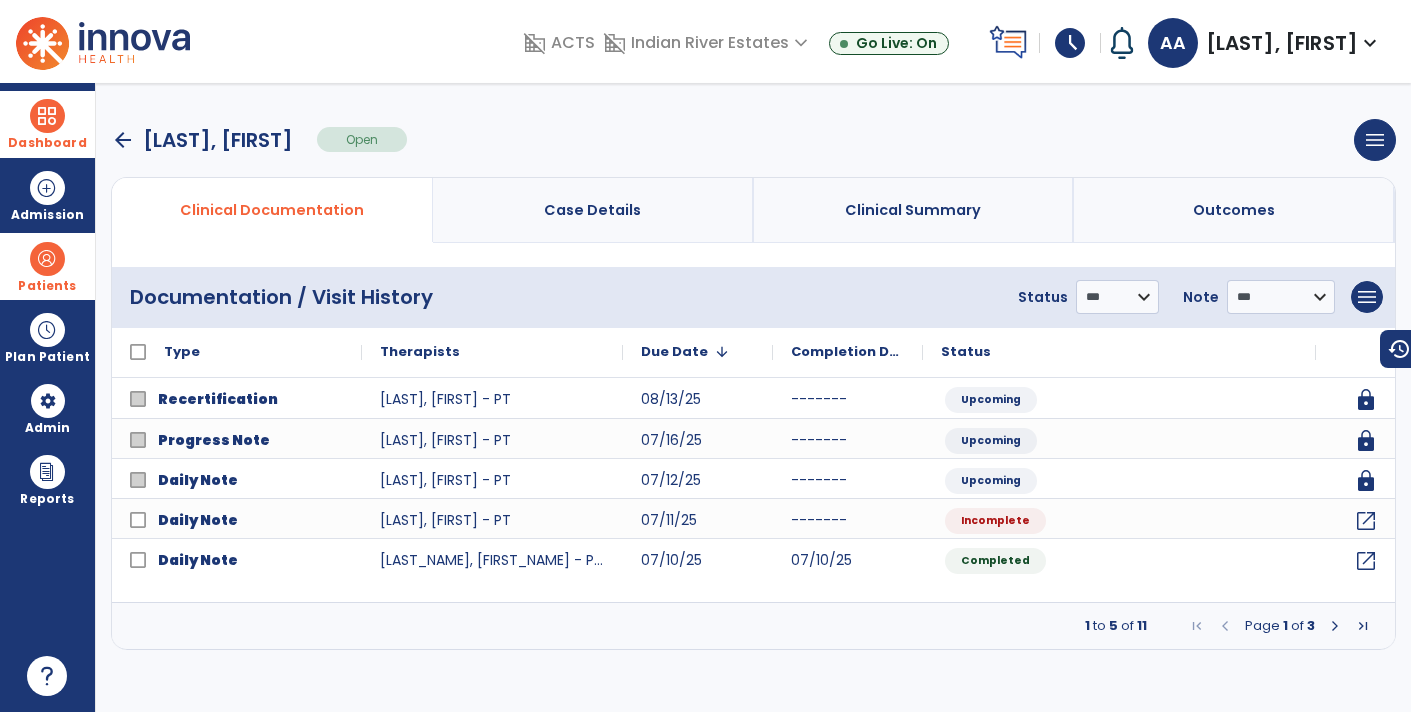 select on "*" 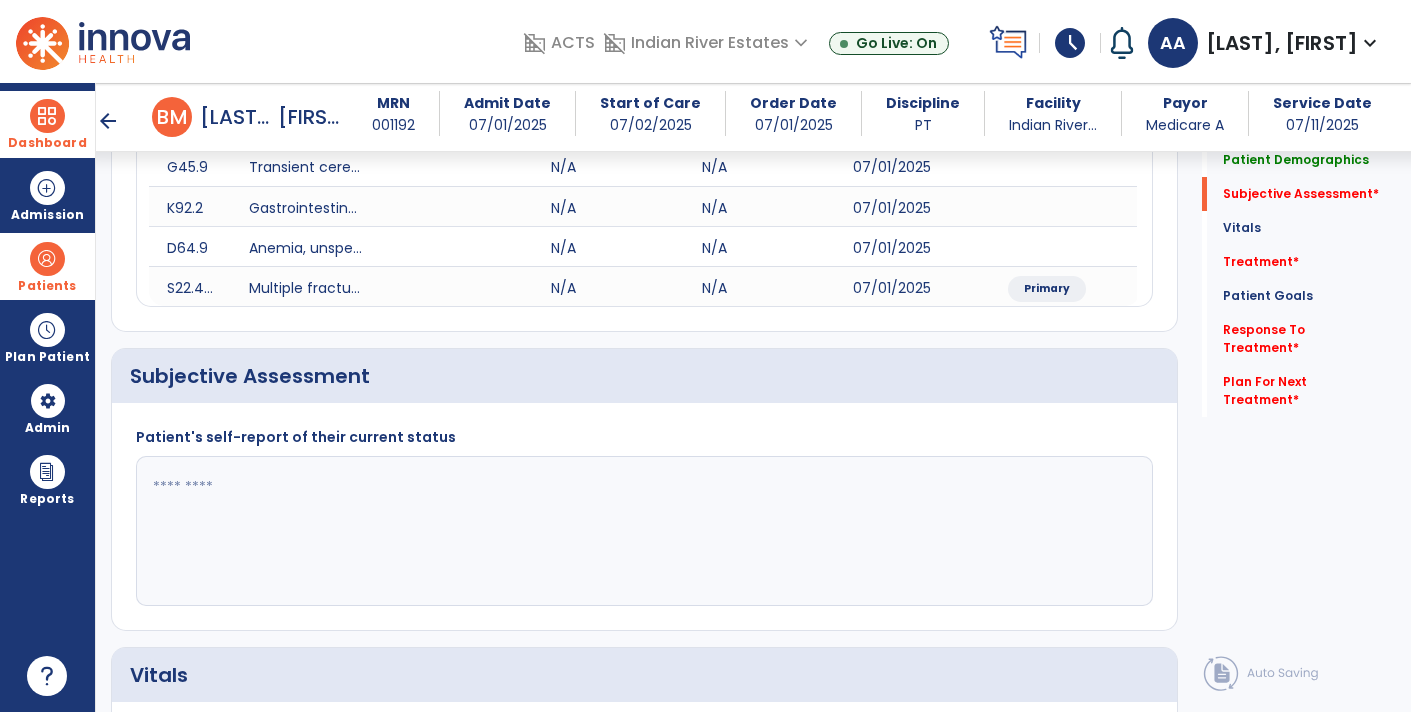 scroll, scrollTop: 299, scrollLeft: 0, axis: vertical 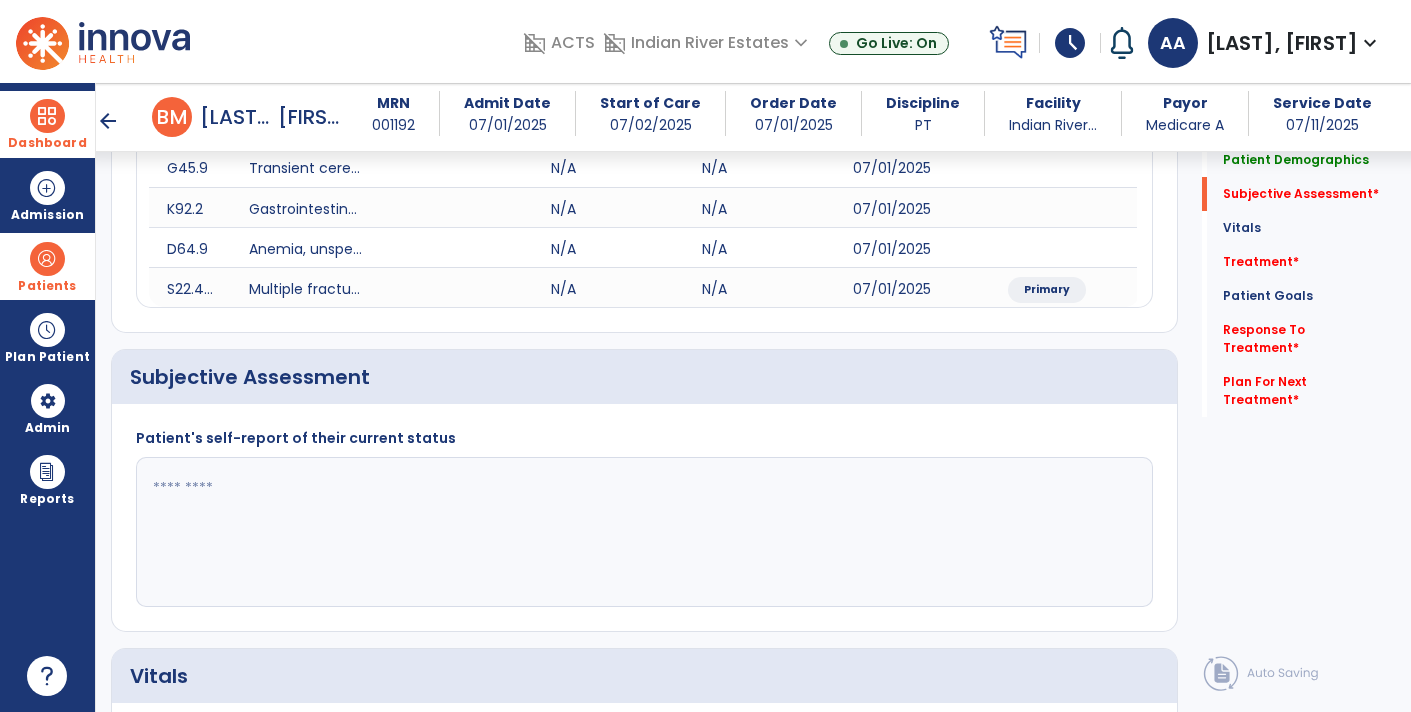 click 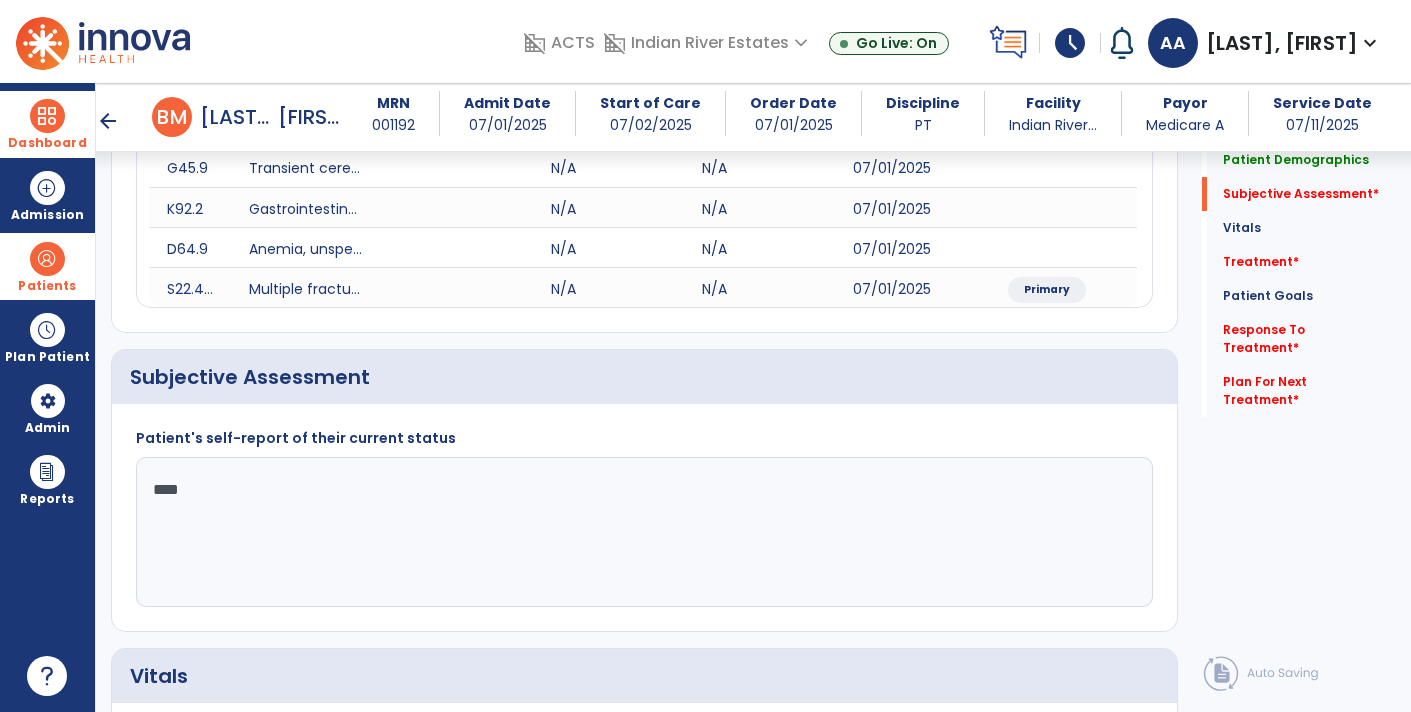 type on "*****" 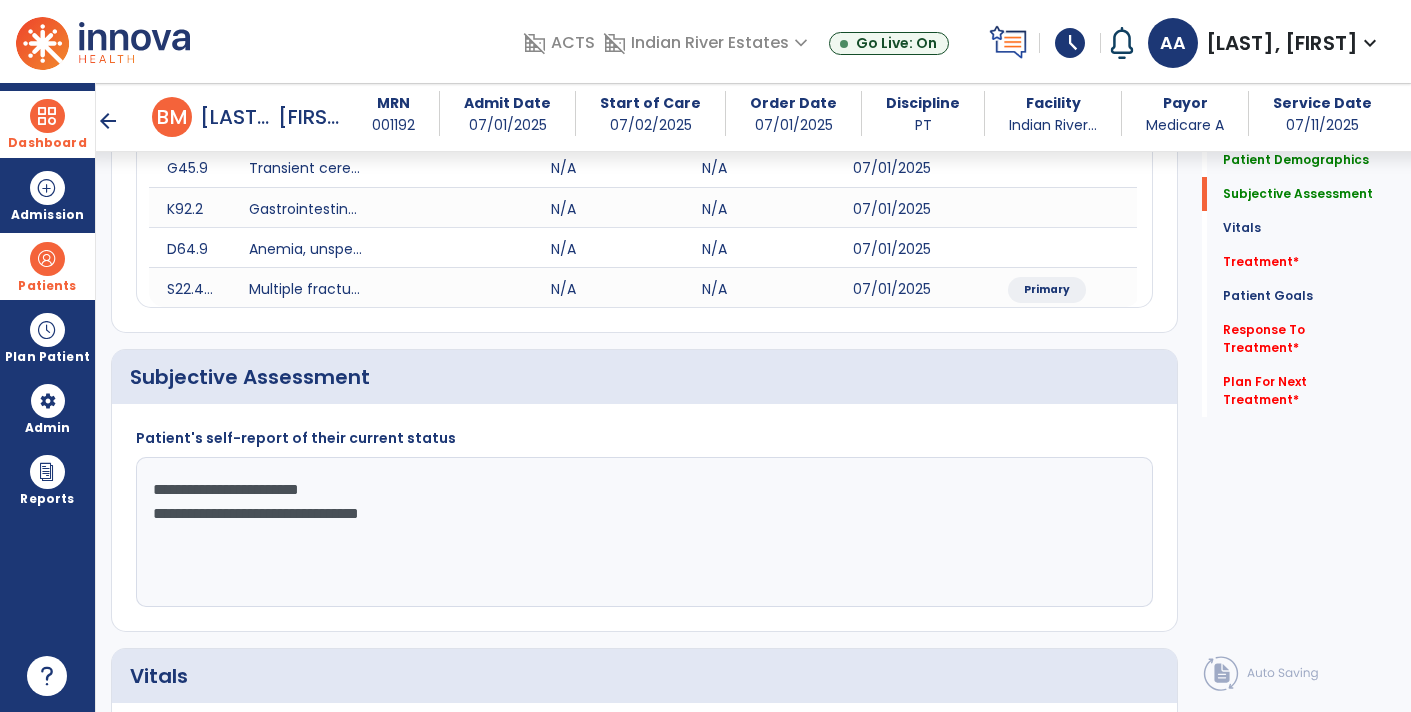 click on "**********" 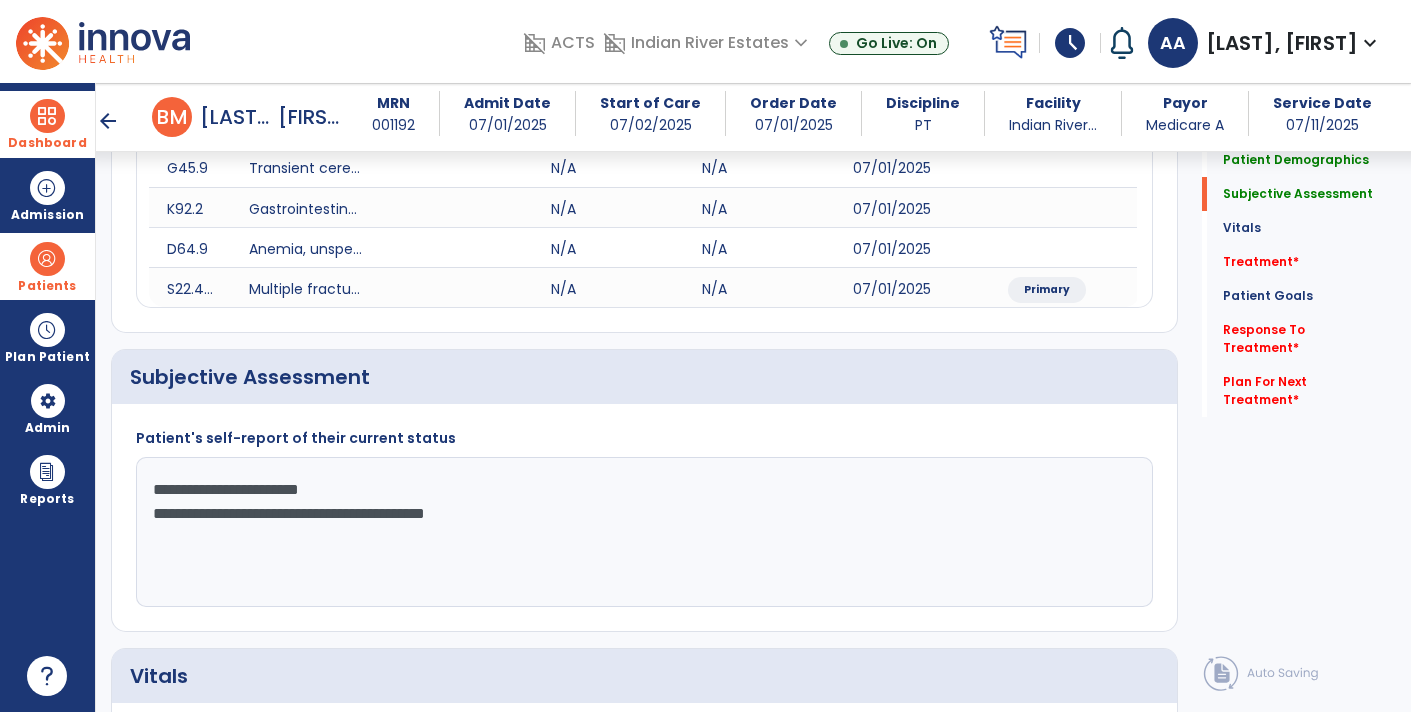 click on "**********" 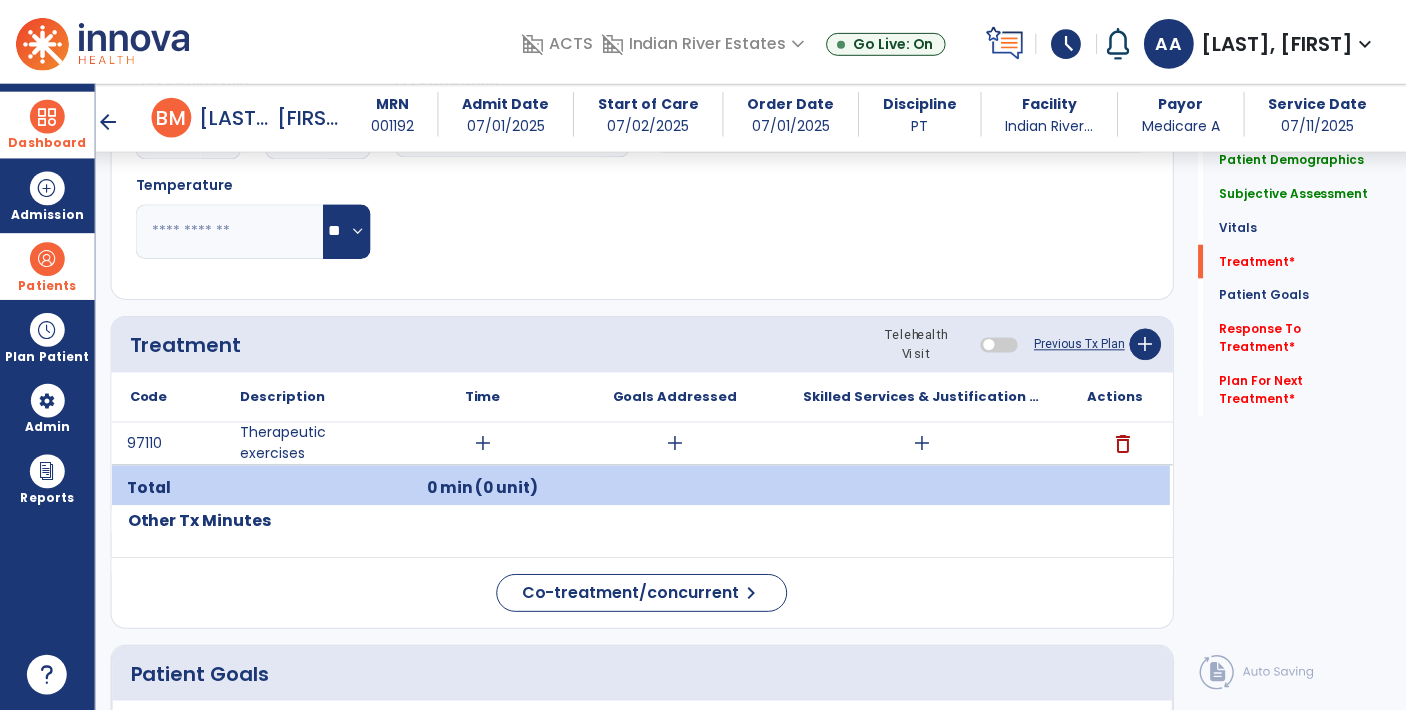 scroll, scrollTop: 1053, scrollLeft: 0, axis: vertical 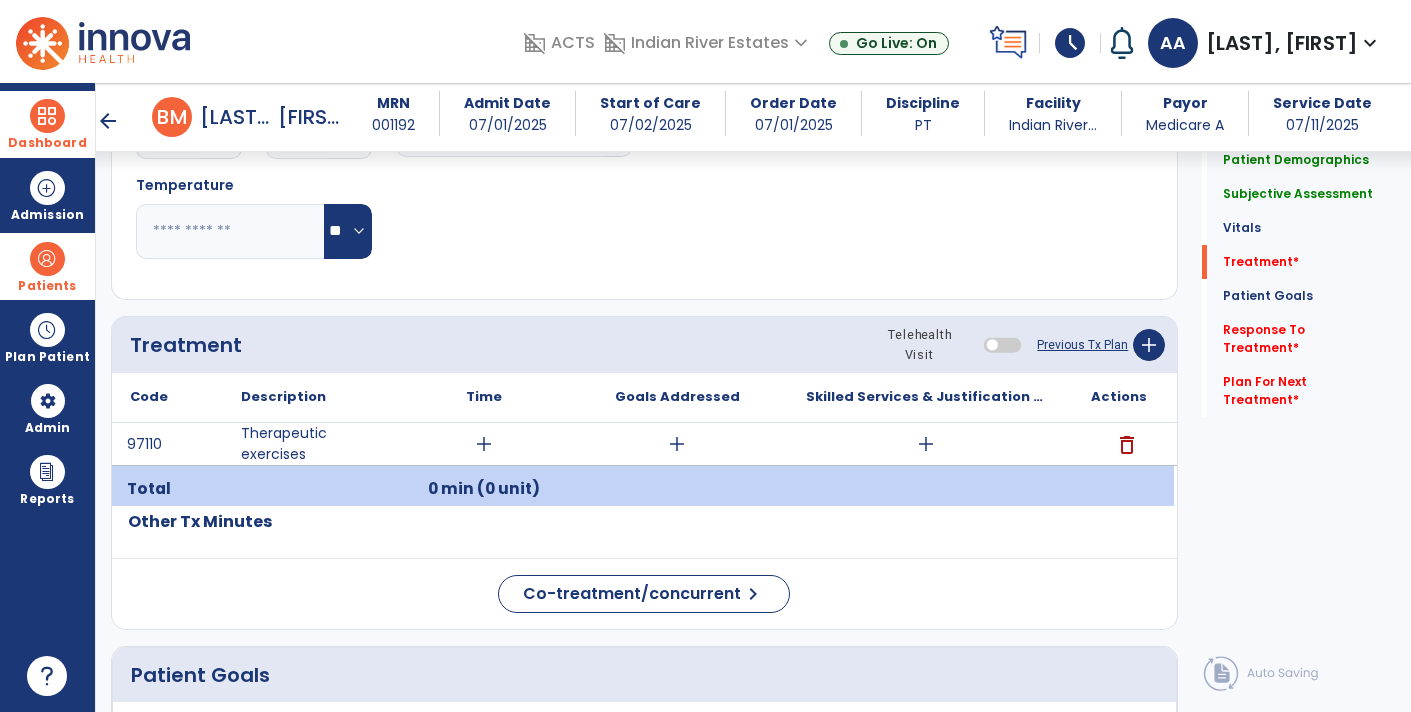 type on "**********" 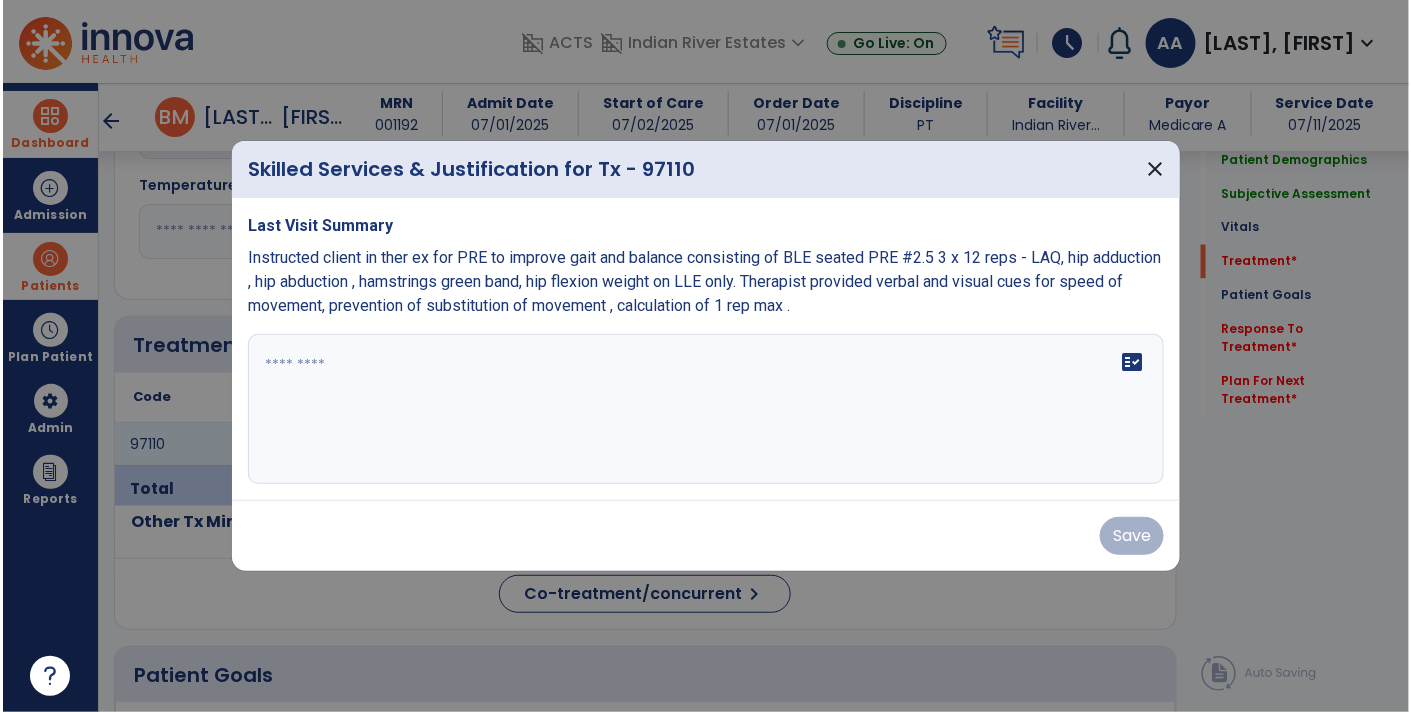 scroll, scrollTop: 1053, scrollLeft: 0, axis: vertical 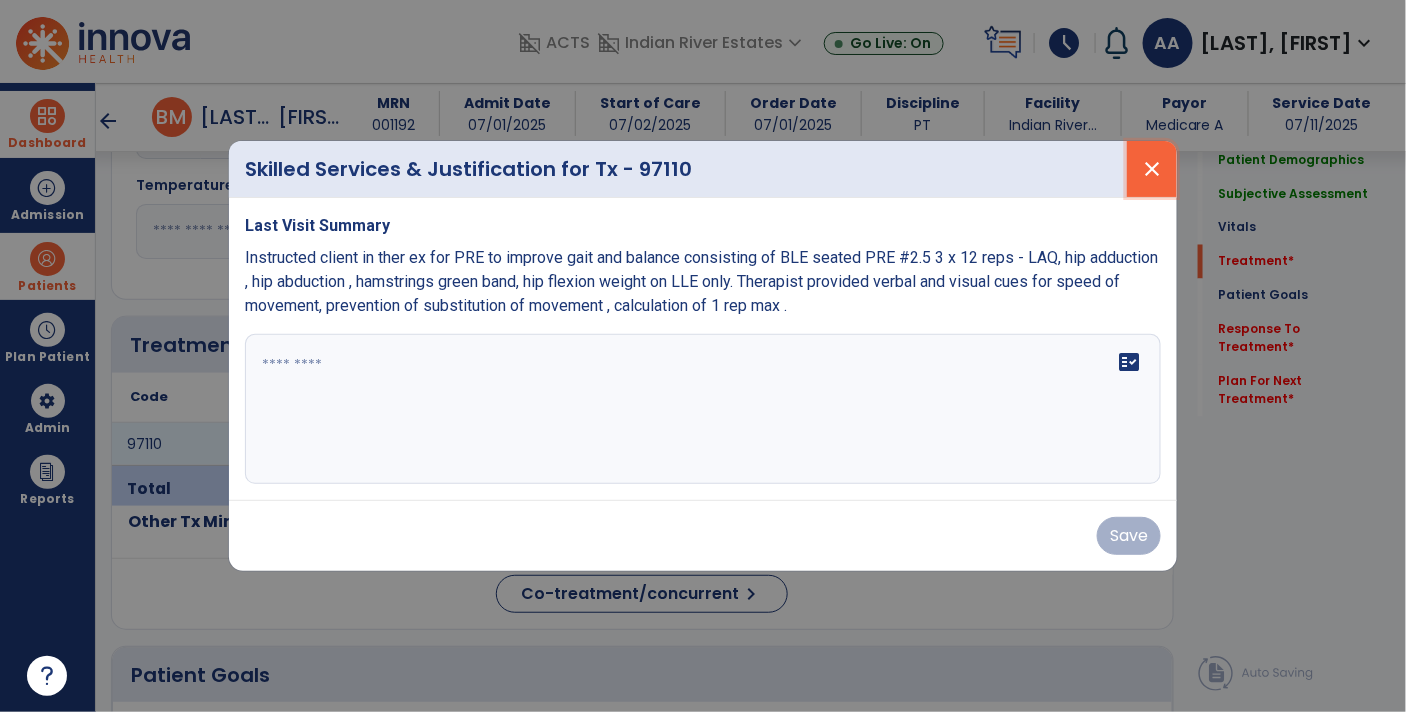 click on "close" at bounding box center [1152, 169] 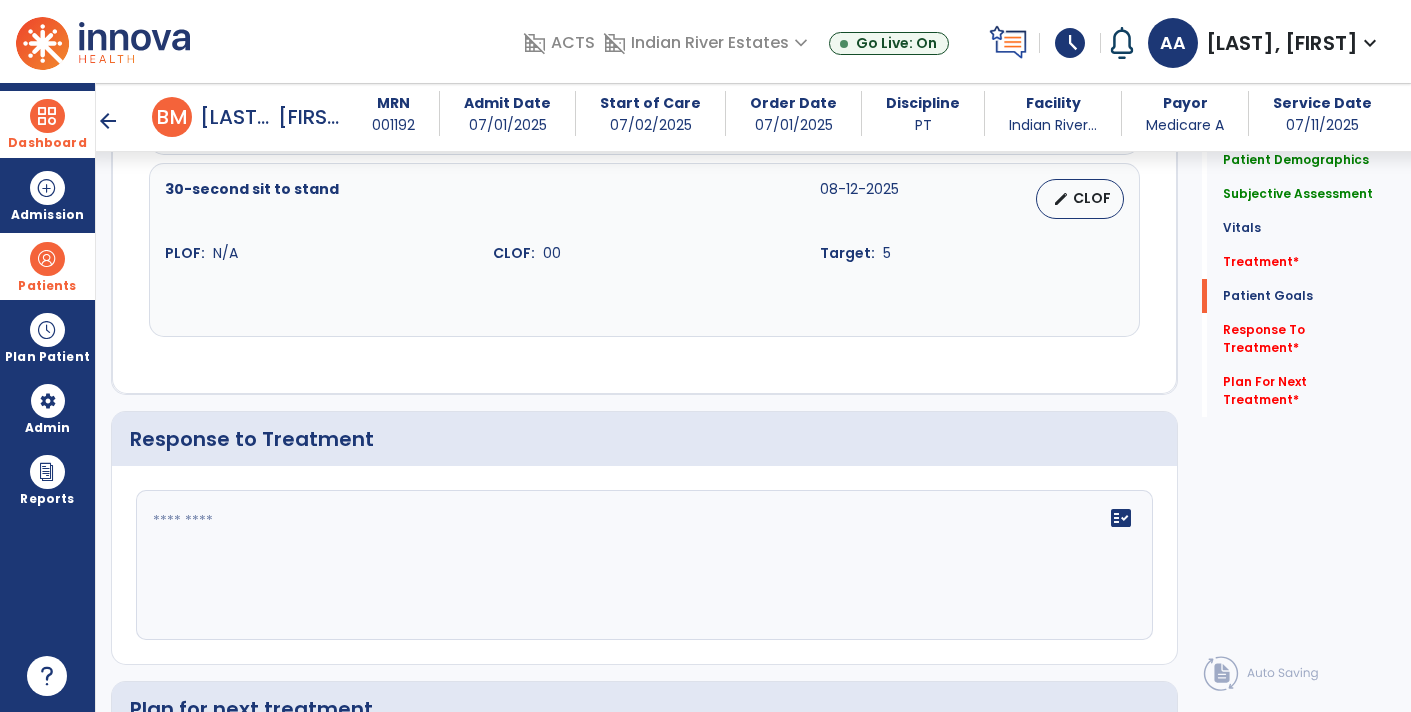 click 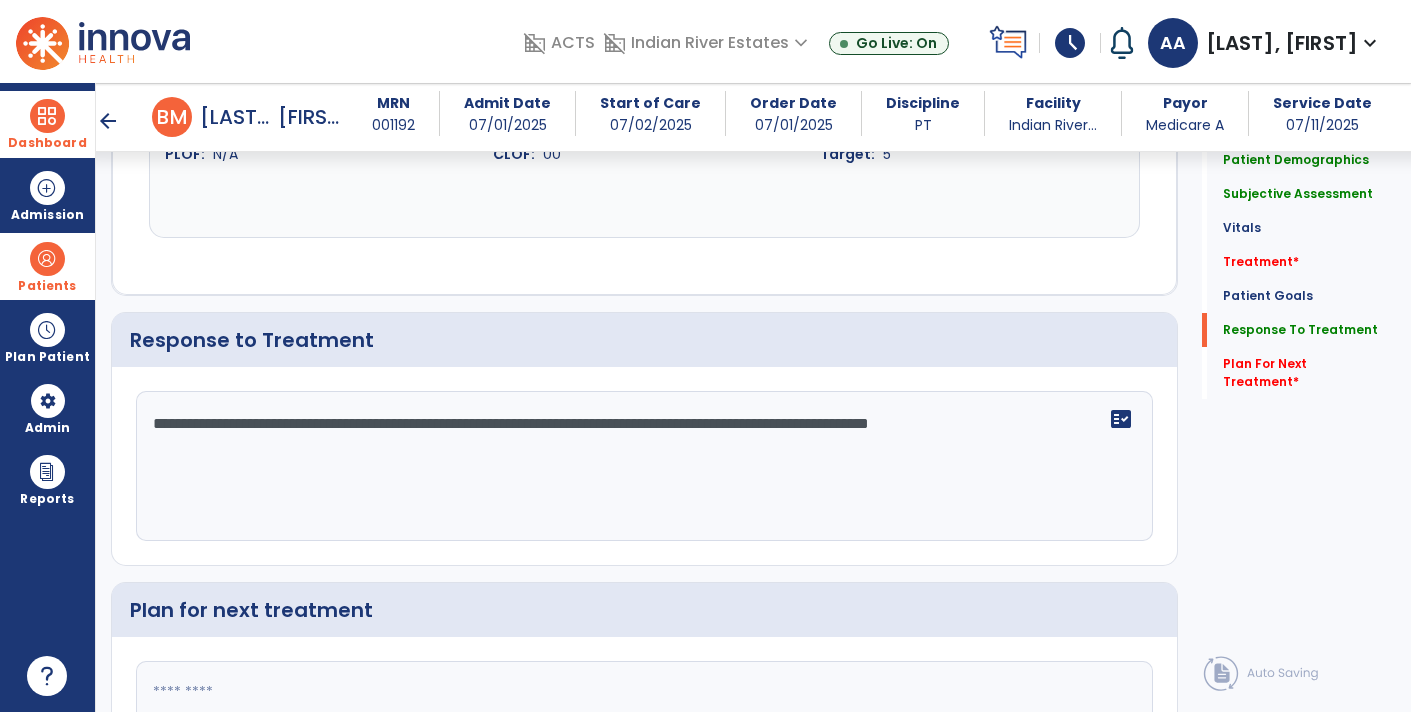 scroll, scrollTop: 3481, scrollLeft: 0, axis: vertical 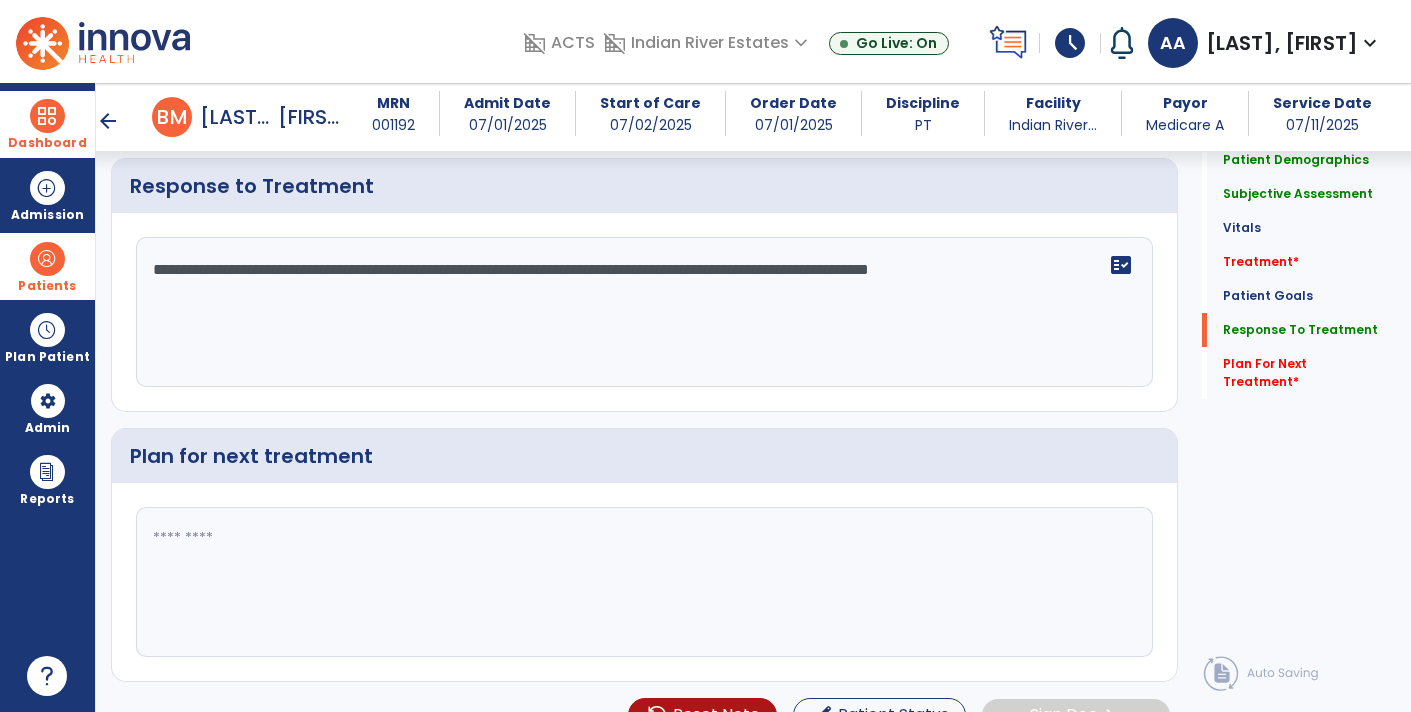type on "**********" 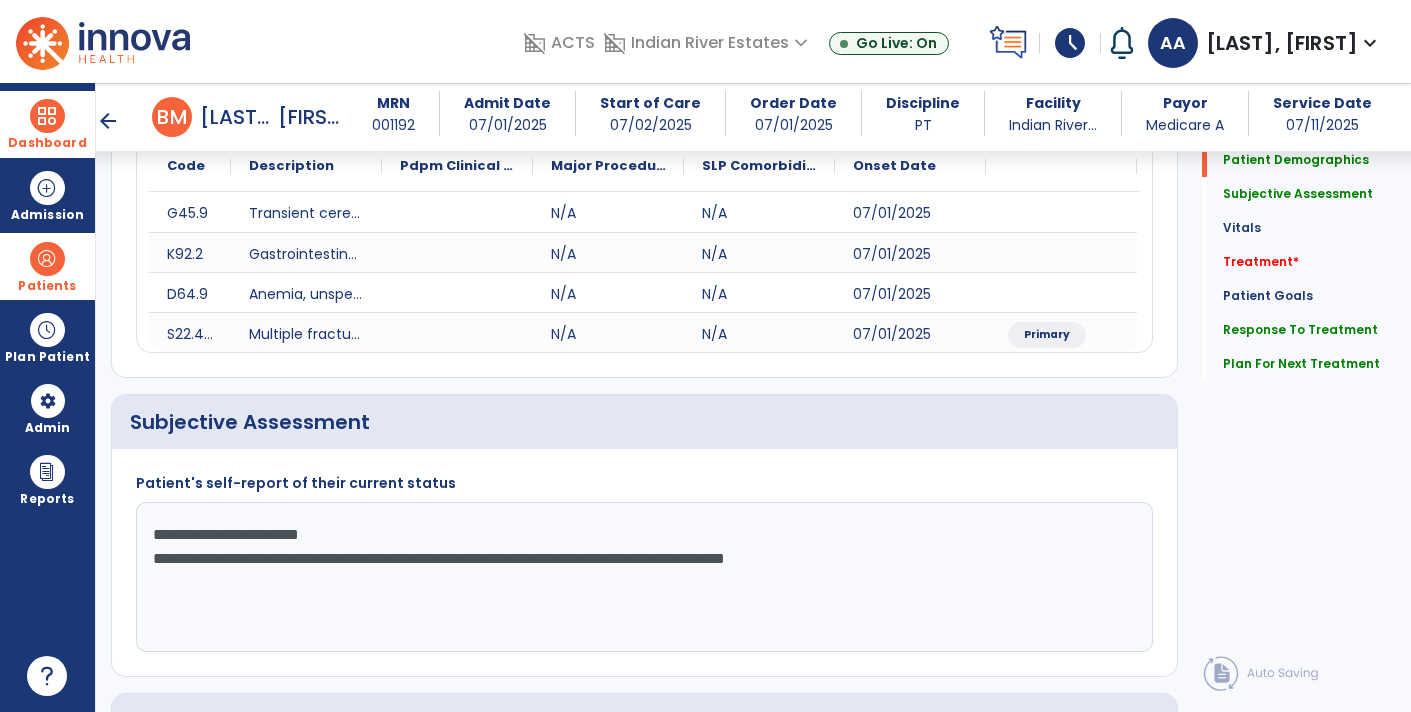 scroll, scrollTop: 0, scrollLeft: 0, axis: both 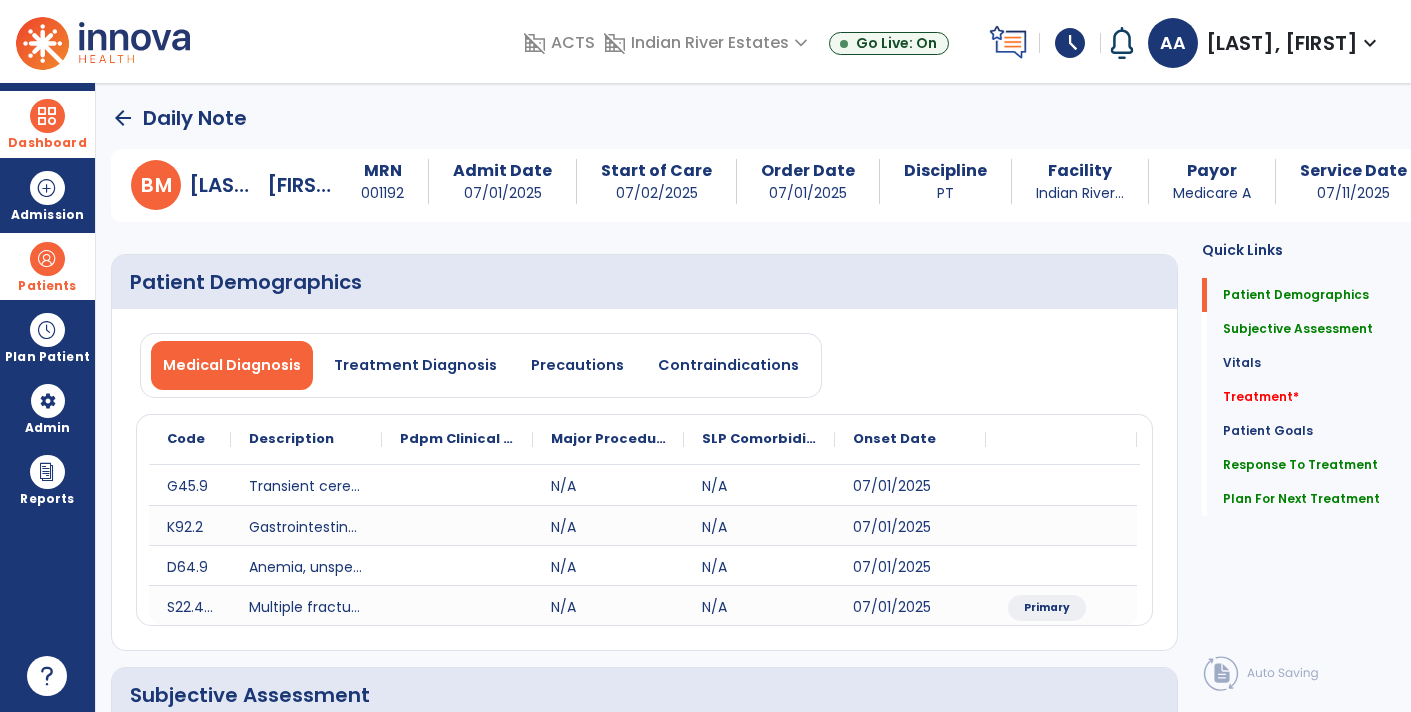 type on "**********" 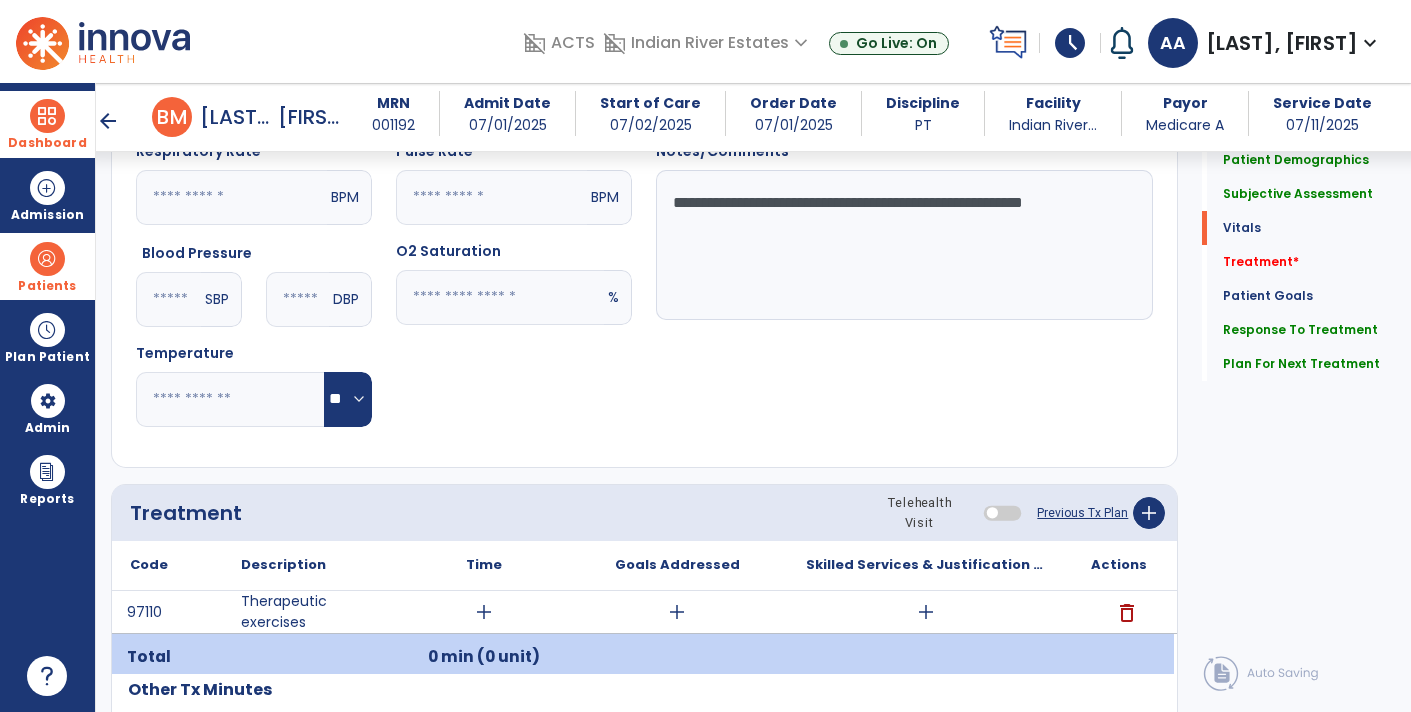 scroll, scrollTop: 883, scrollLeft: 0, axis: vertical 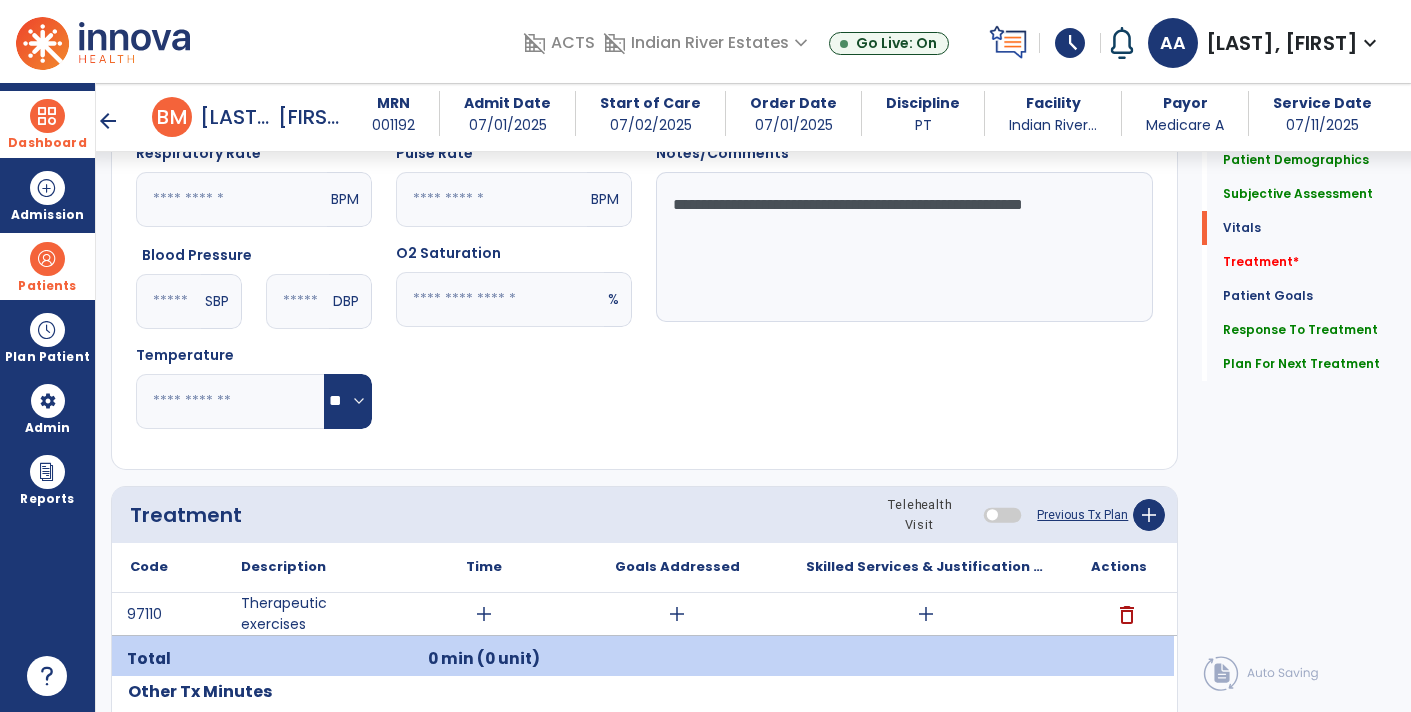 click 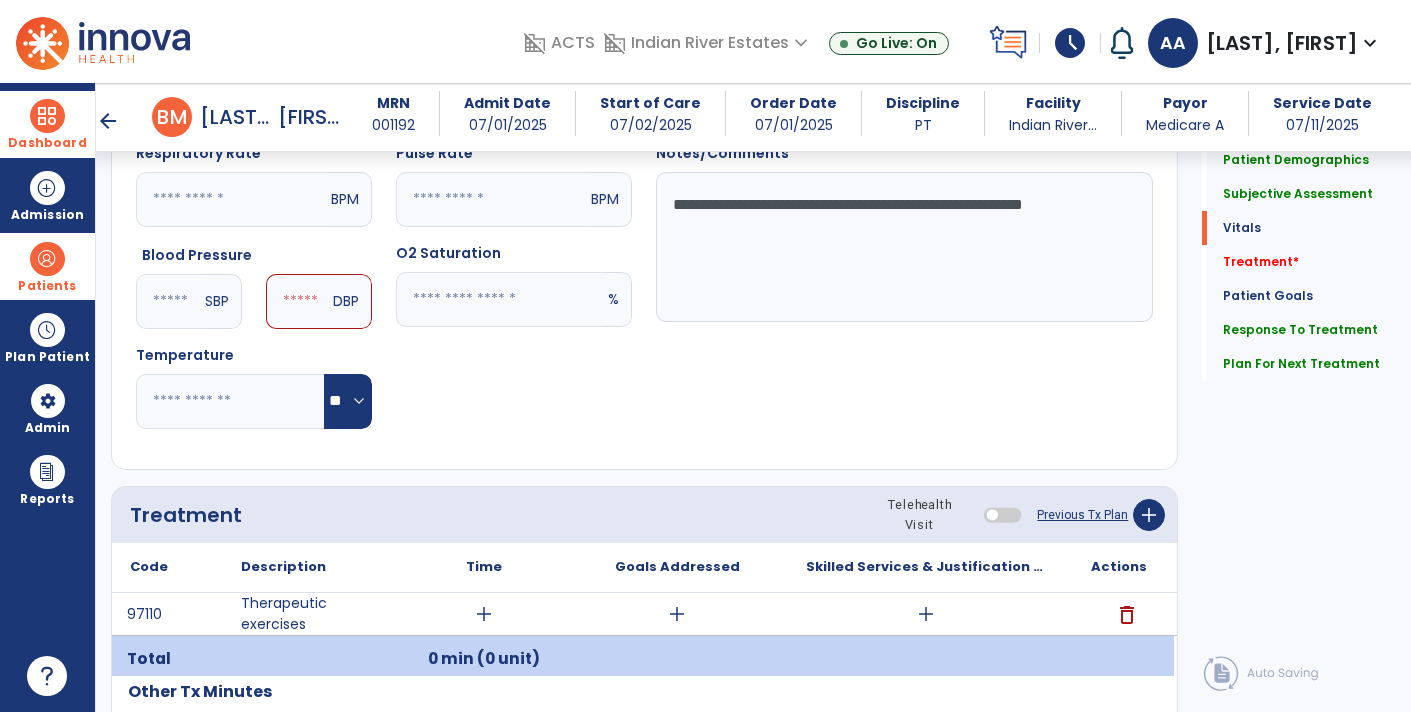 type on "**" 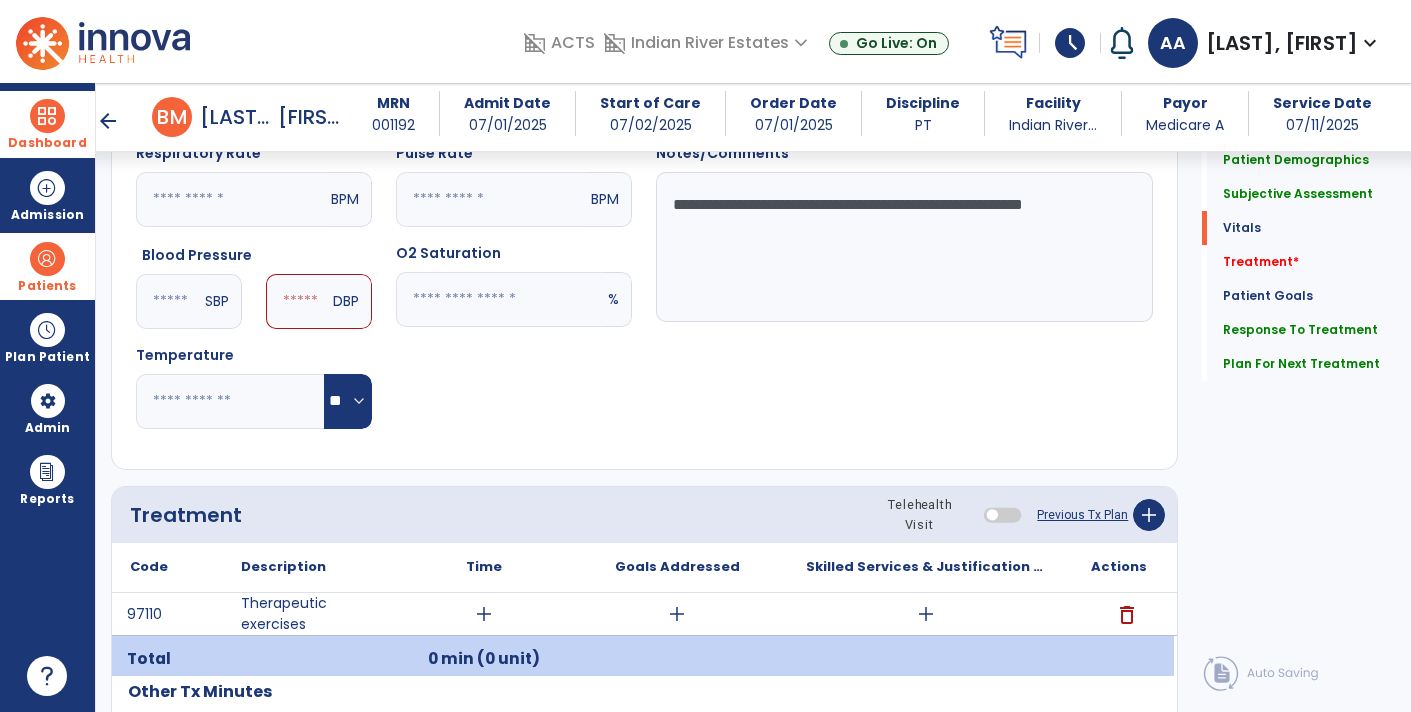 click 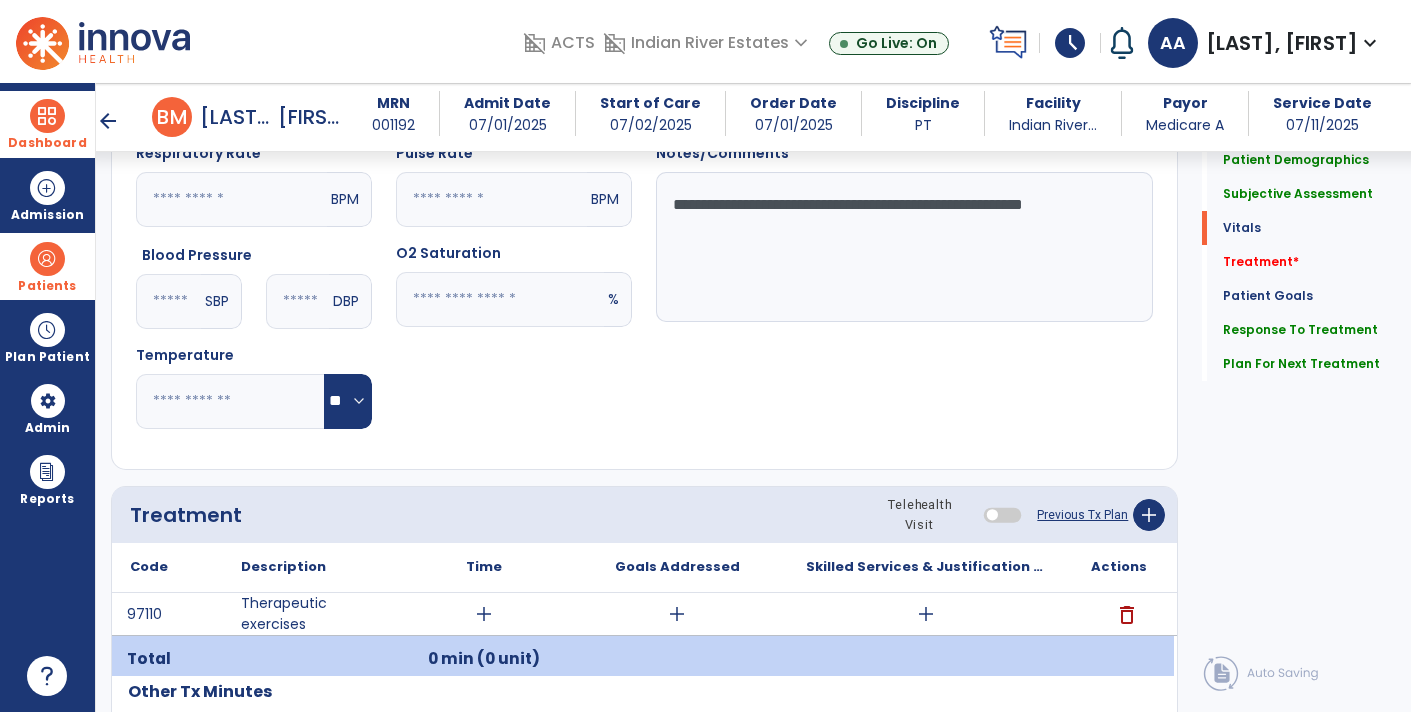 type on "*" 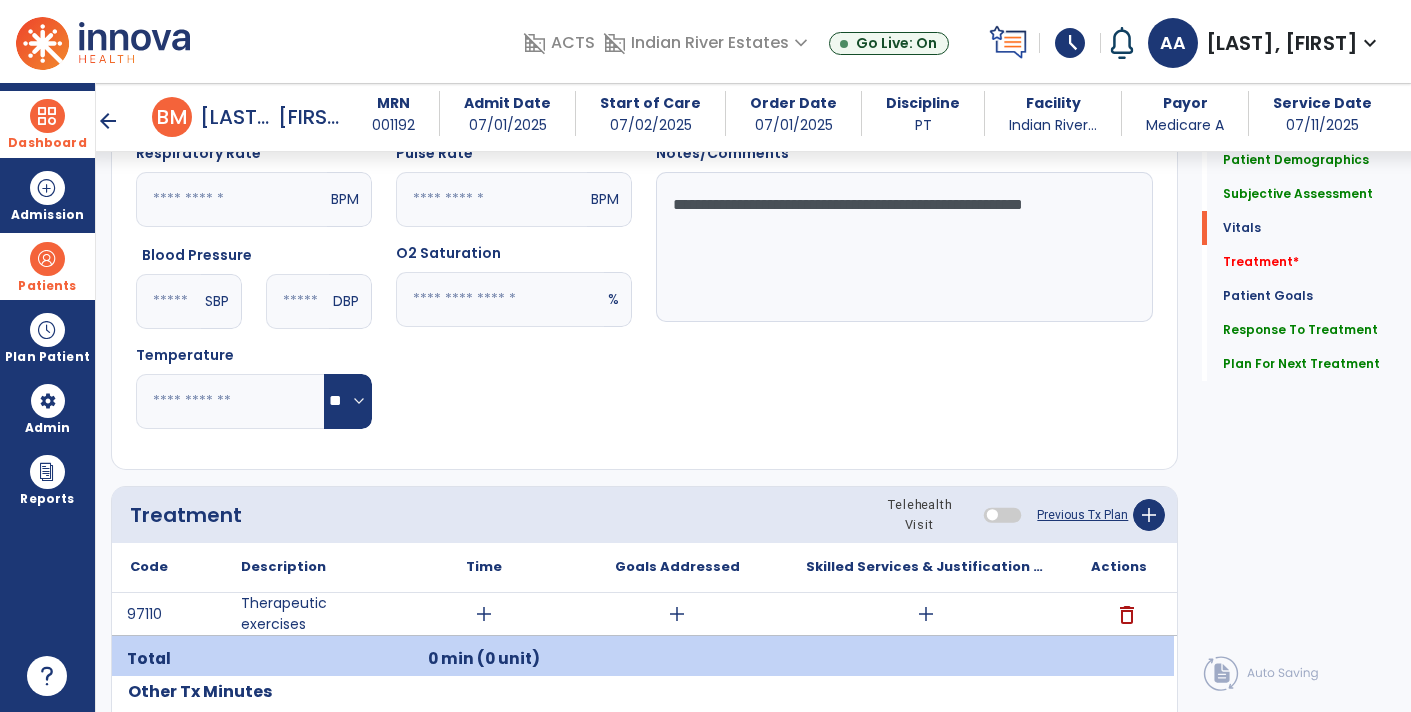 click on "**" 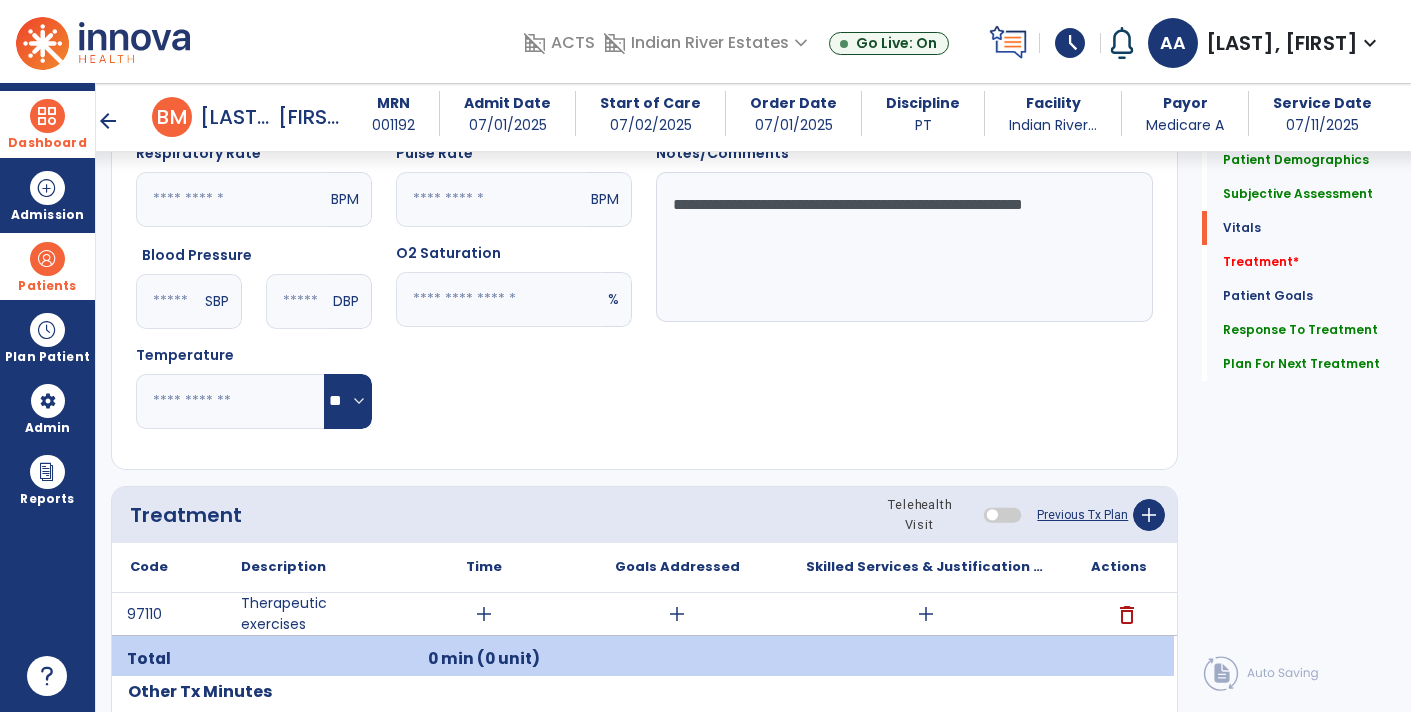 type on "***" 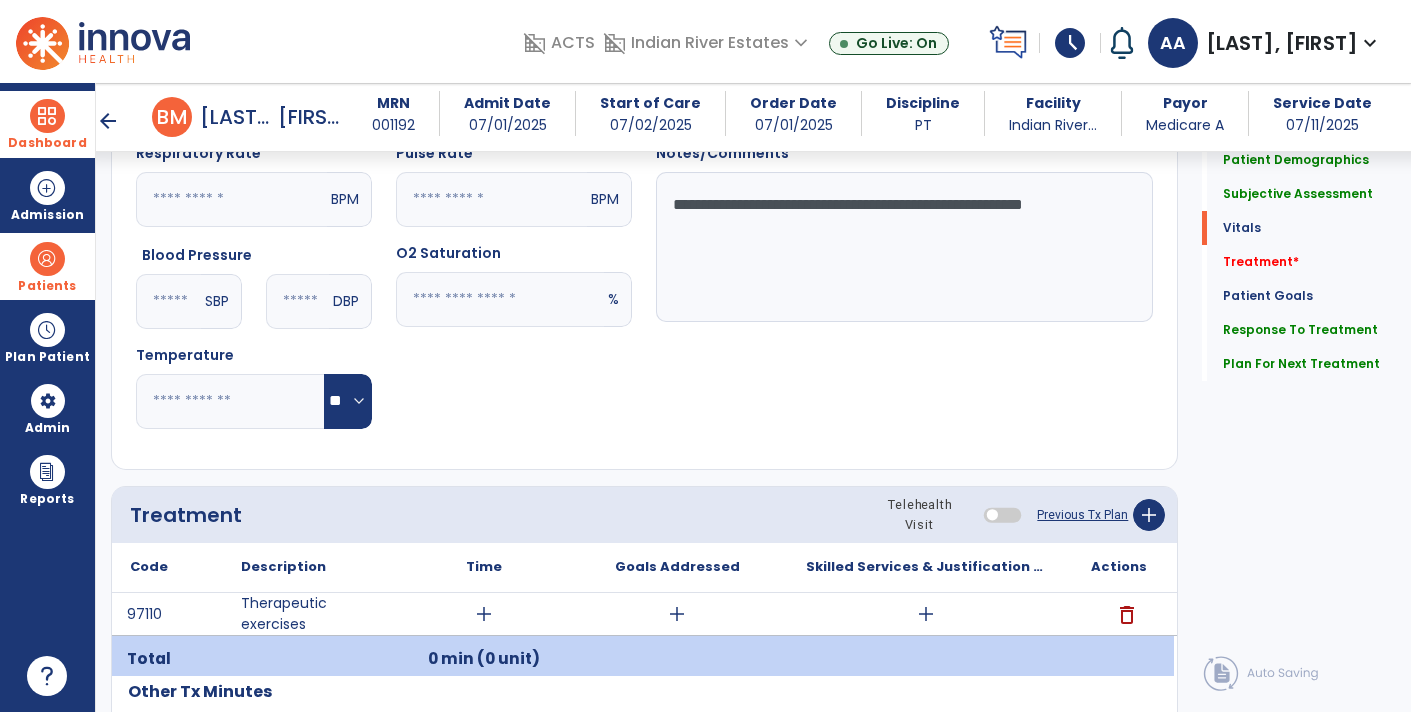 click on "*" 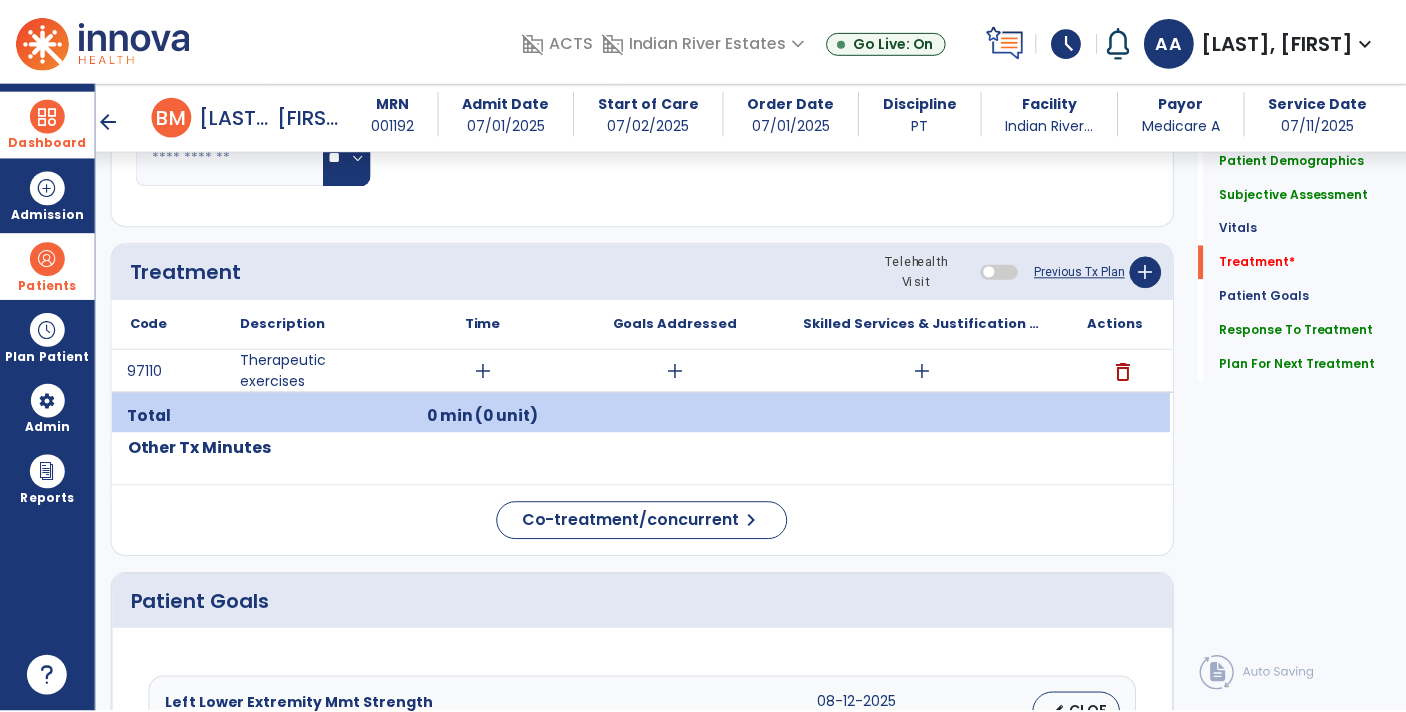 scroll, scrollTop: 1124, scrollLeft: 0, axis: vertical 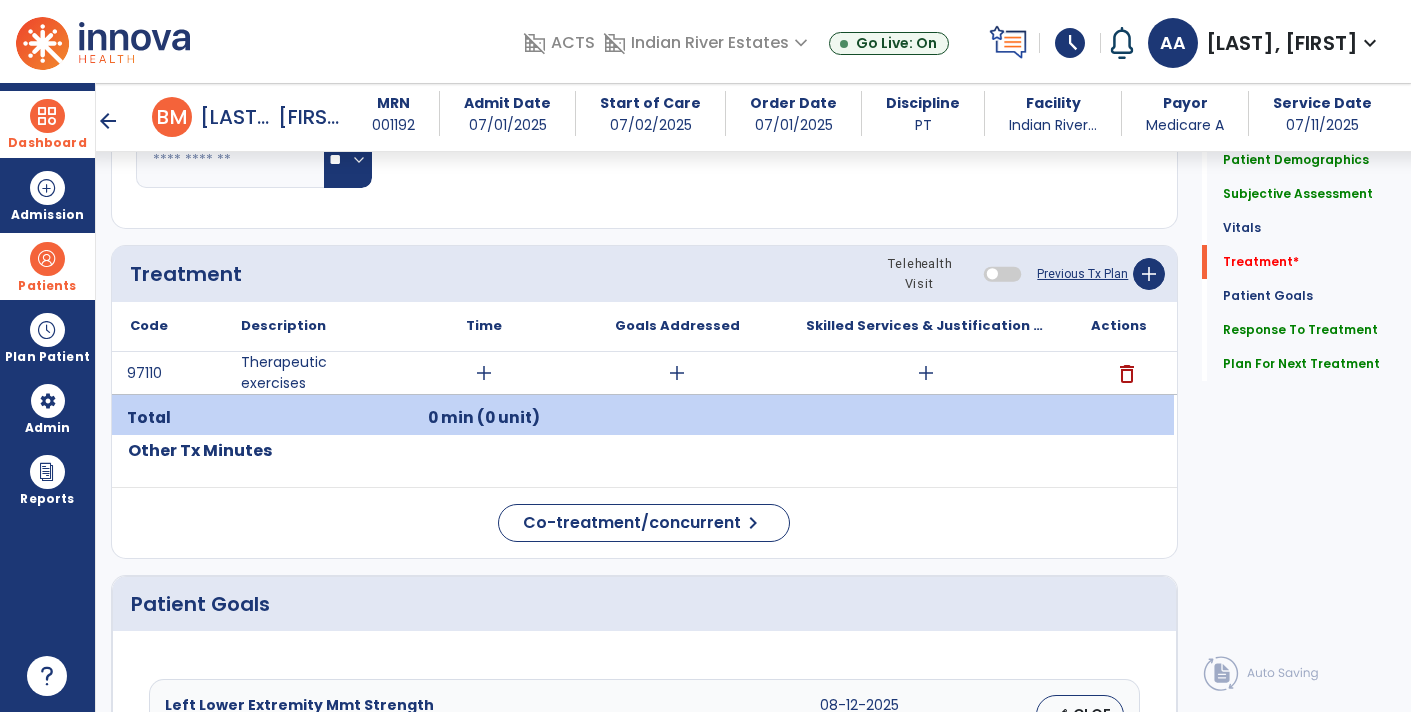 type on "**" 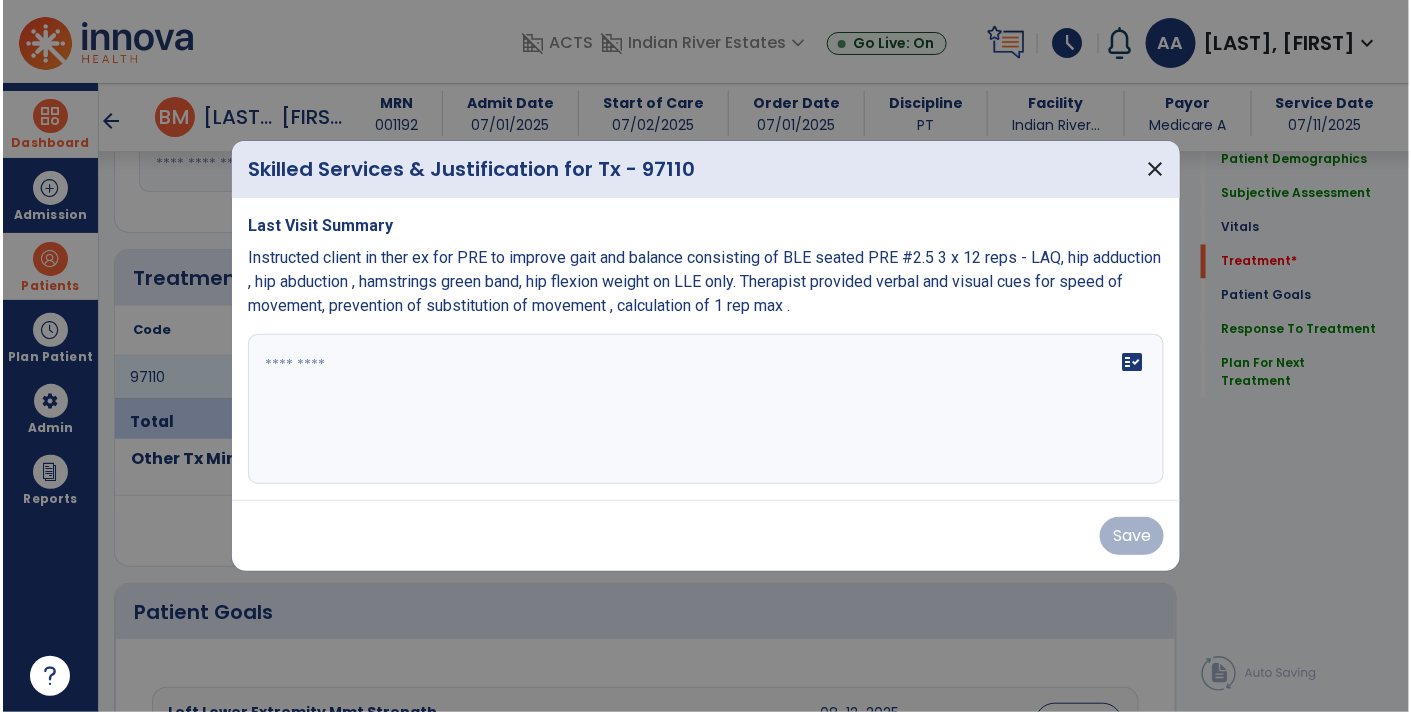 scroll, scrollTop: 1124, scrollLeft: 0, axis: vertical 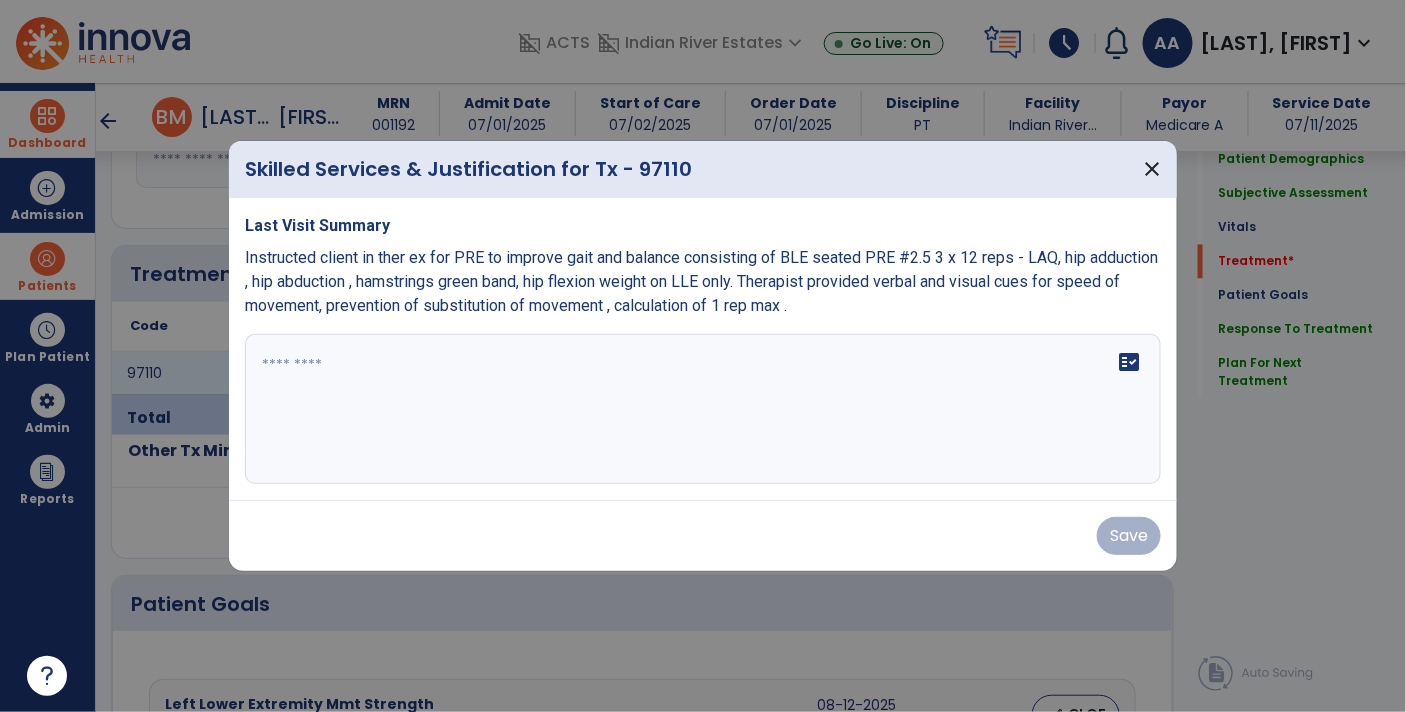 click at bounding box center [703, 409] 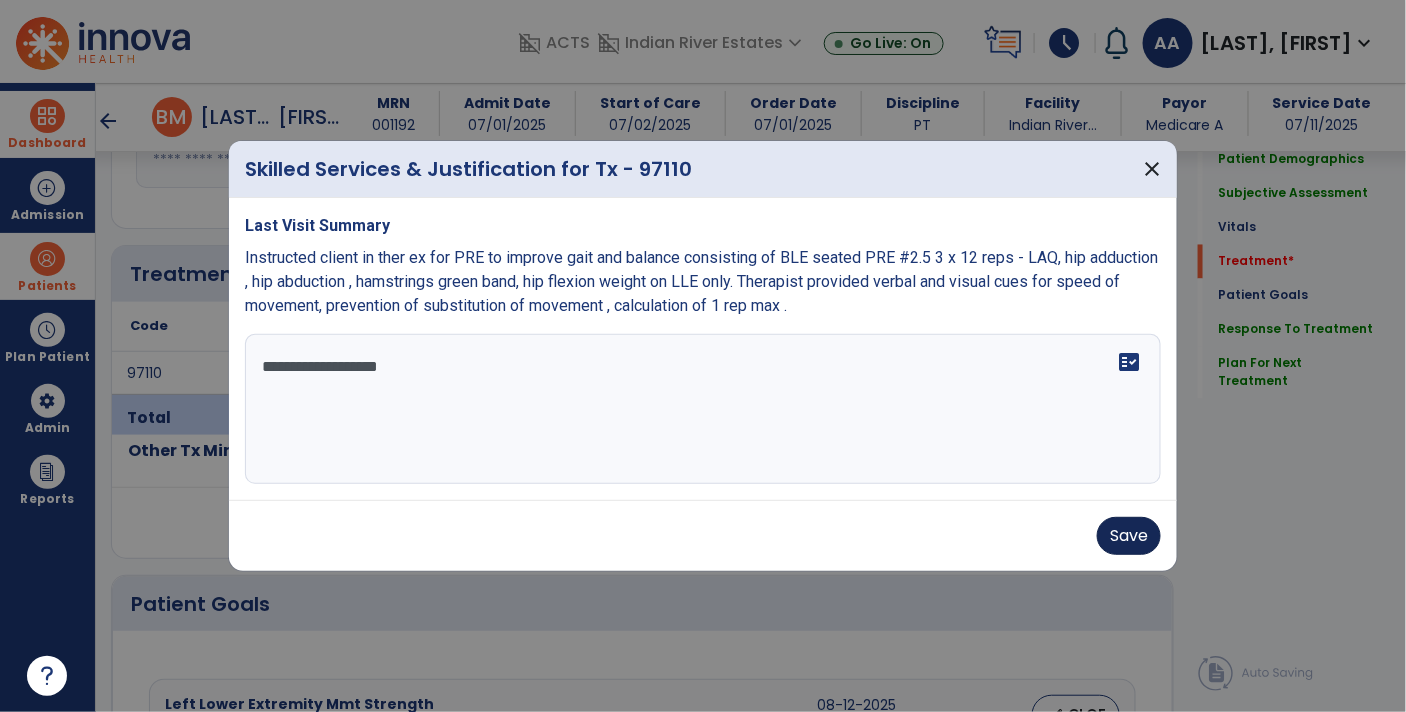 type on "**********" 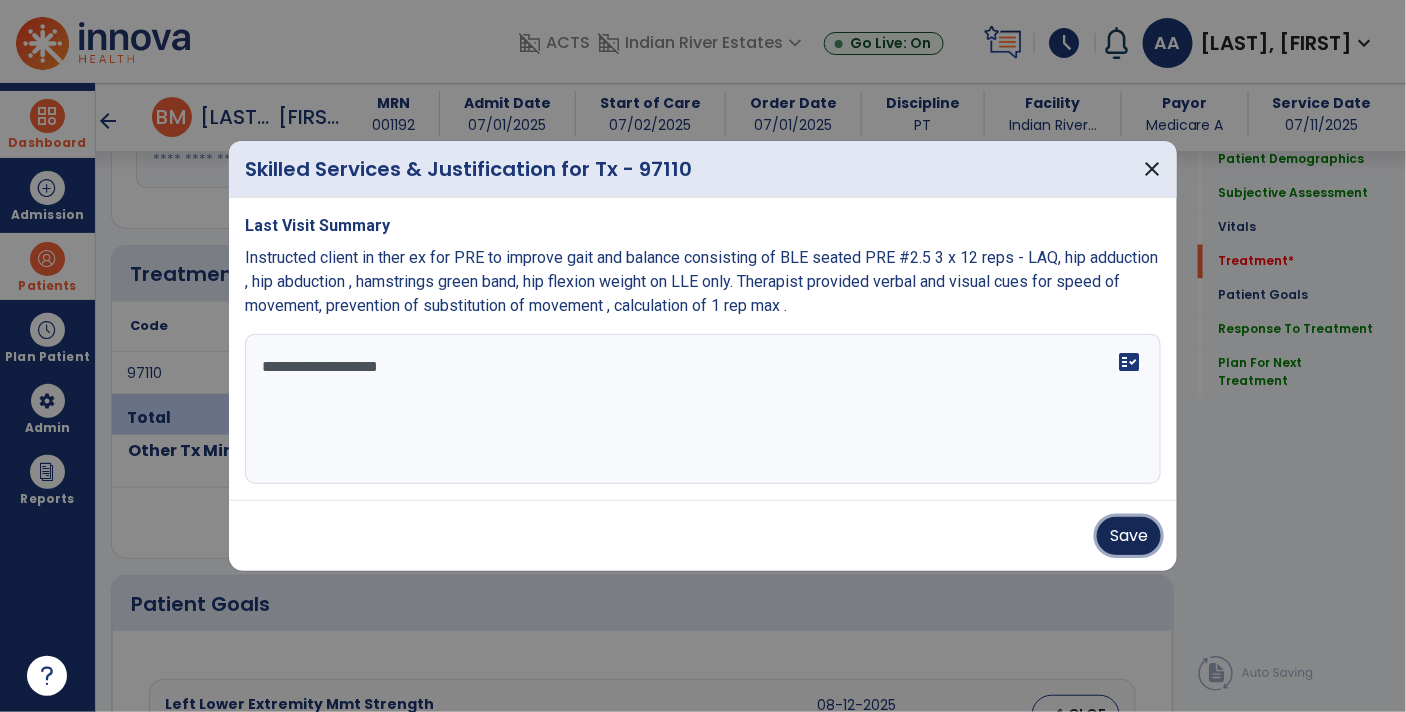 click on "Save" at bounding box center [1129, 536] 